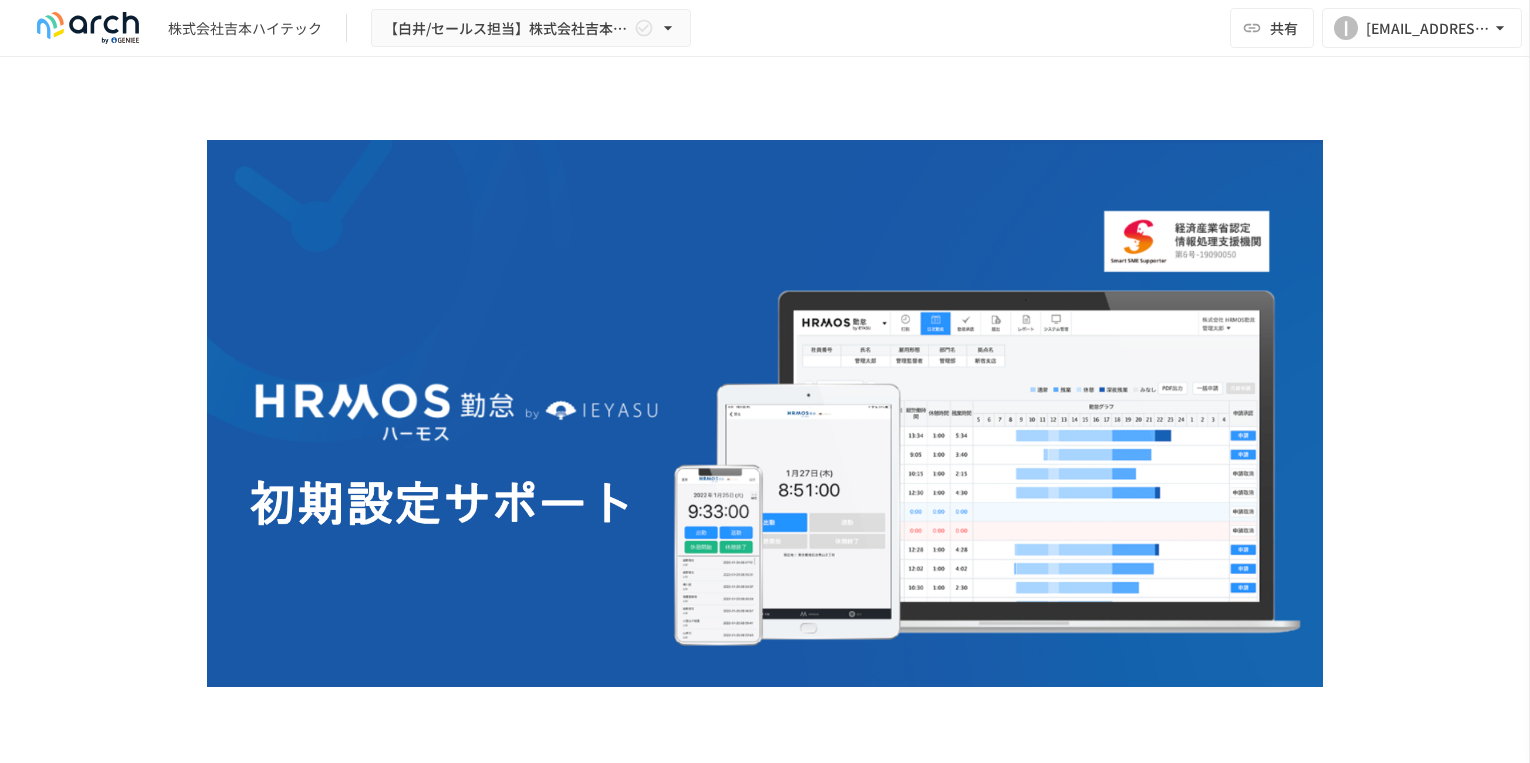 scroll, scrollTop: 0, scrollLeft: 0, axis: both 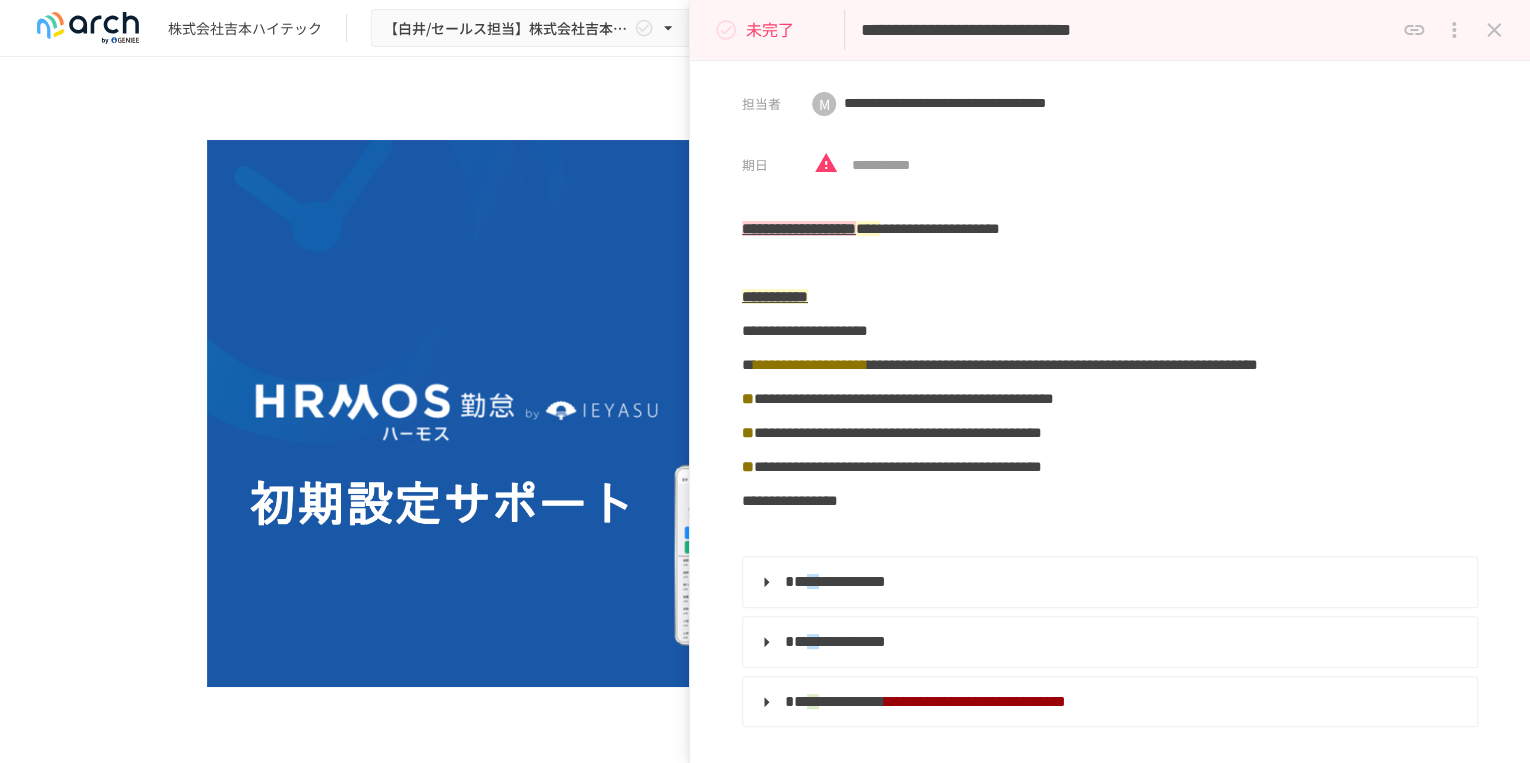 click 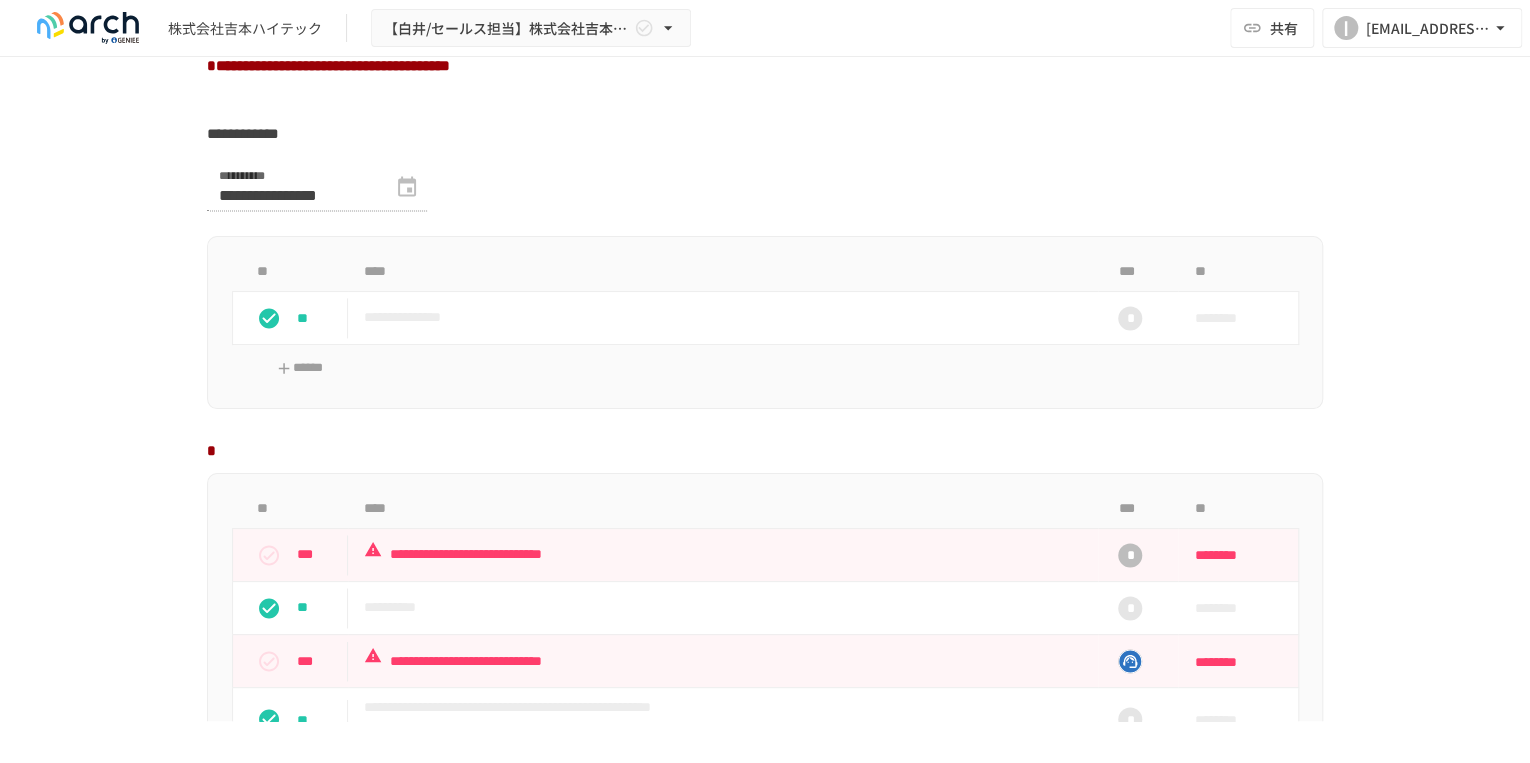 scroll, scrollTop: 1520, scrollLeft: 0, axis: vertical 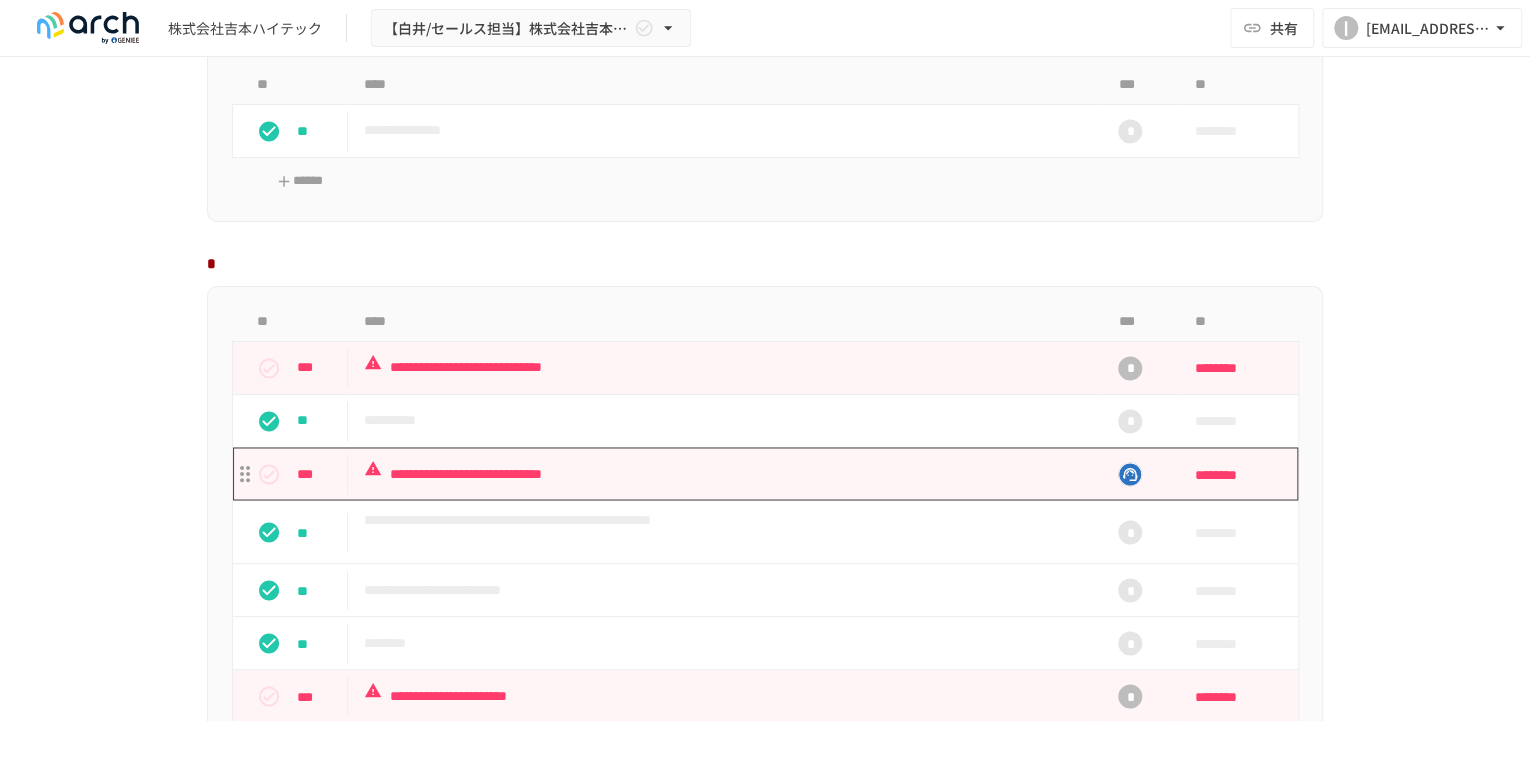 click on "**********" at bounding box center (723, 473) 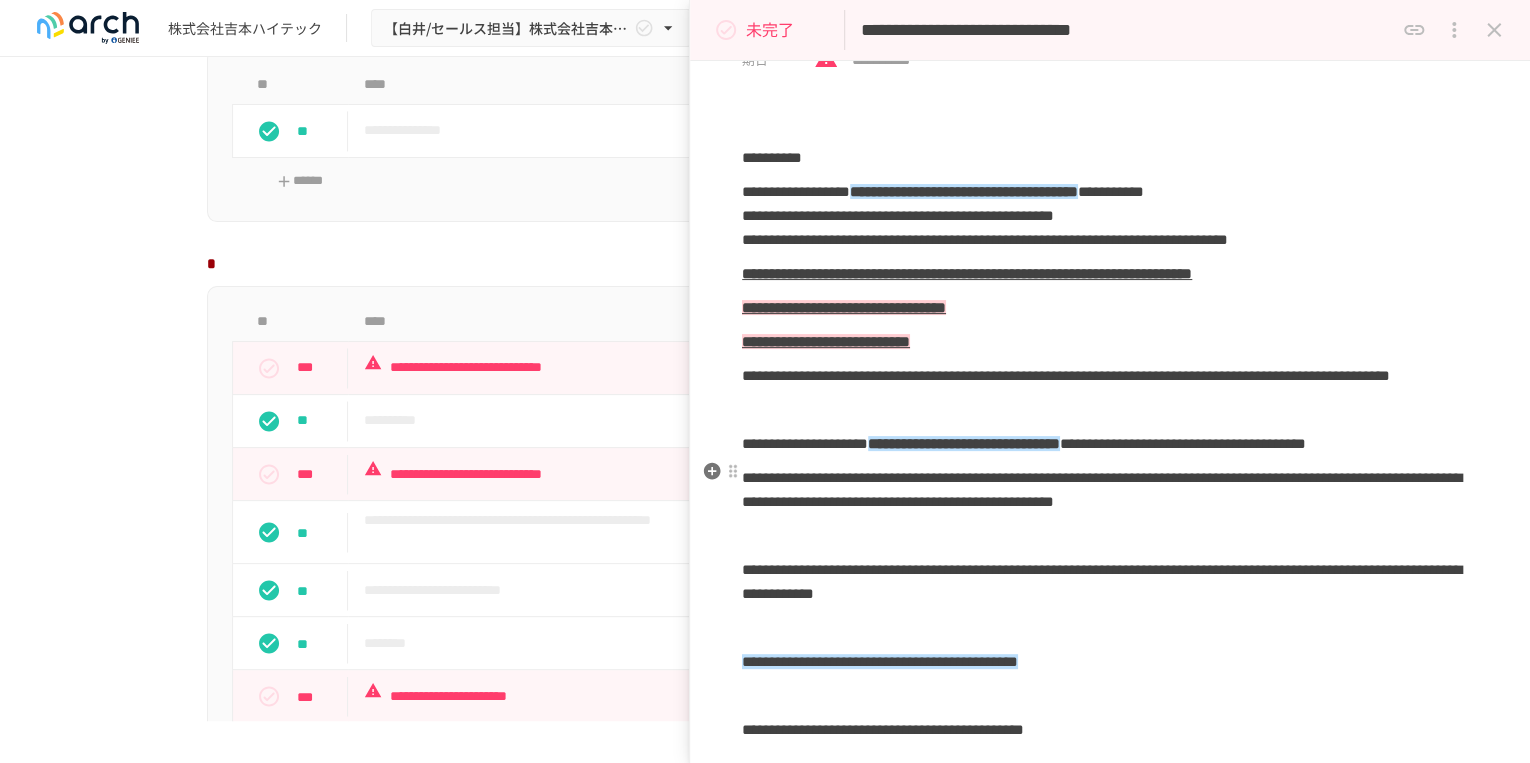 scroll, scrollTop: 106, scrollLeft: 0, axis: vertical 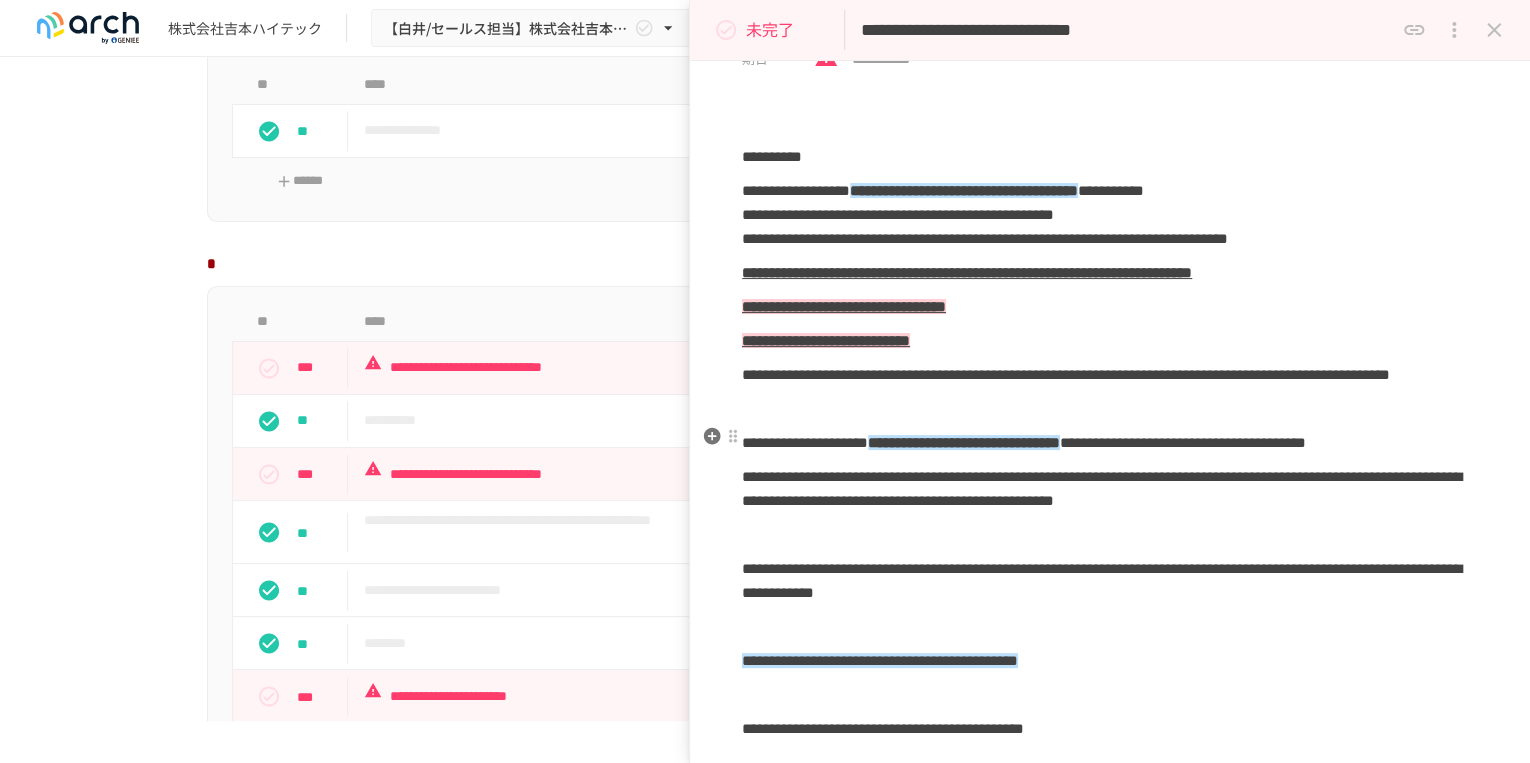 click on "**********" at bounding box center (1110, 341) 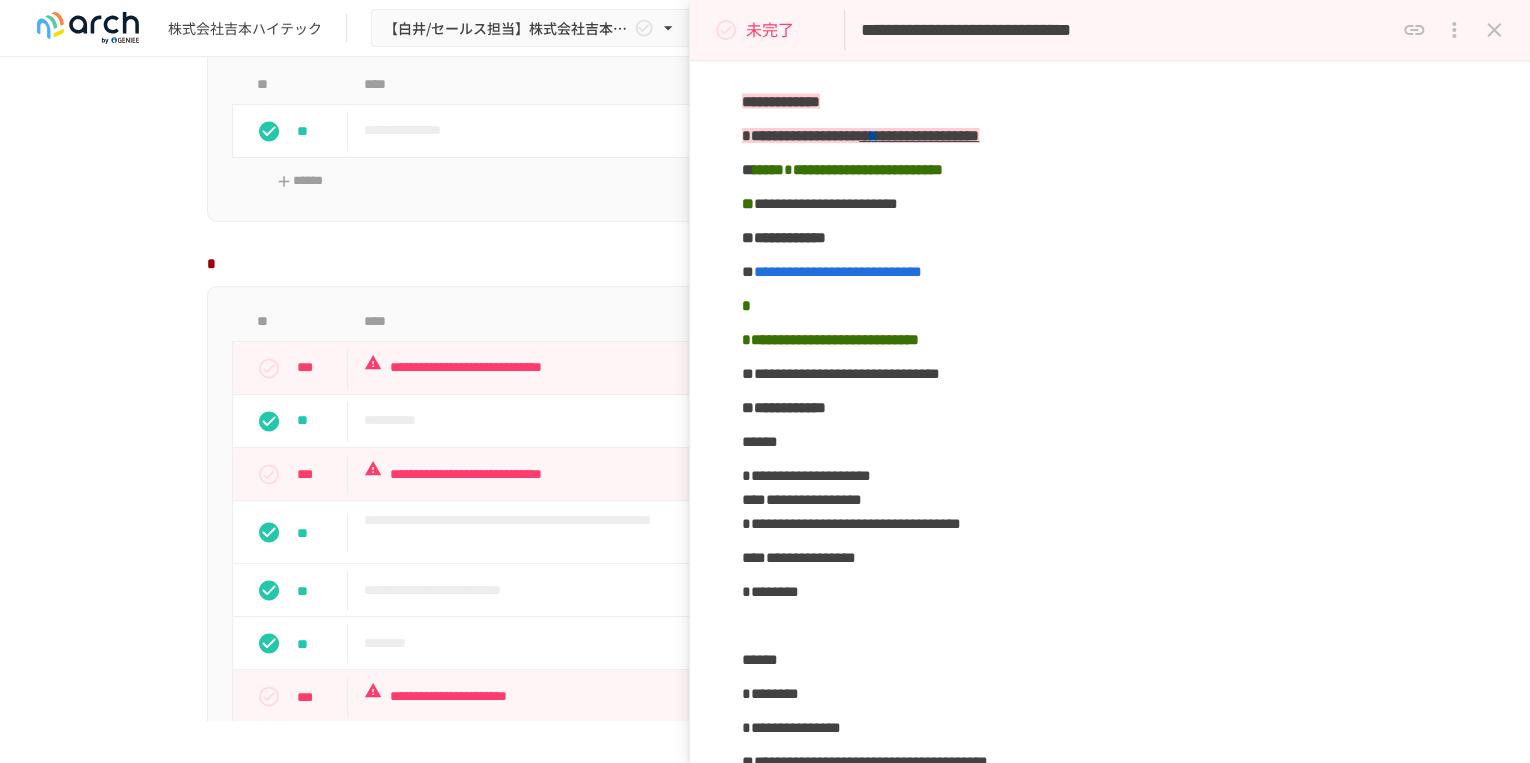 scroll, scrollTop: 2026, scrollLeft: 0, axis: vertical 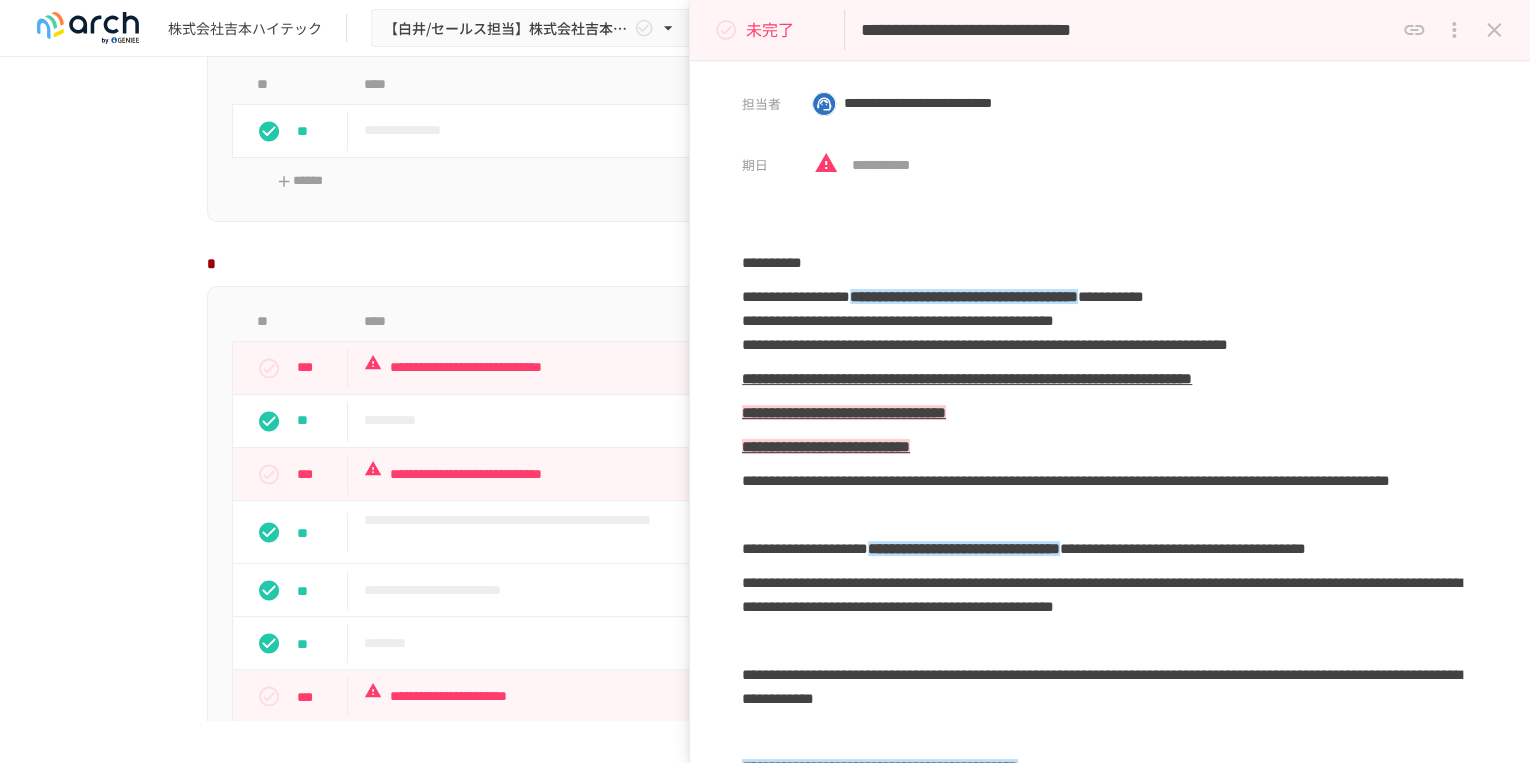drag, startPoint x: 1384, startPoint y: 663, endPoint x: 1330, endPoint y: 403, distance: 265.5485 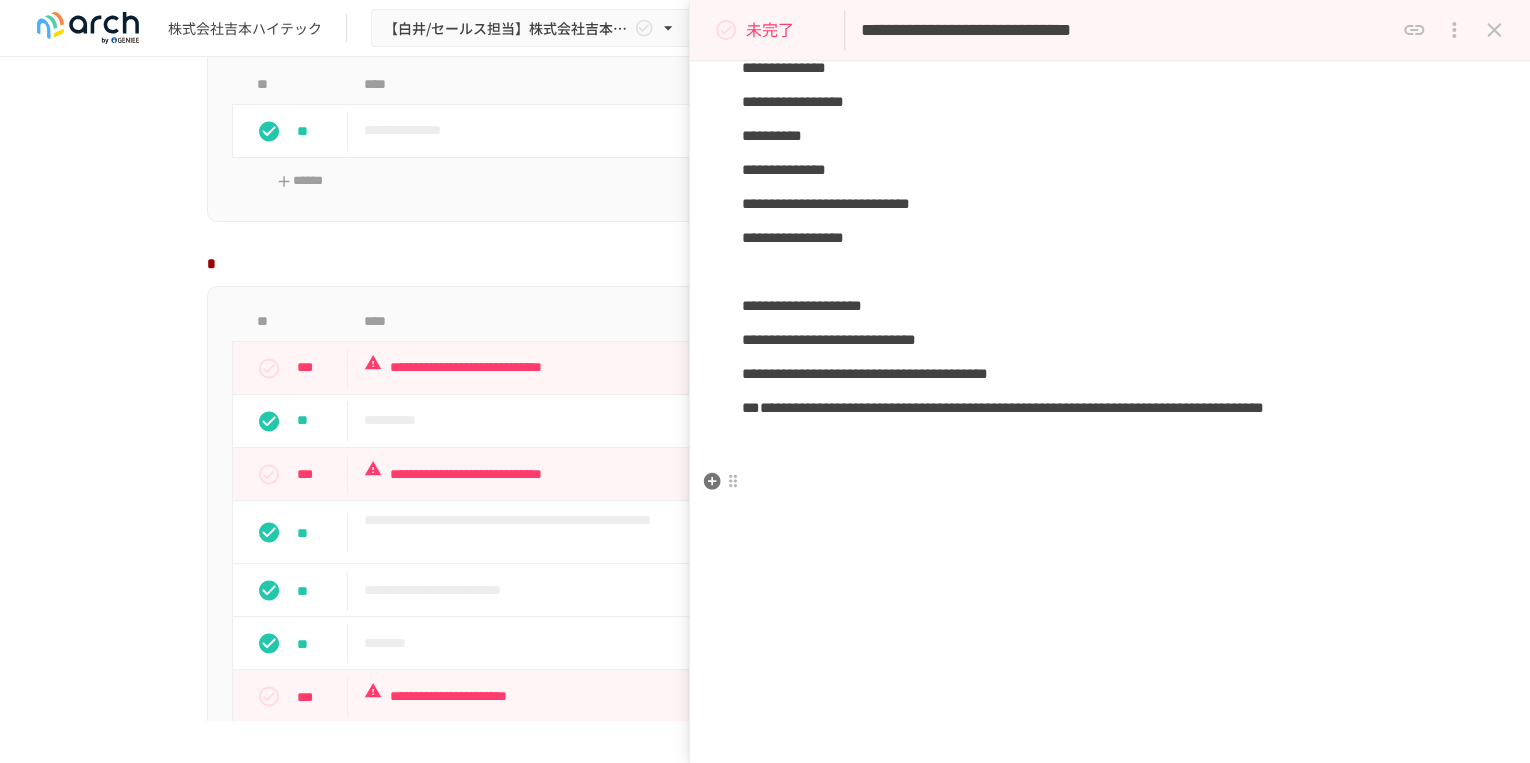 scroll, scrollTop: 3632, scrollLeft: 0, axis: vertical 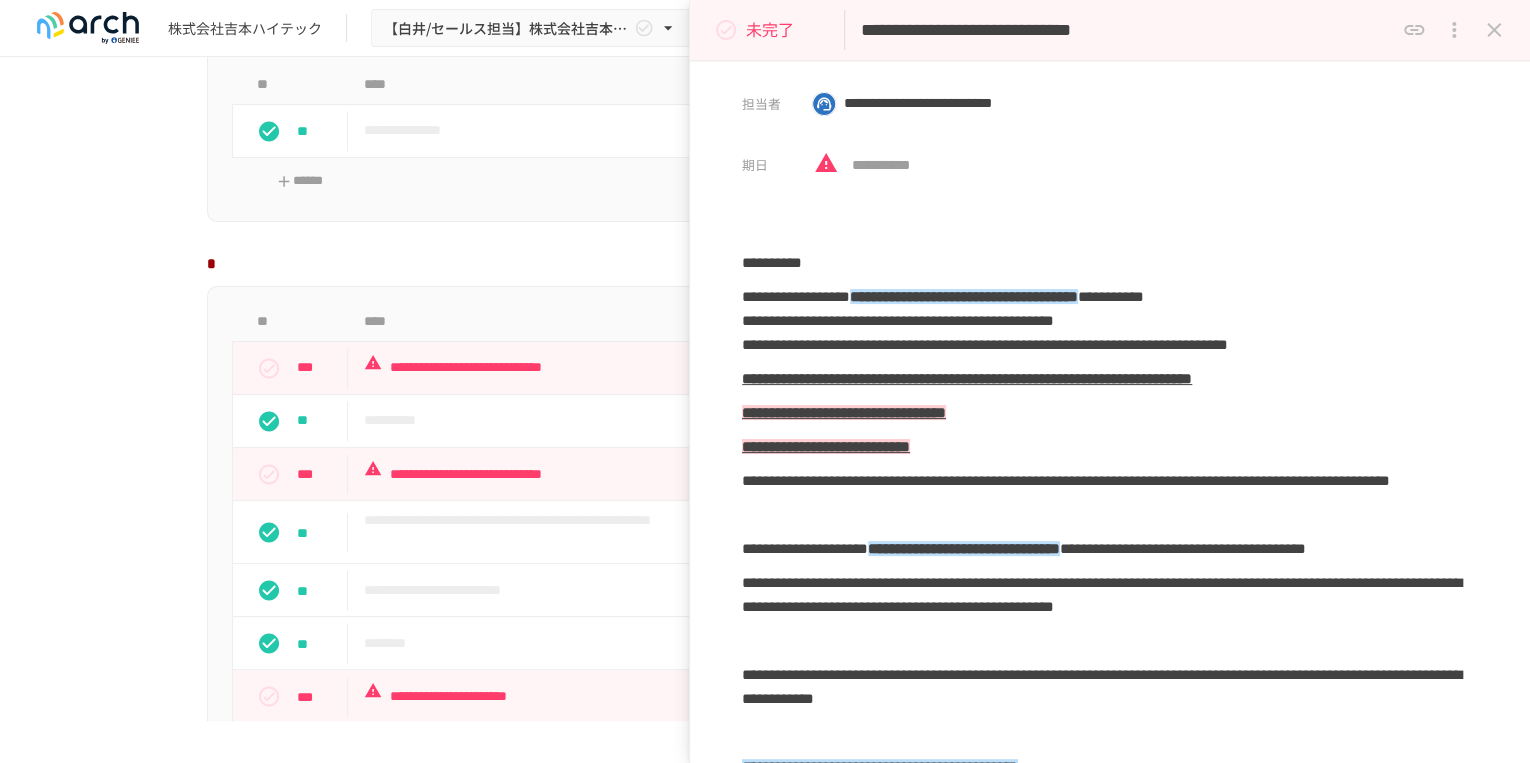 drag, startPoint x: 1018, startPoint y: 560, endPoint x: 1018, endPoint y: 310, distance: 250 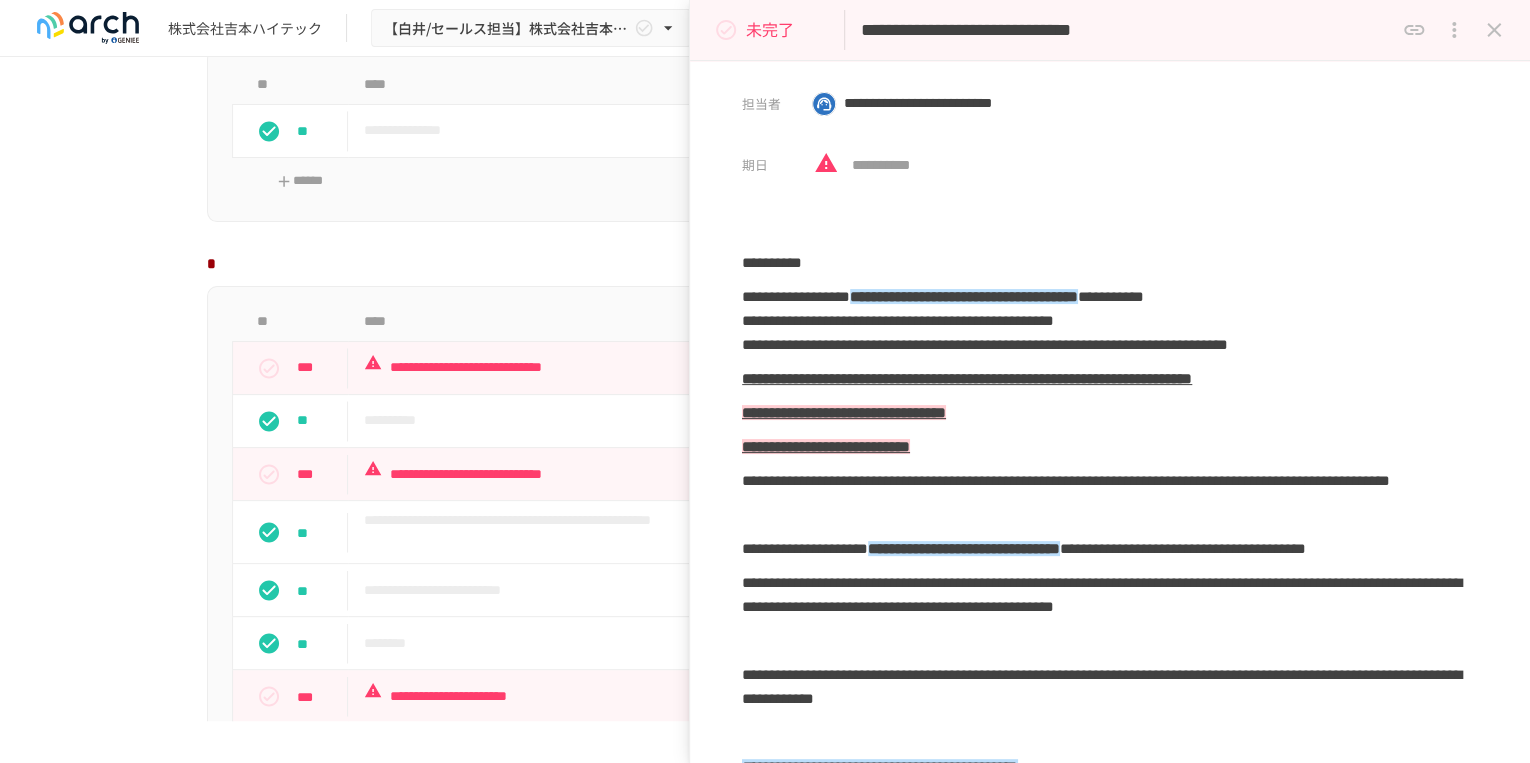 click on "**********" at bounding box center [765, 145] 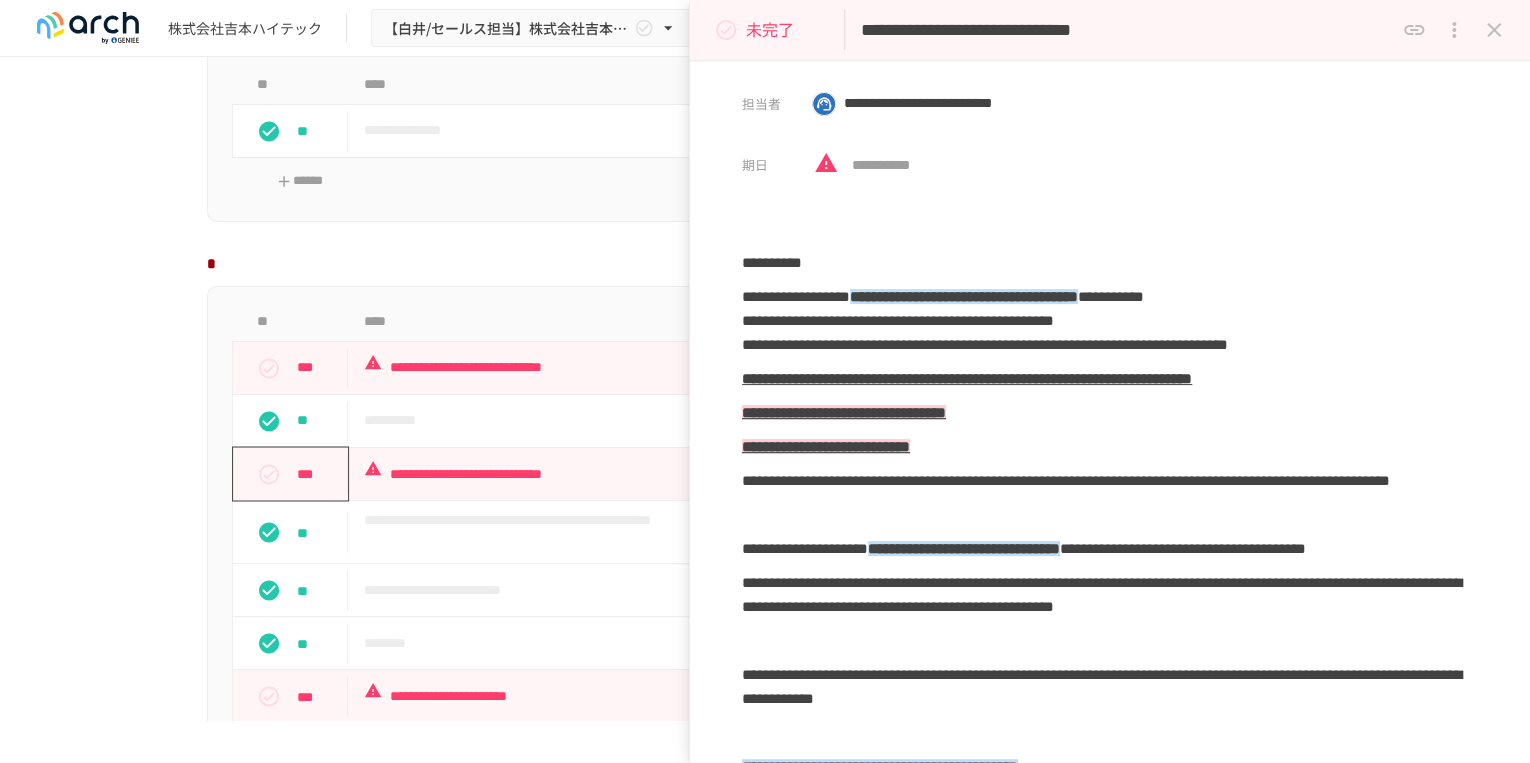 click on "***" at bounding box center (318, 473) 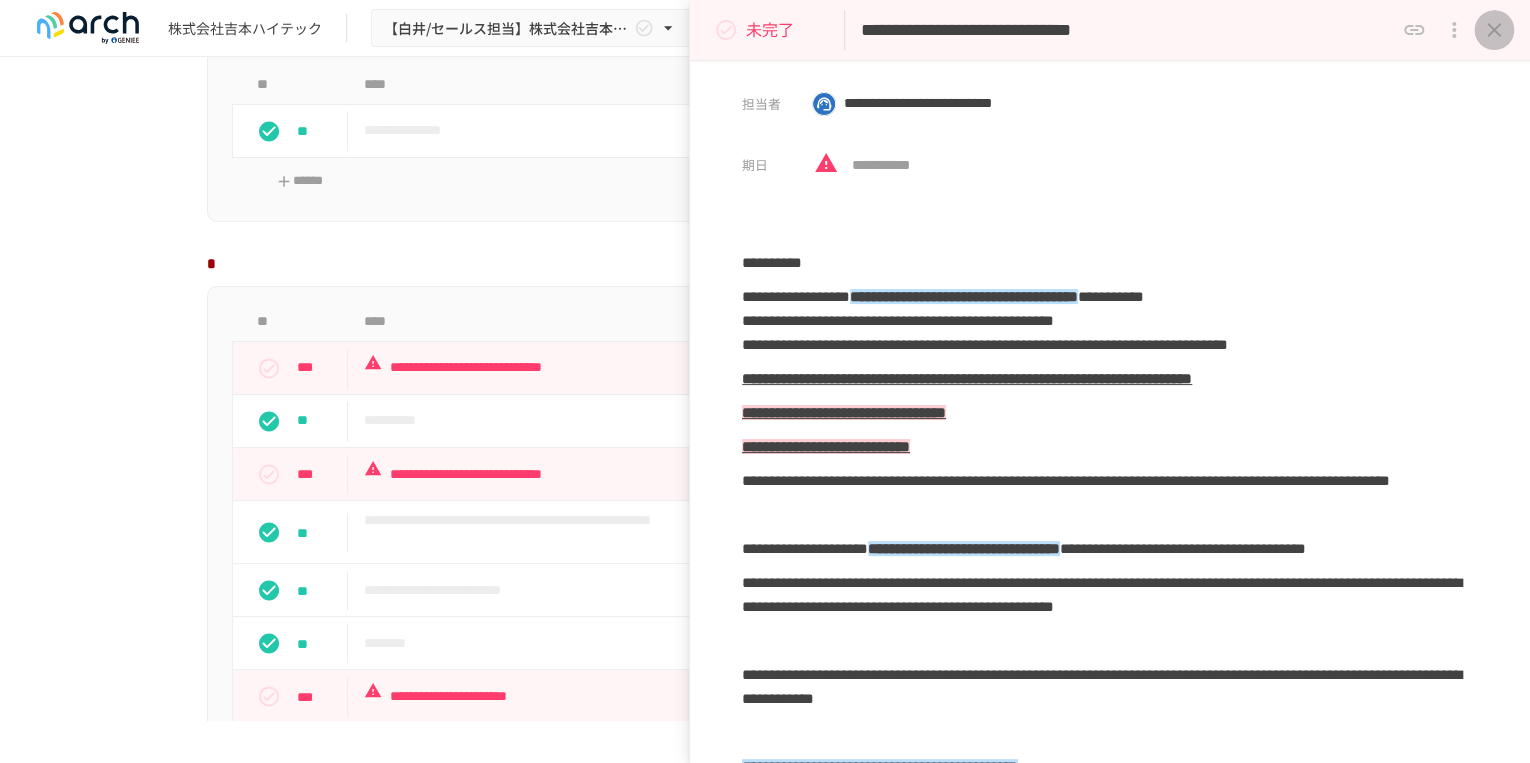 click at bounding box center [1494, 30] 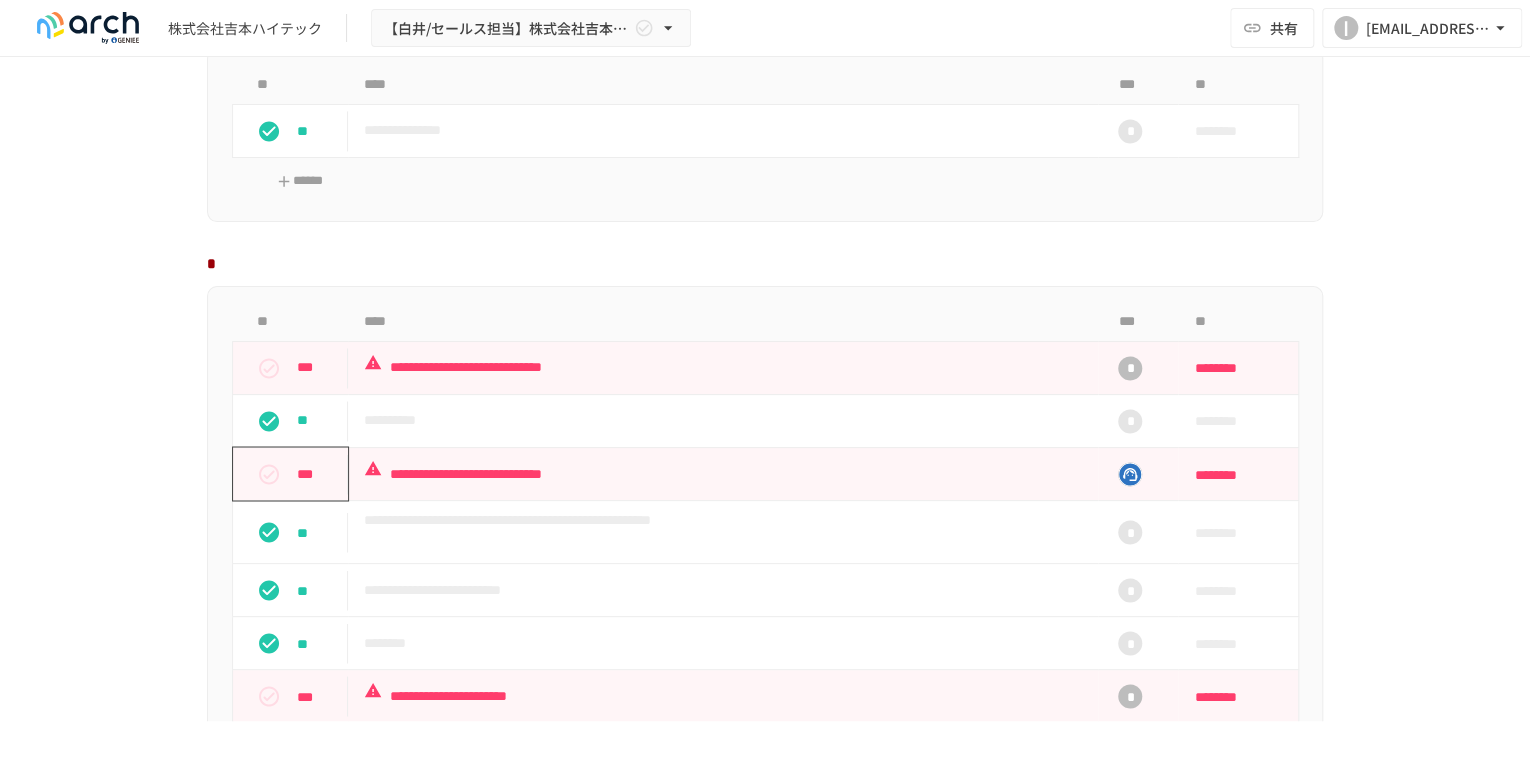 click 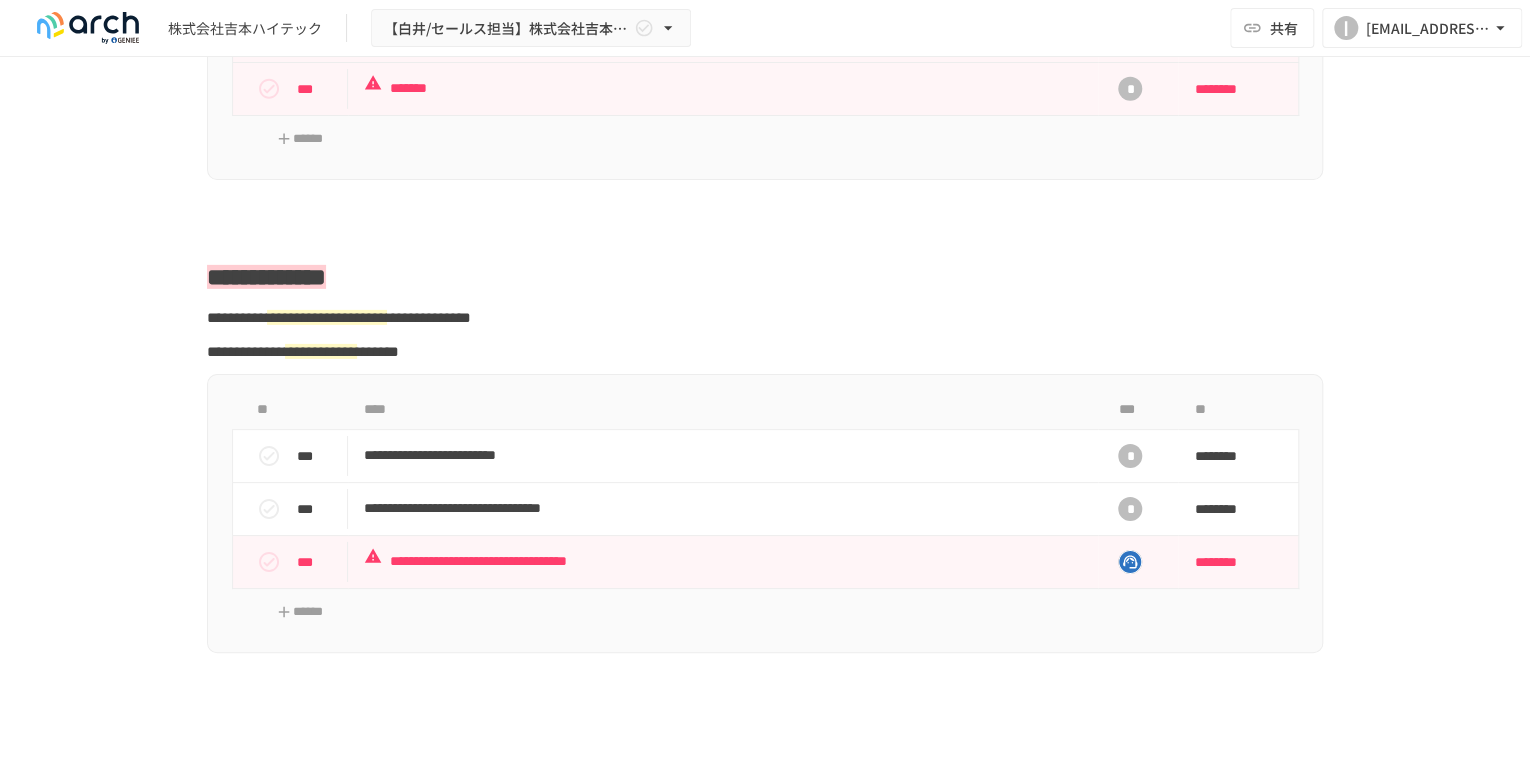 scroll, scrollTop: 3200, scrollLeft: 0, axis: vertical 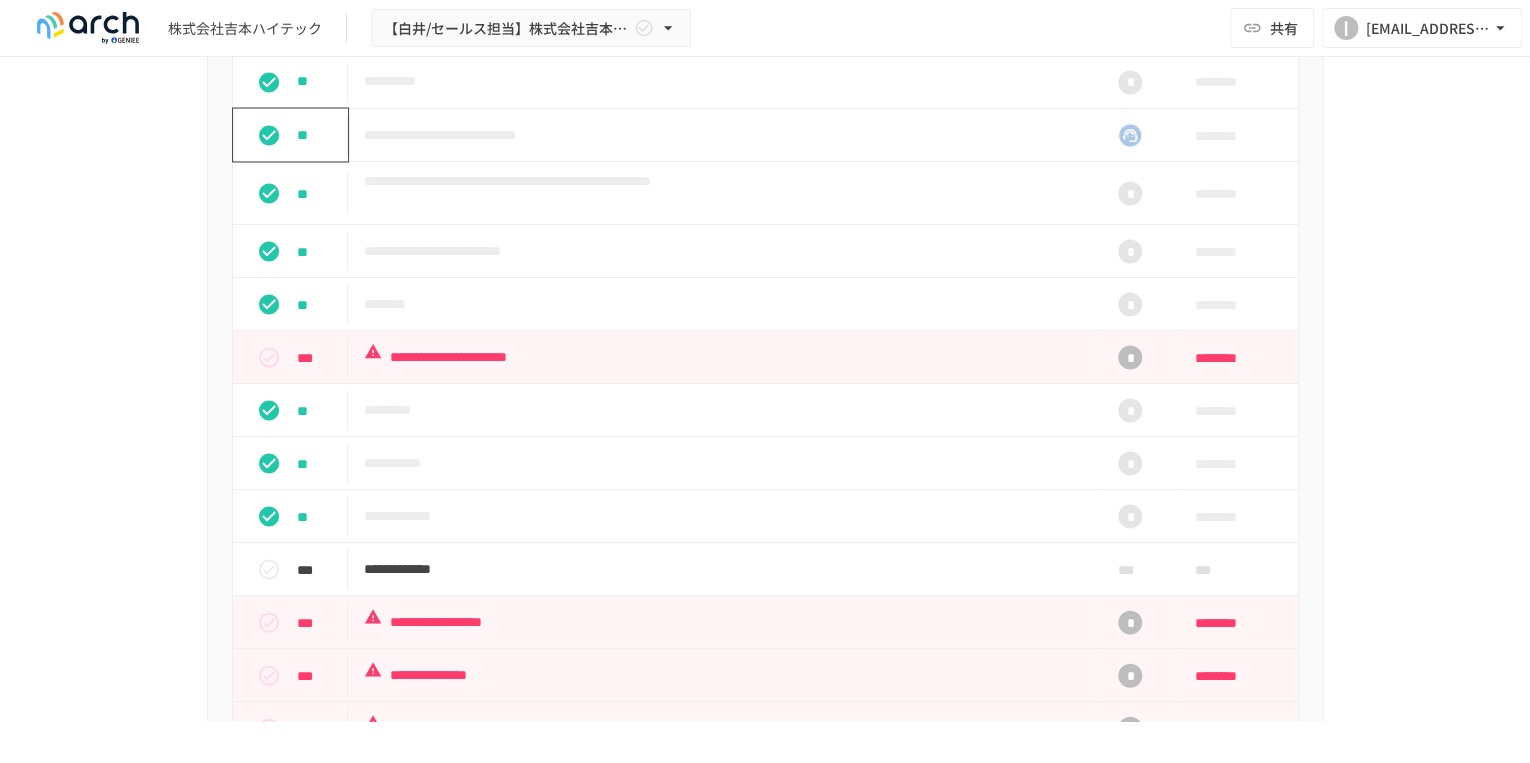 drag, startPoint x: 1364, startPoint y: 592, endPoint x: 1357, endPoint y: 456, distance: 136.18002 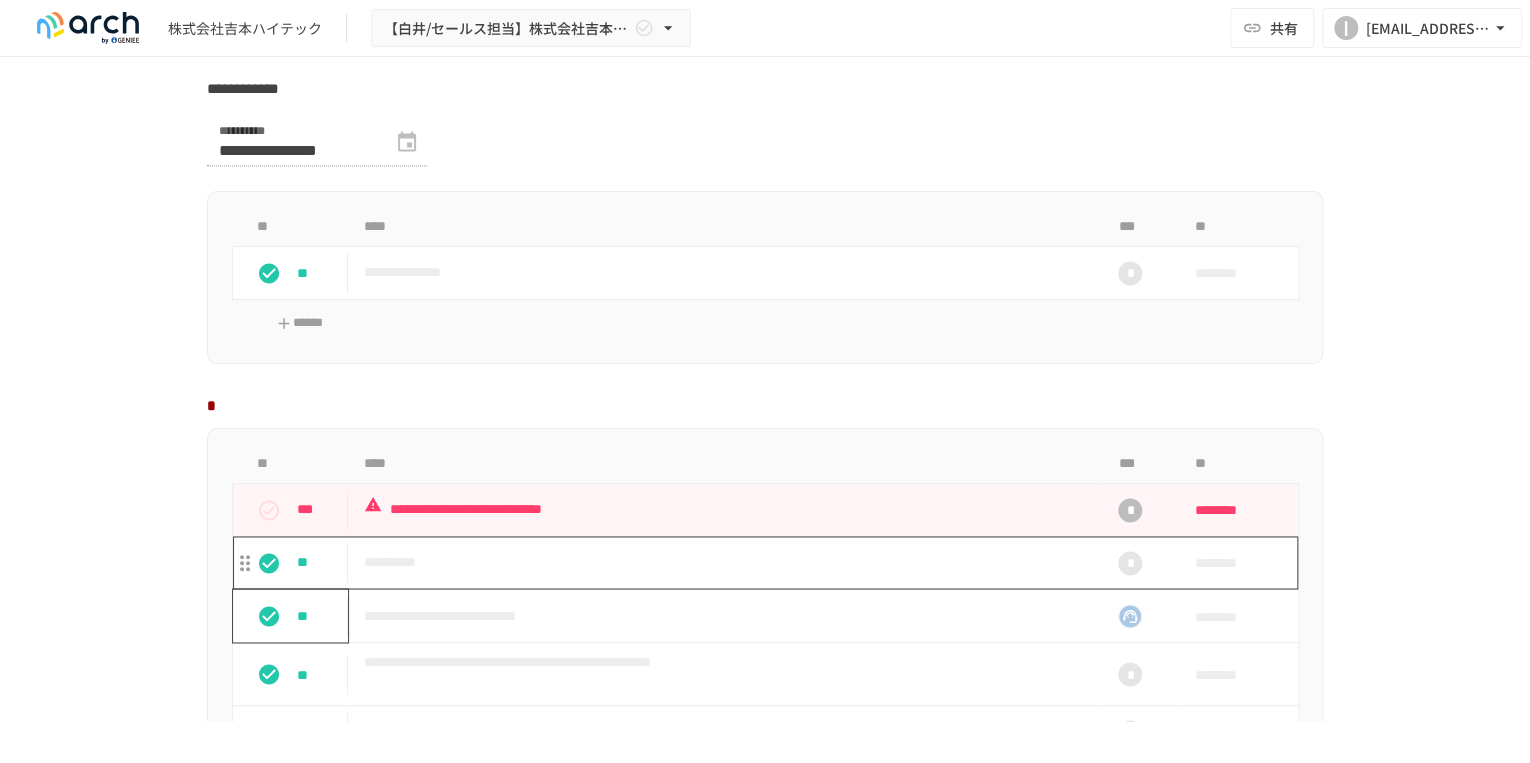 scroll, scrollTop: 1380, scrollLeft: 0, axis: vertical 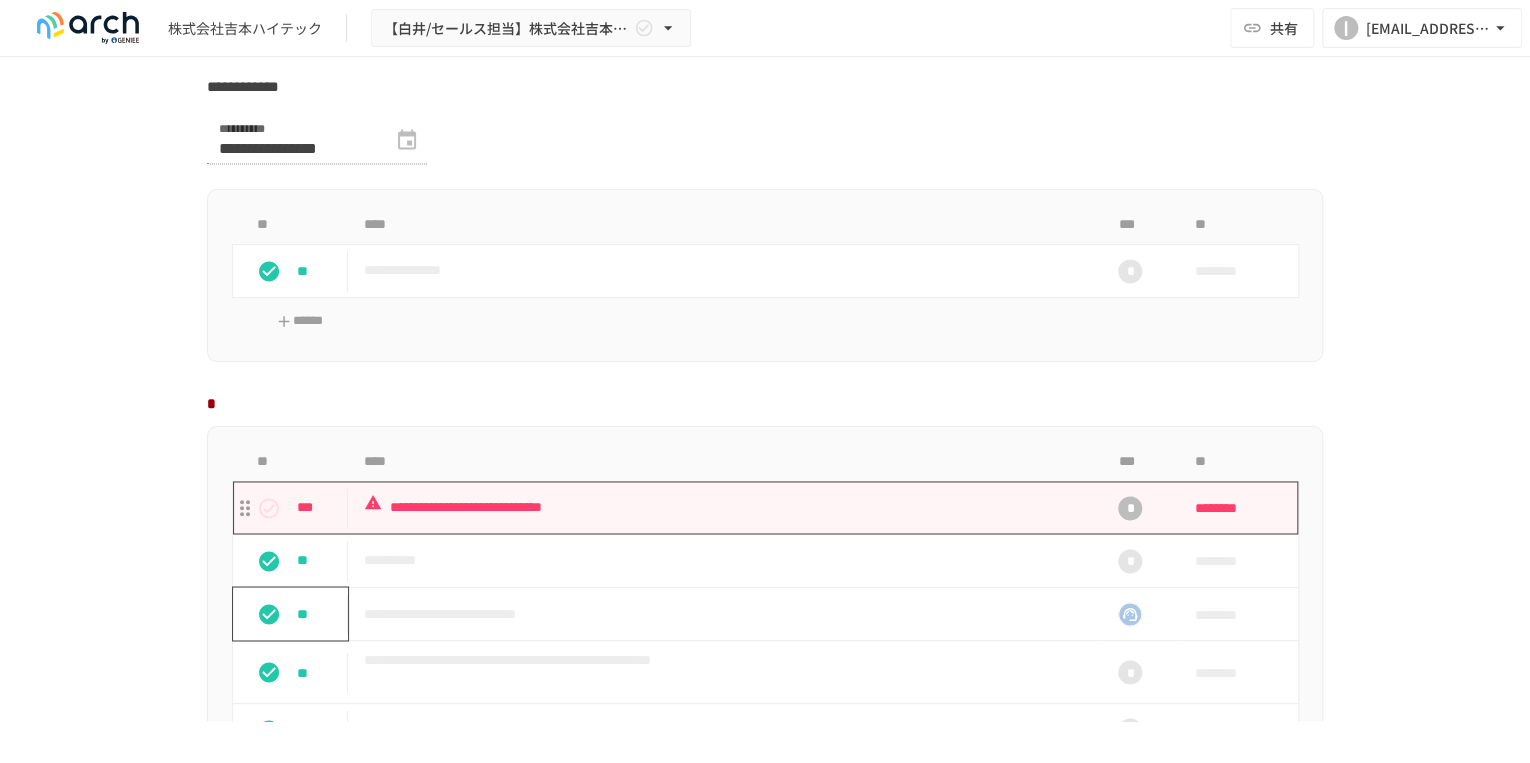 click on "**********" at bounding box center [723, 507] 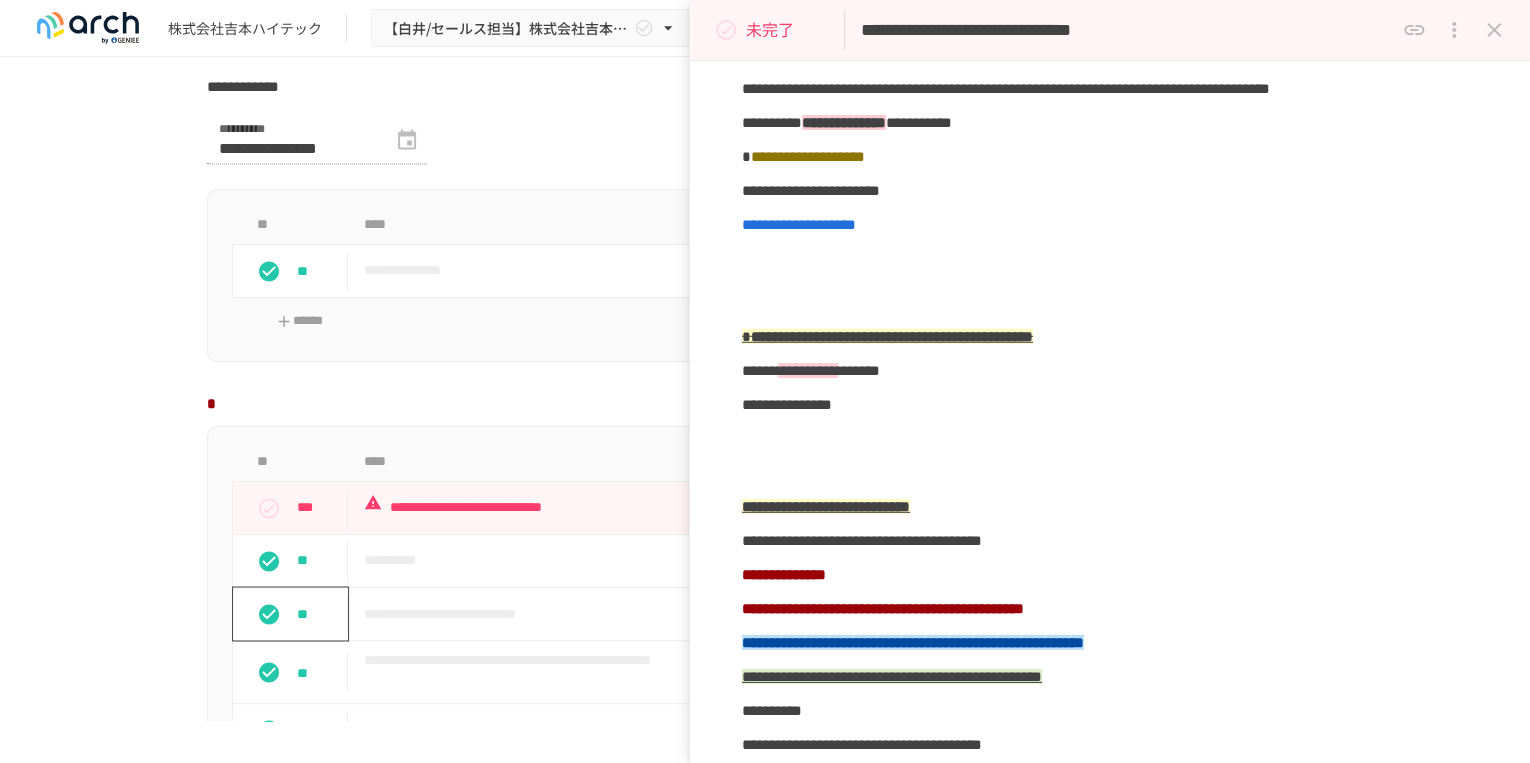 scroll, scrollTop: 2800, scrollLeft: 0, axis: vertical 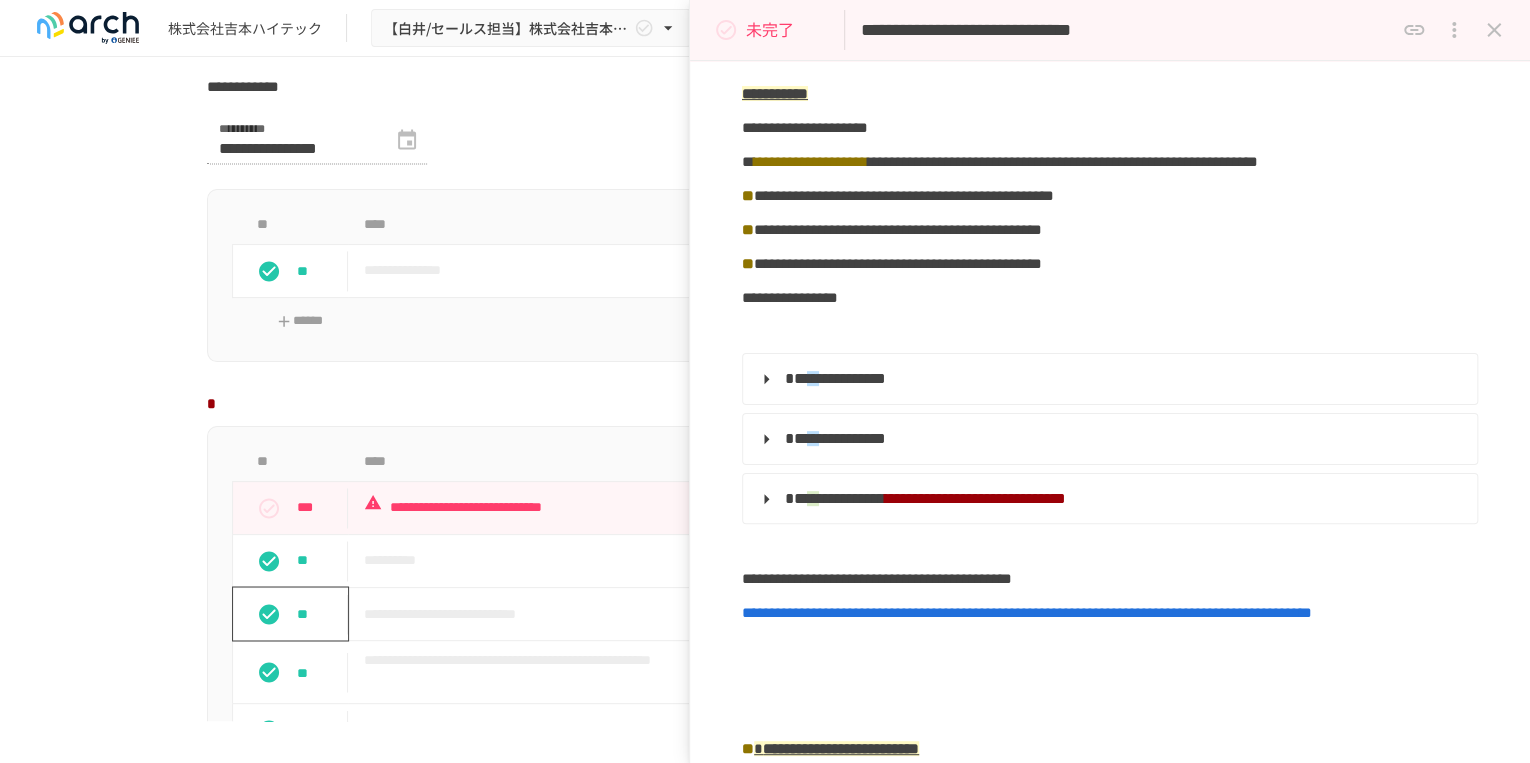 drag, startPoint x: 1484, startPoint y: 676, endPoint x: 1420, endPoint y: 384, distance: 298.93143 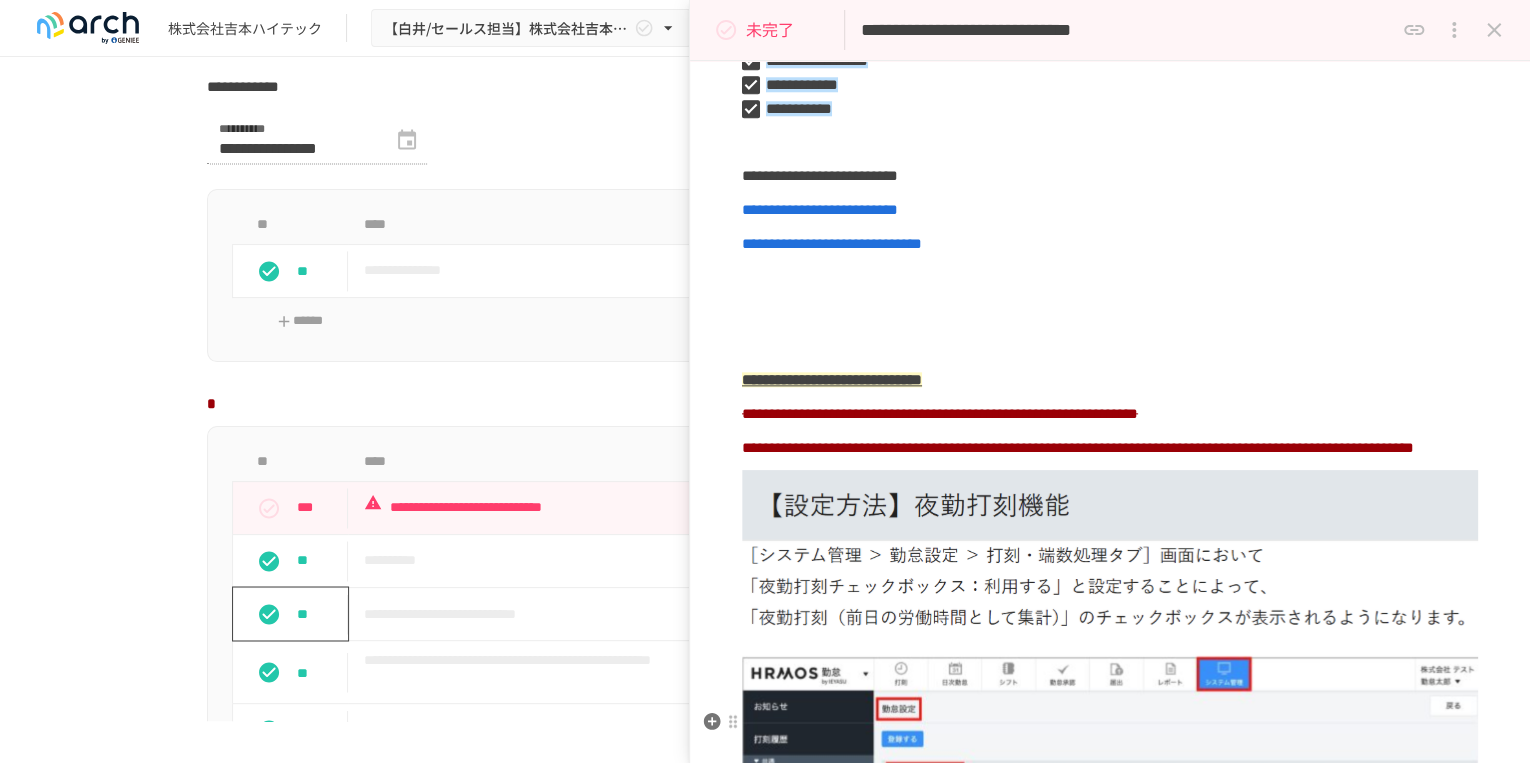 scroll, scrollTop: 1093, scrollLeft: 0, axis: vertical 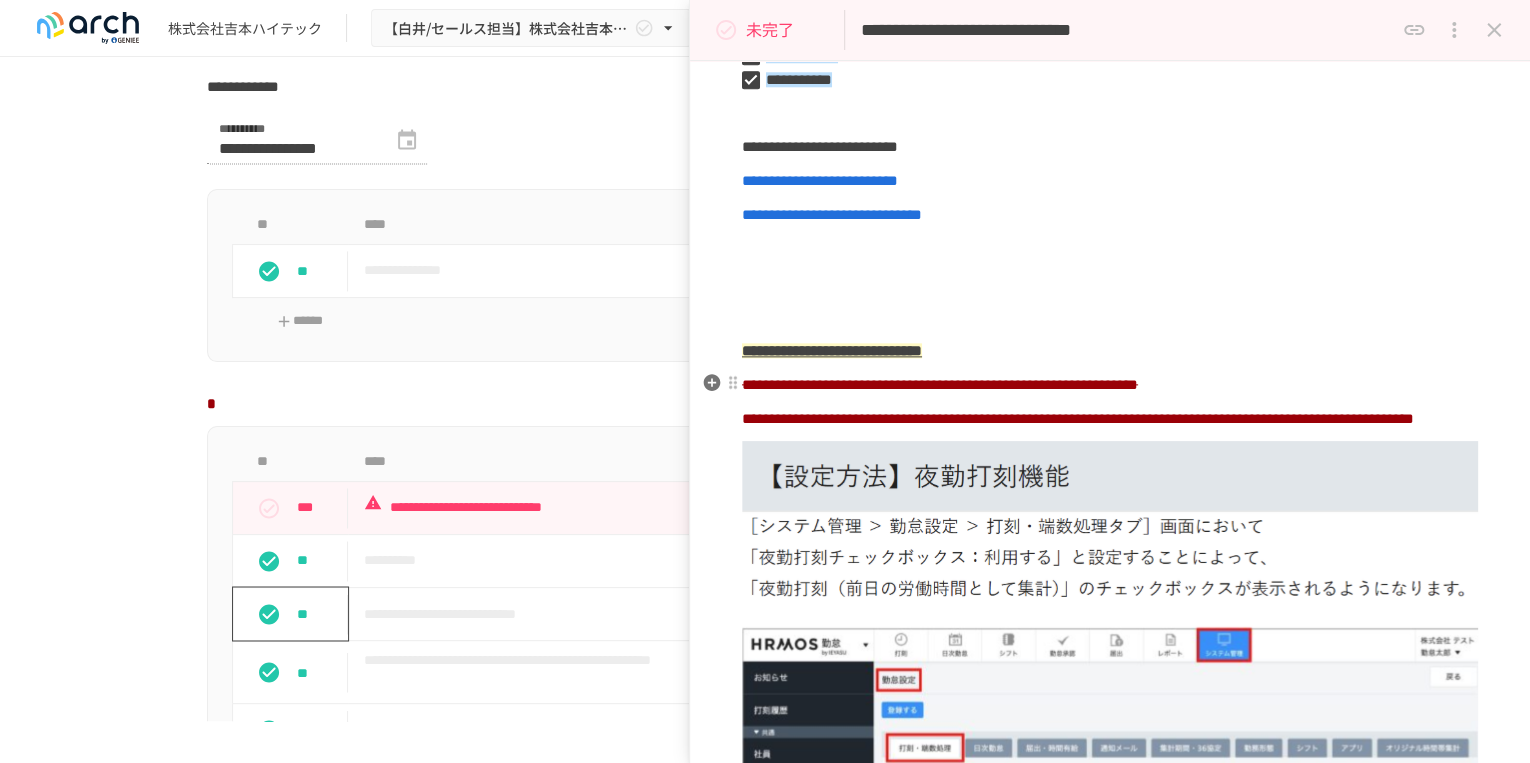 click on "**********" at bounding box center [1110, 215] 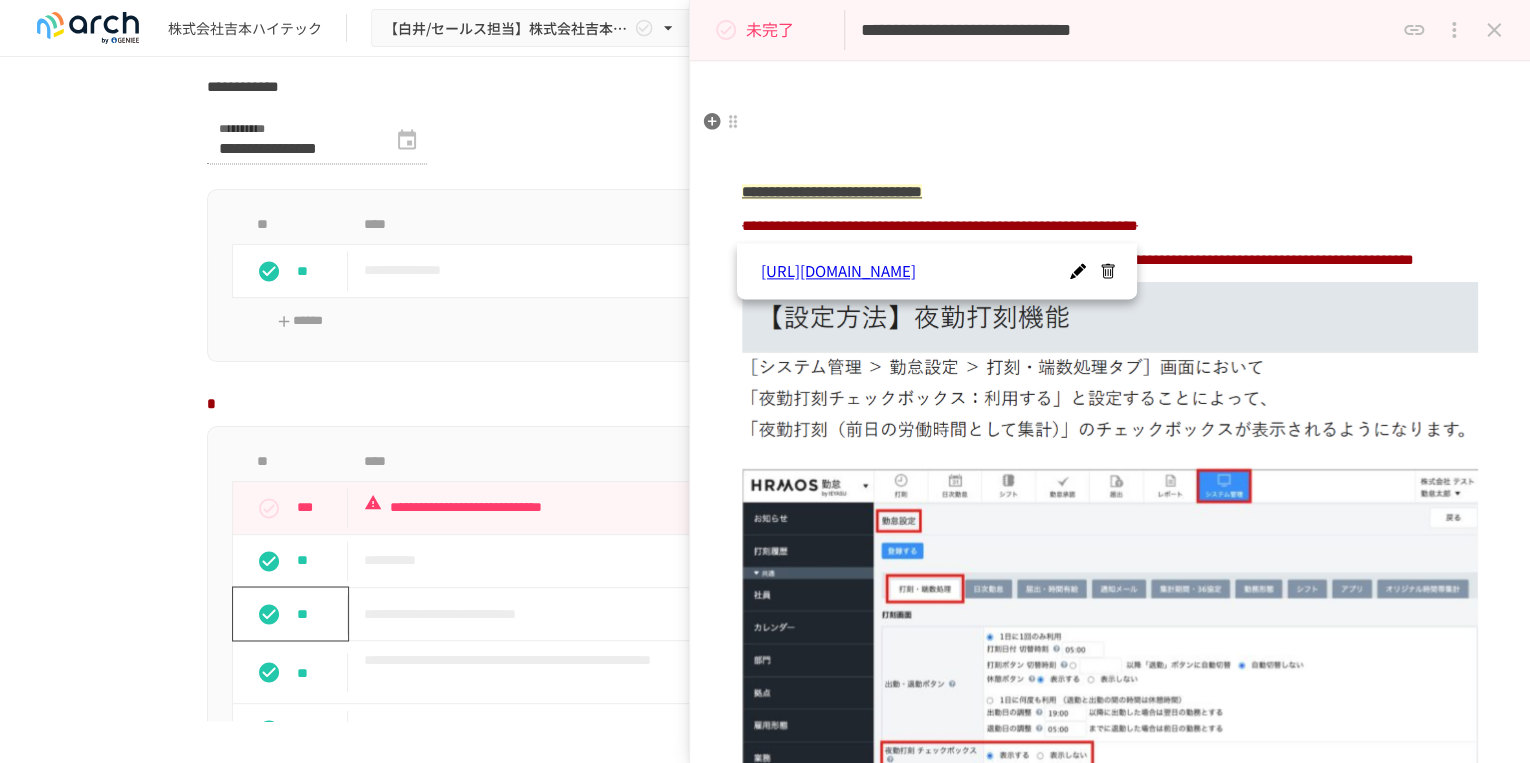 scroll, scrollTop: 1253, scrollLeft: 0, axis: vertical 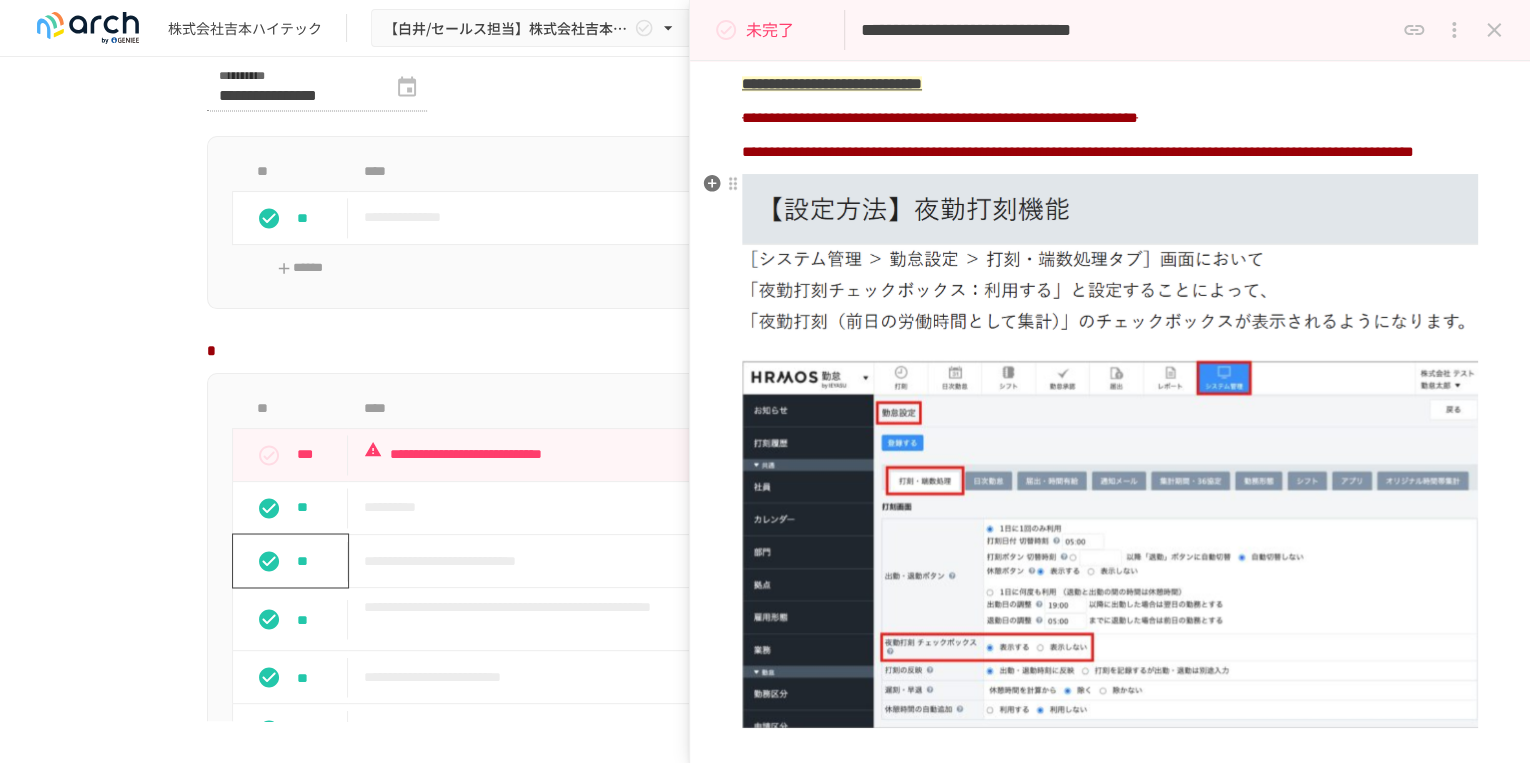 click at bounding box center [1110, 16] 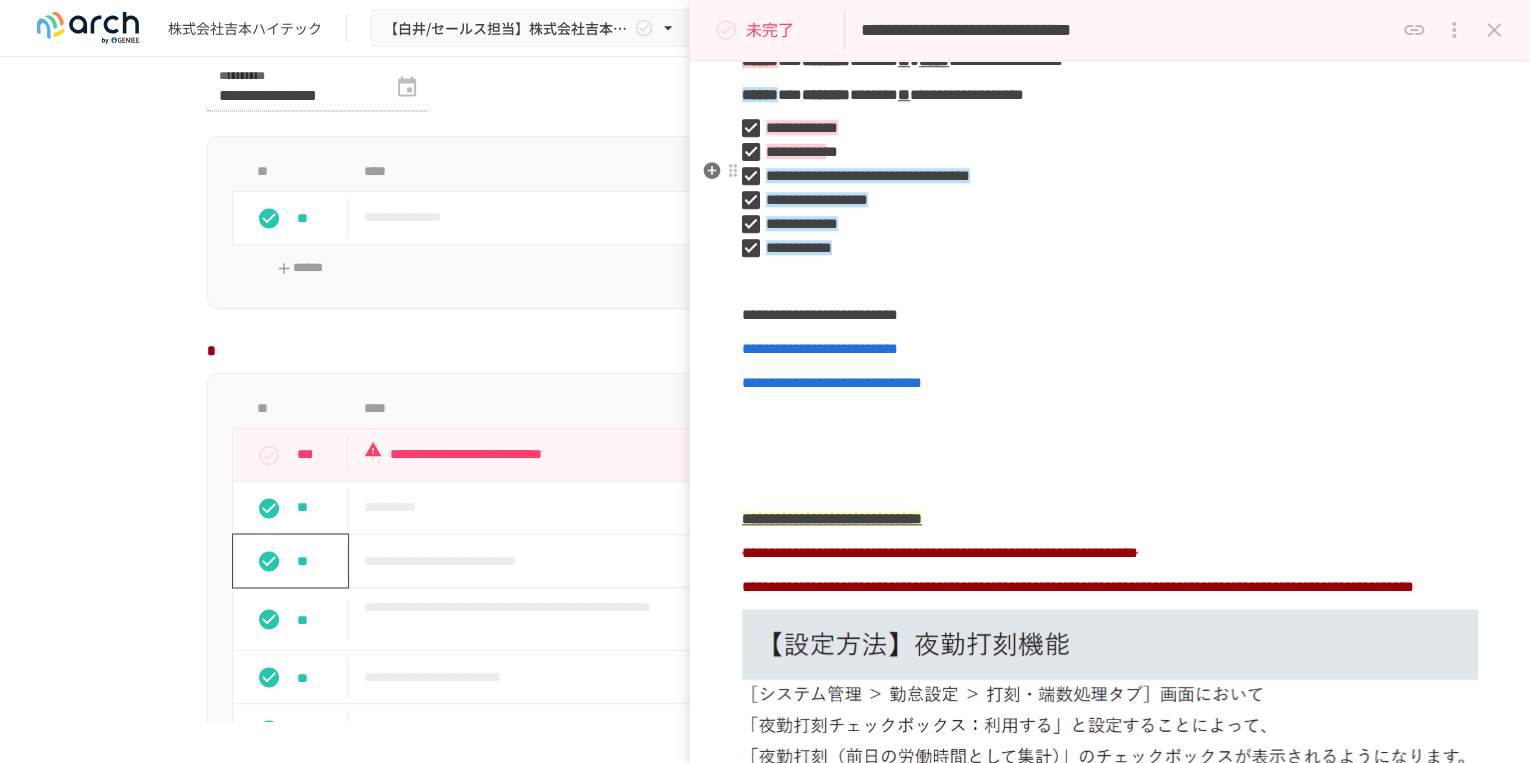 scroll, scrollTop: 933, scrollLeft: 0, axis: vertical 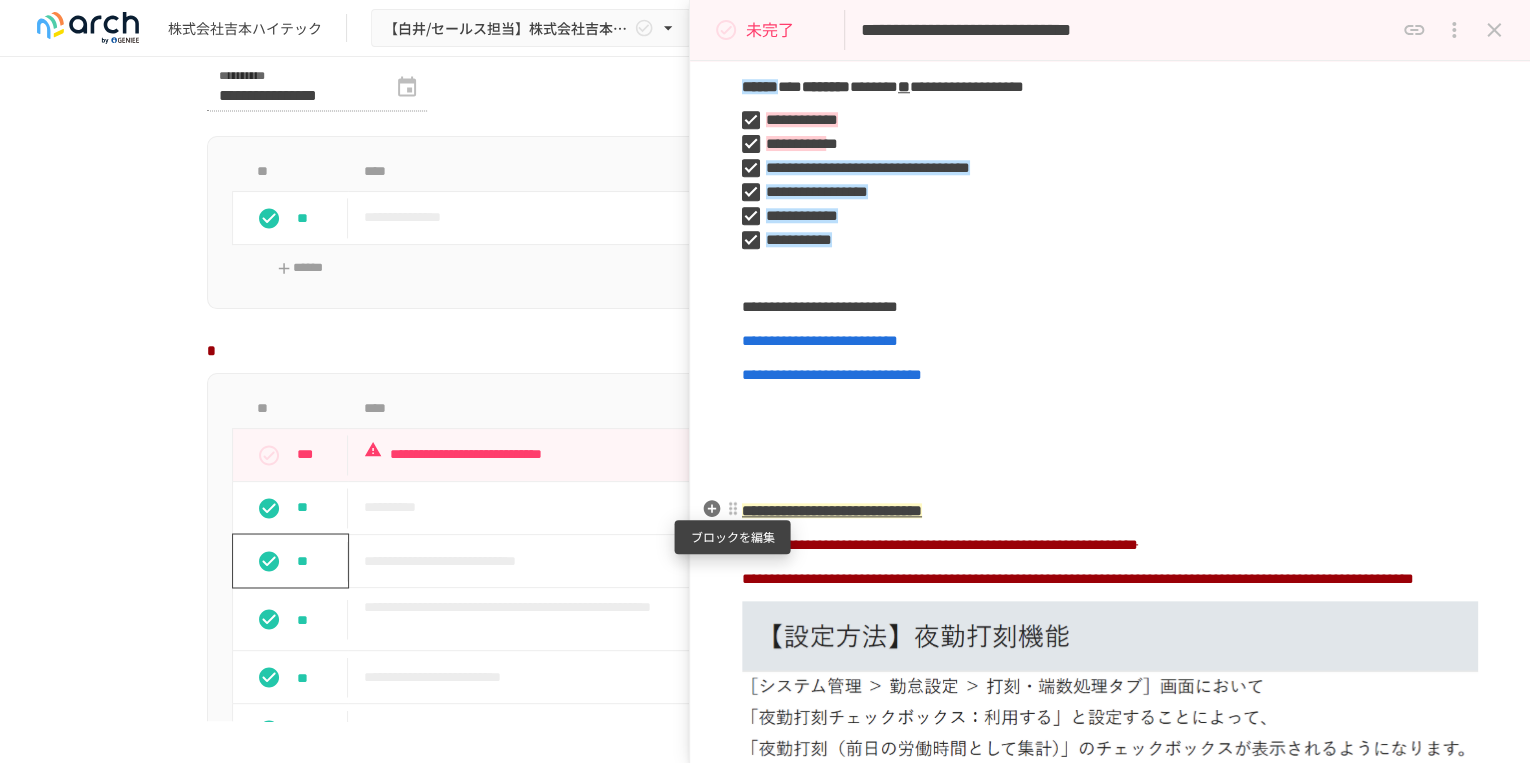 click at bounding box center (733, 509) 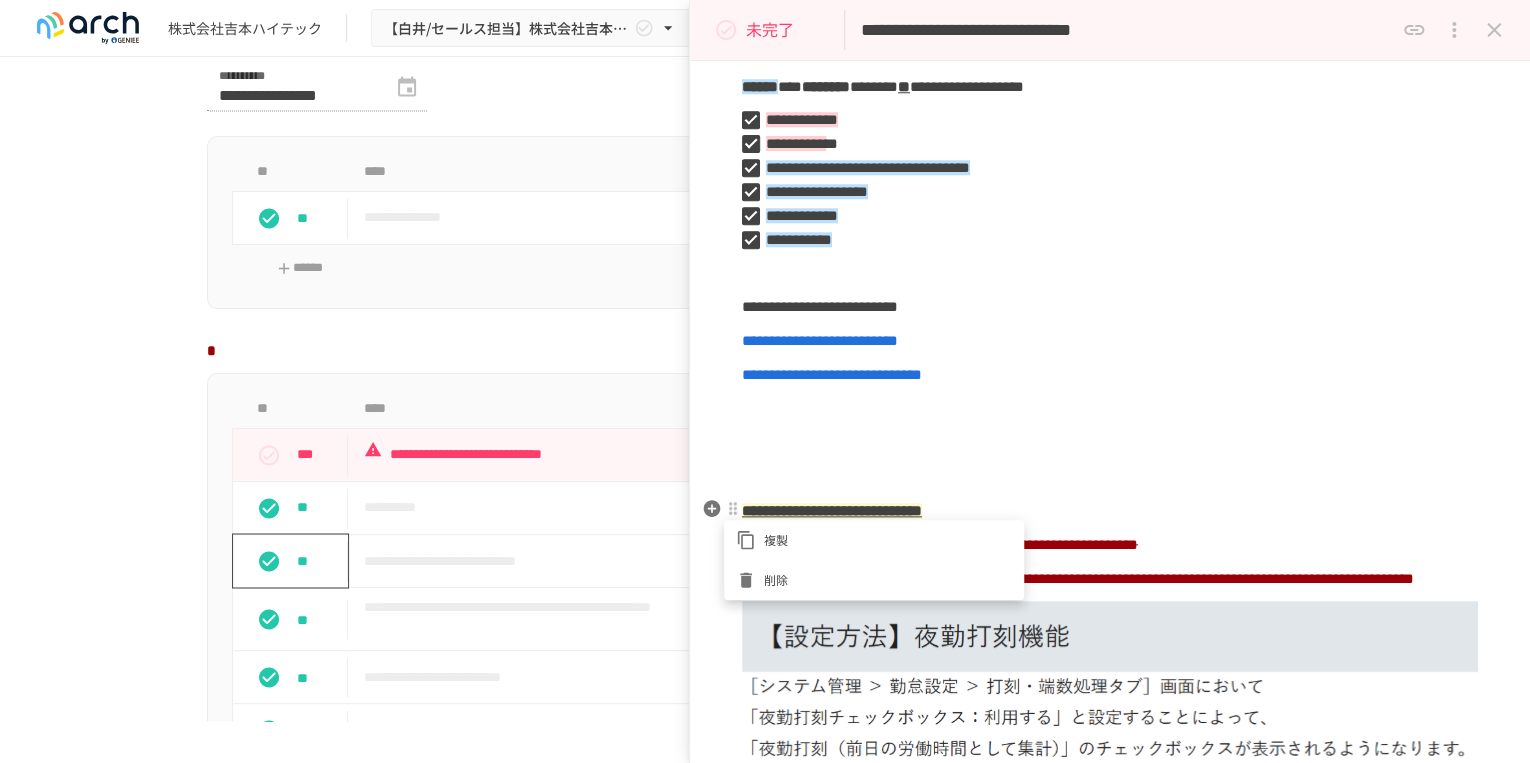 click at bounding box center [765, 381] 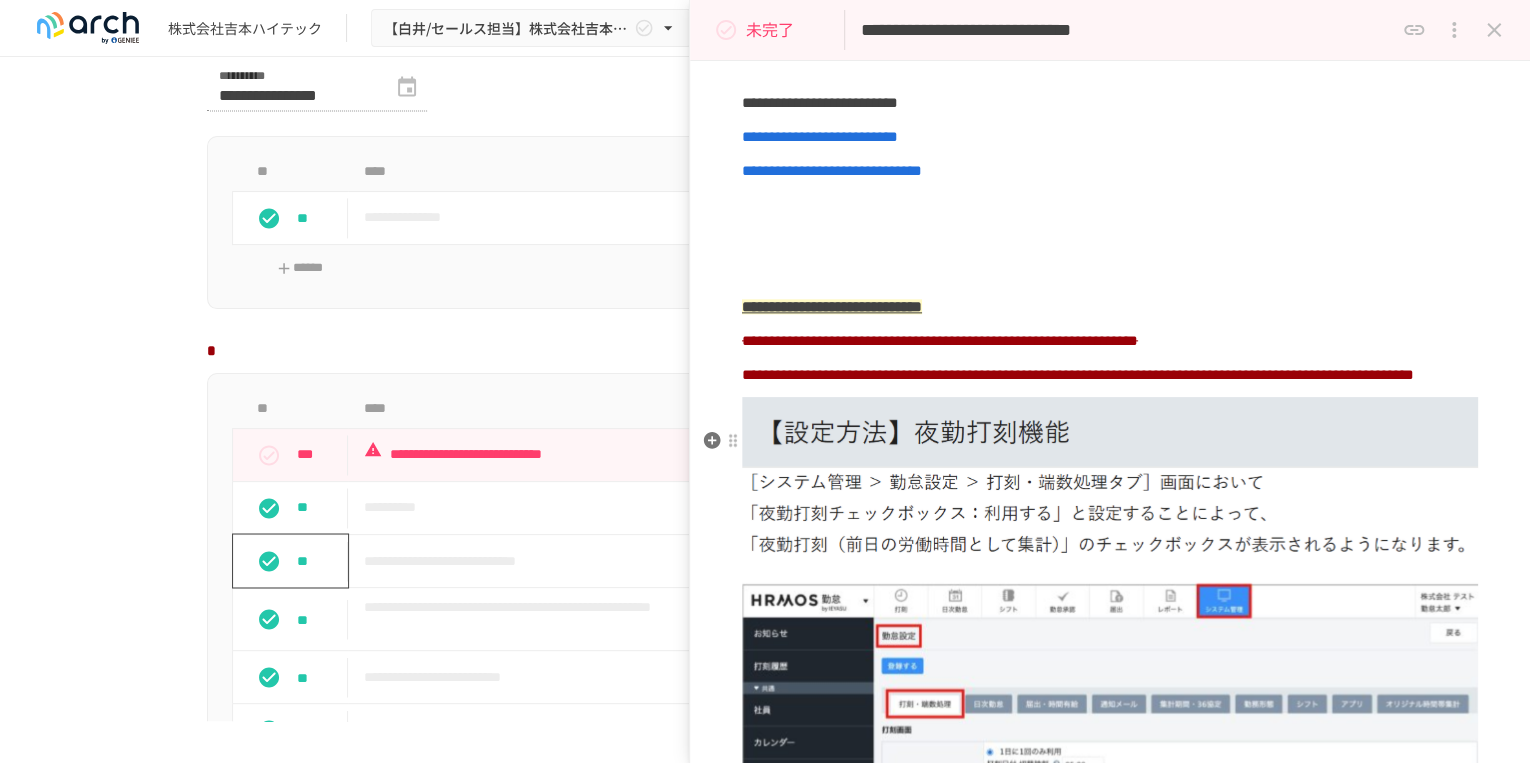 scroll, scrollTop: 1253, scrollLeft: 0, axis: vertical 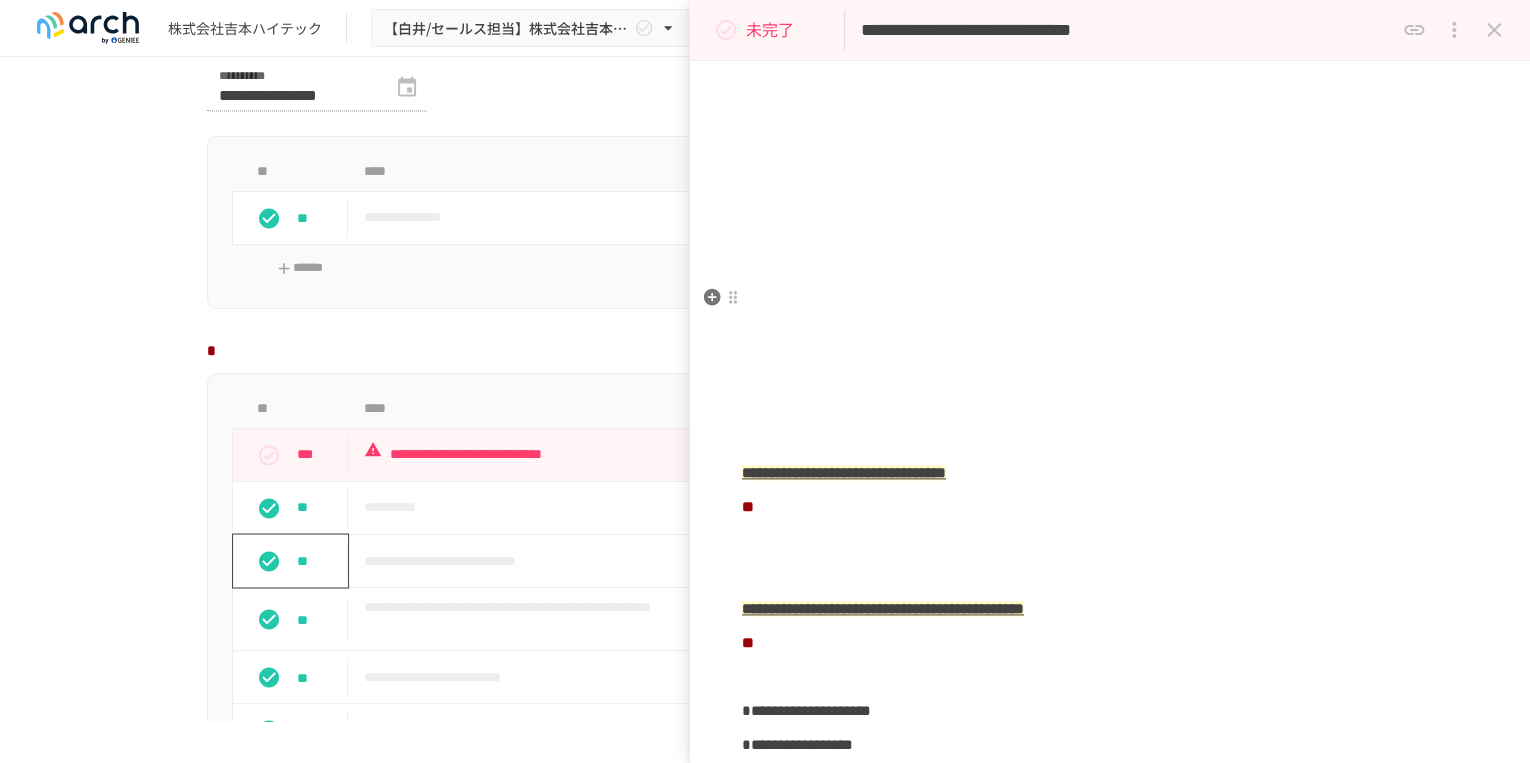 click on "**" at bounding box center (1110, -47) 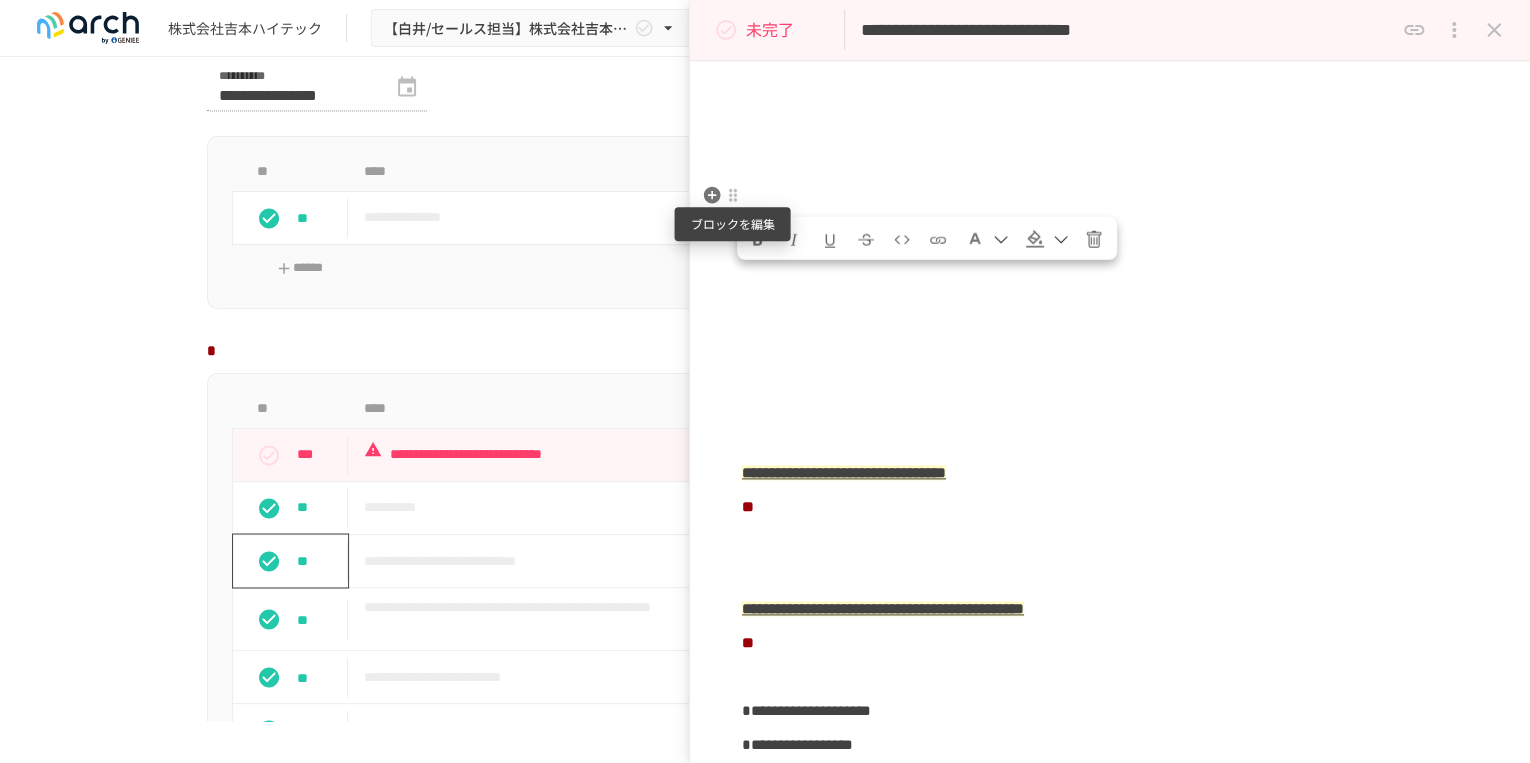 drag, startPoint x: 785, startPoint y: 196, endPoint x: 739, endPoint y: 195, distance: 46.010868 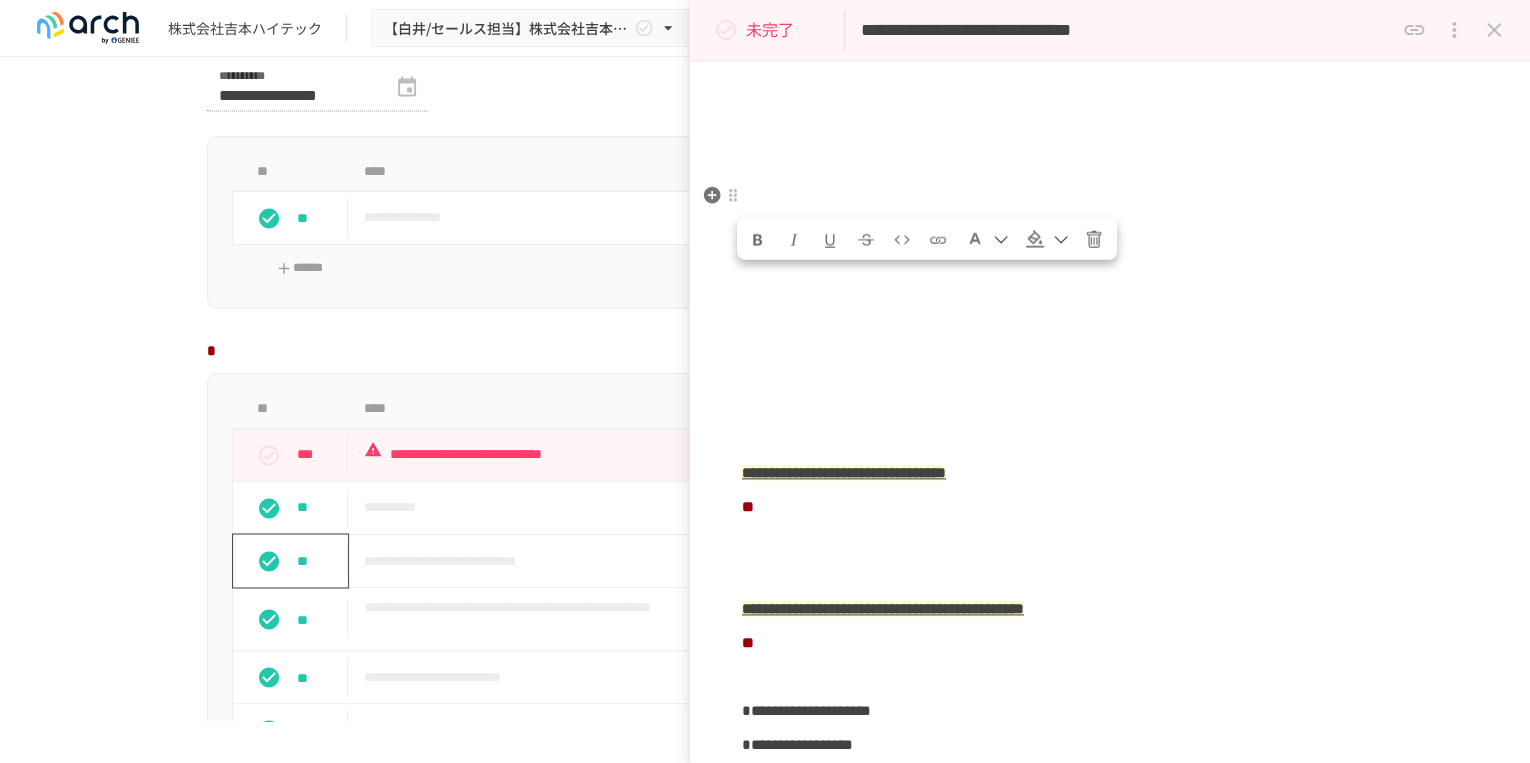 click on "***" at bounding box center (1110, -149) 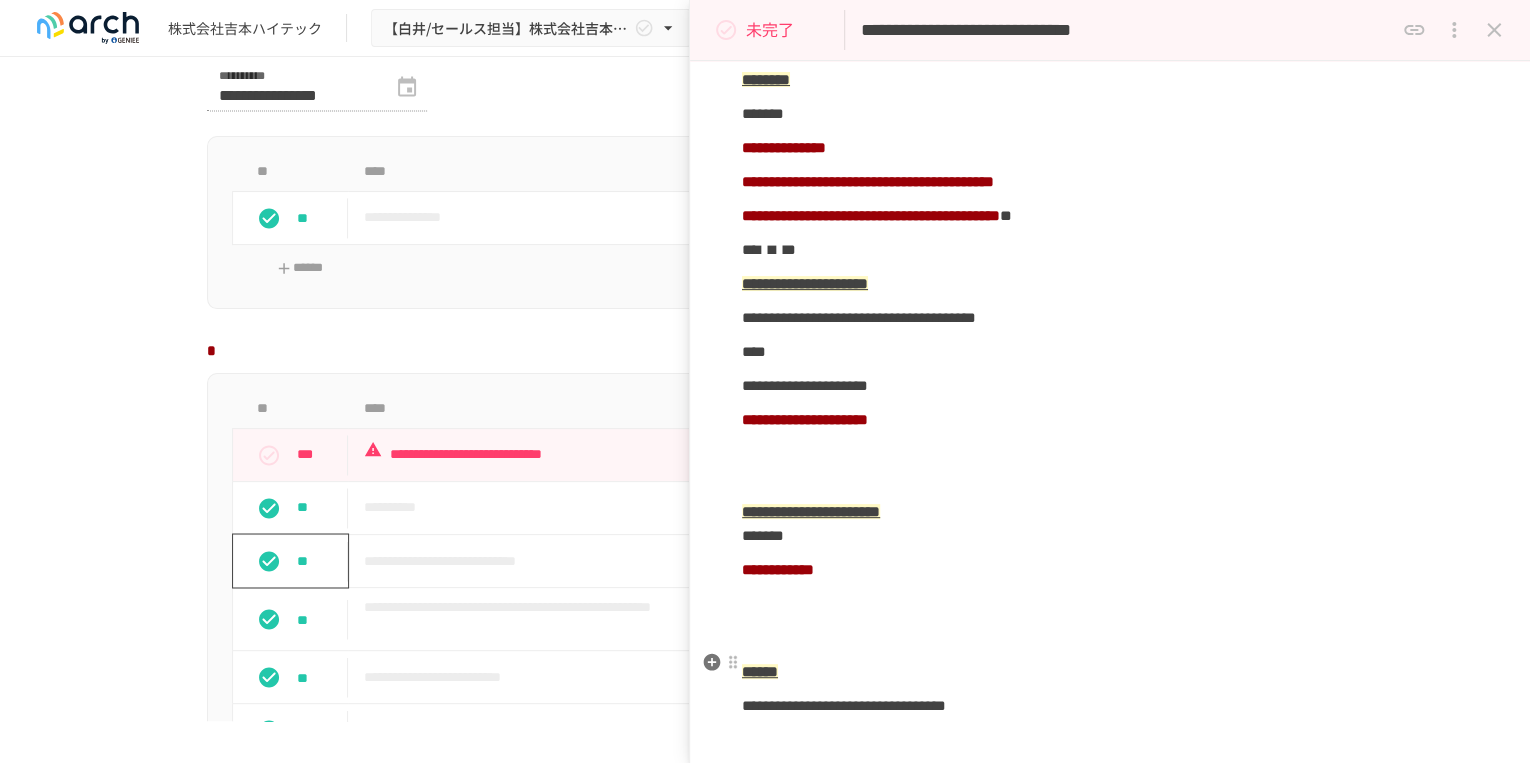 scroll, scrollTop: 3941, scrollLeft: 0, axis: vertical 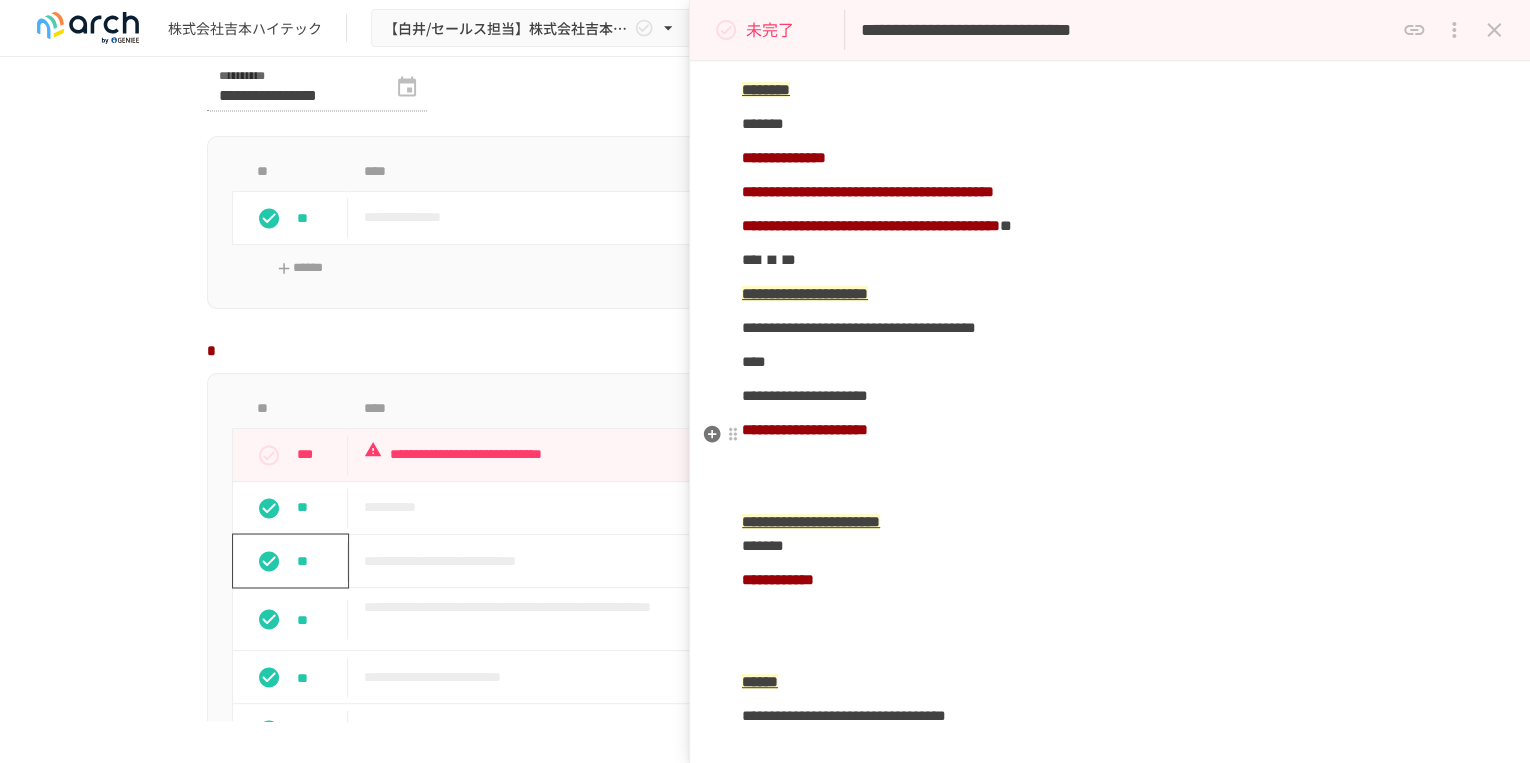 click on "********" at bounding box center [1110, 90] 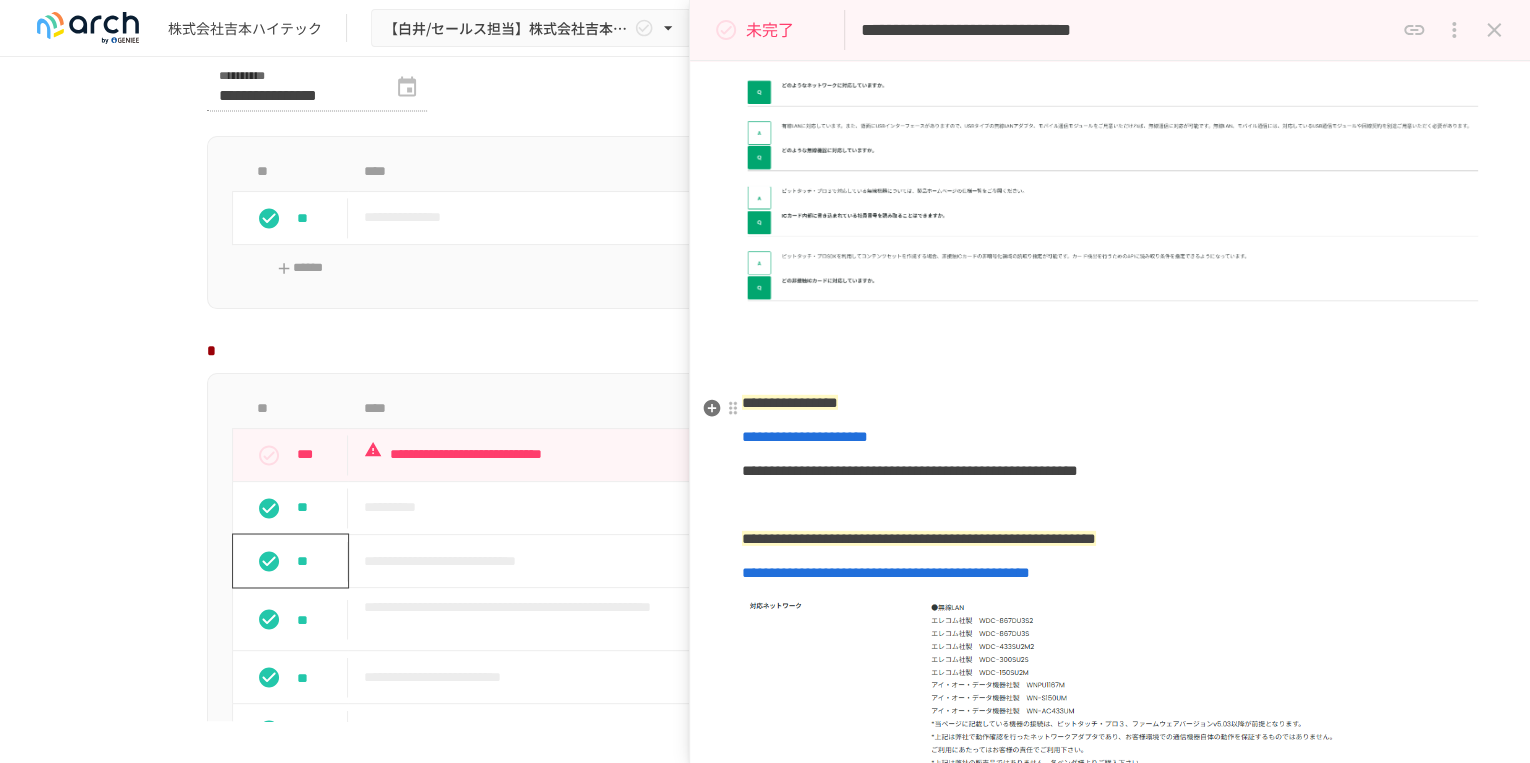 scroll, scrollTop: 6634, scrollLeft: 0, axis: vertical 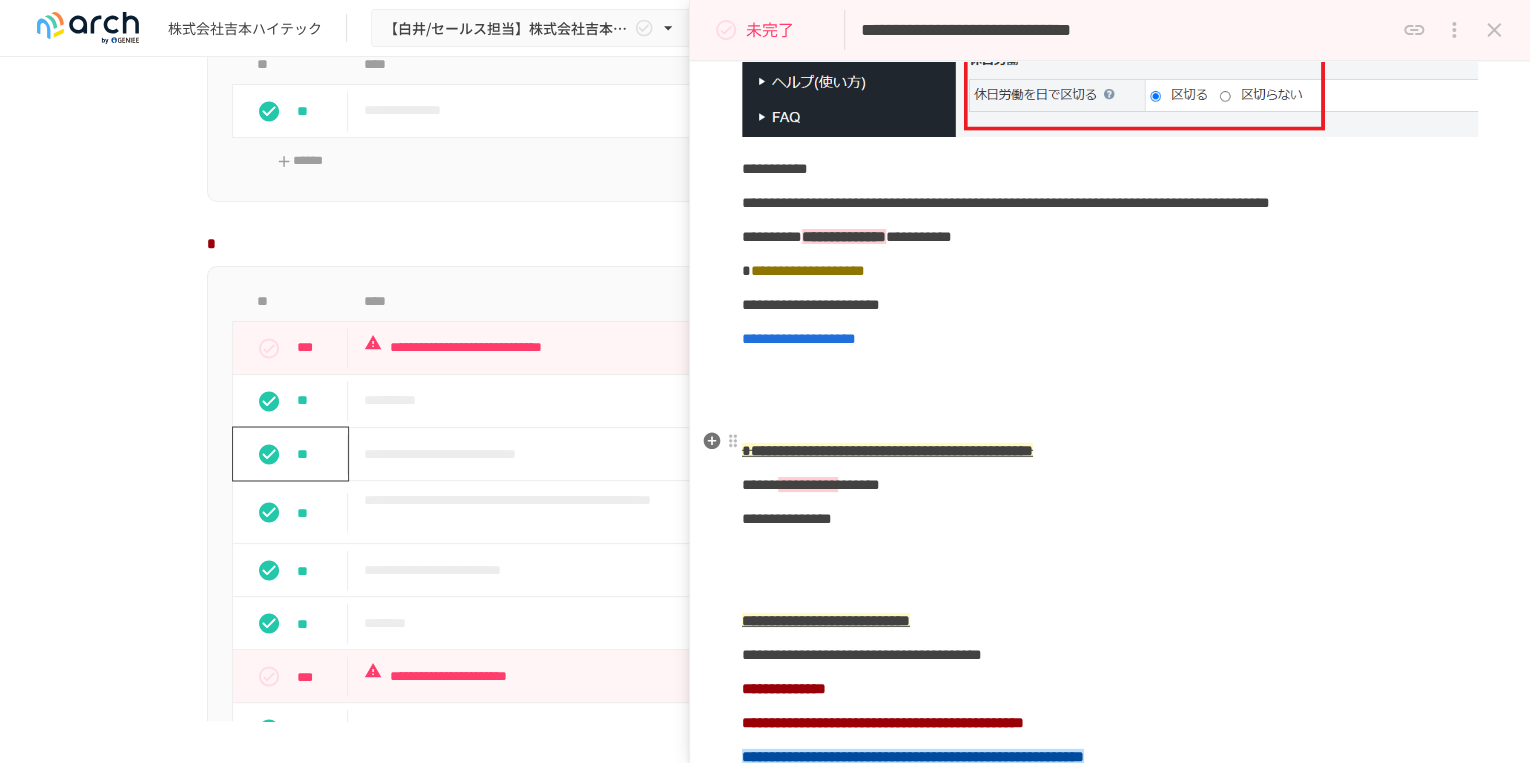 click on "**********" at bounding box center [1110, 169] 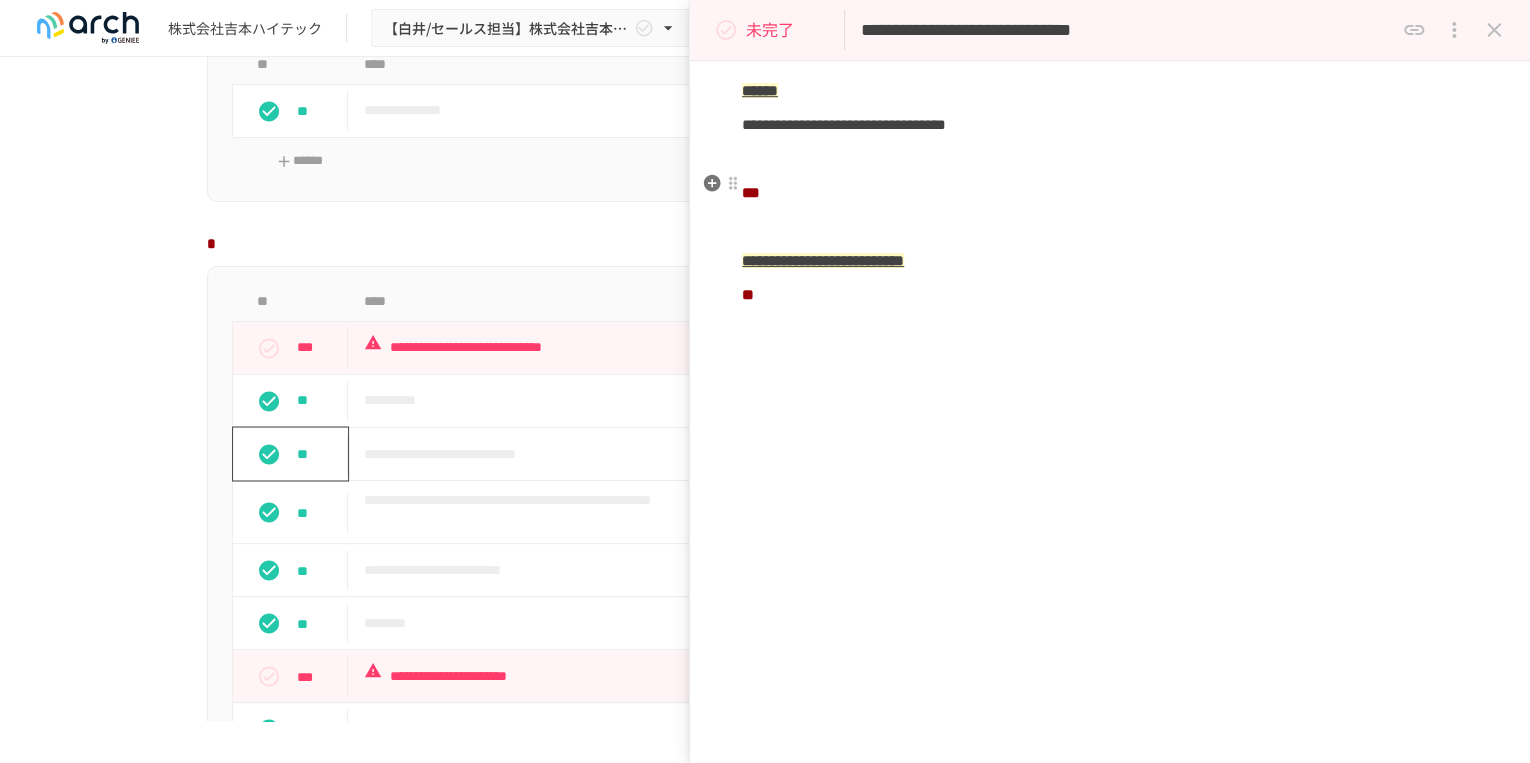 scroll, scrollTop: 4533, scrollLeft: 0, axis: vertical 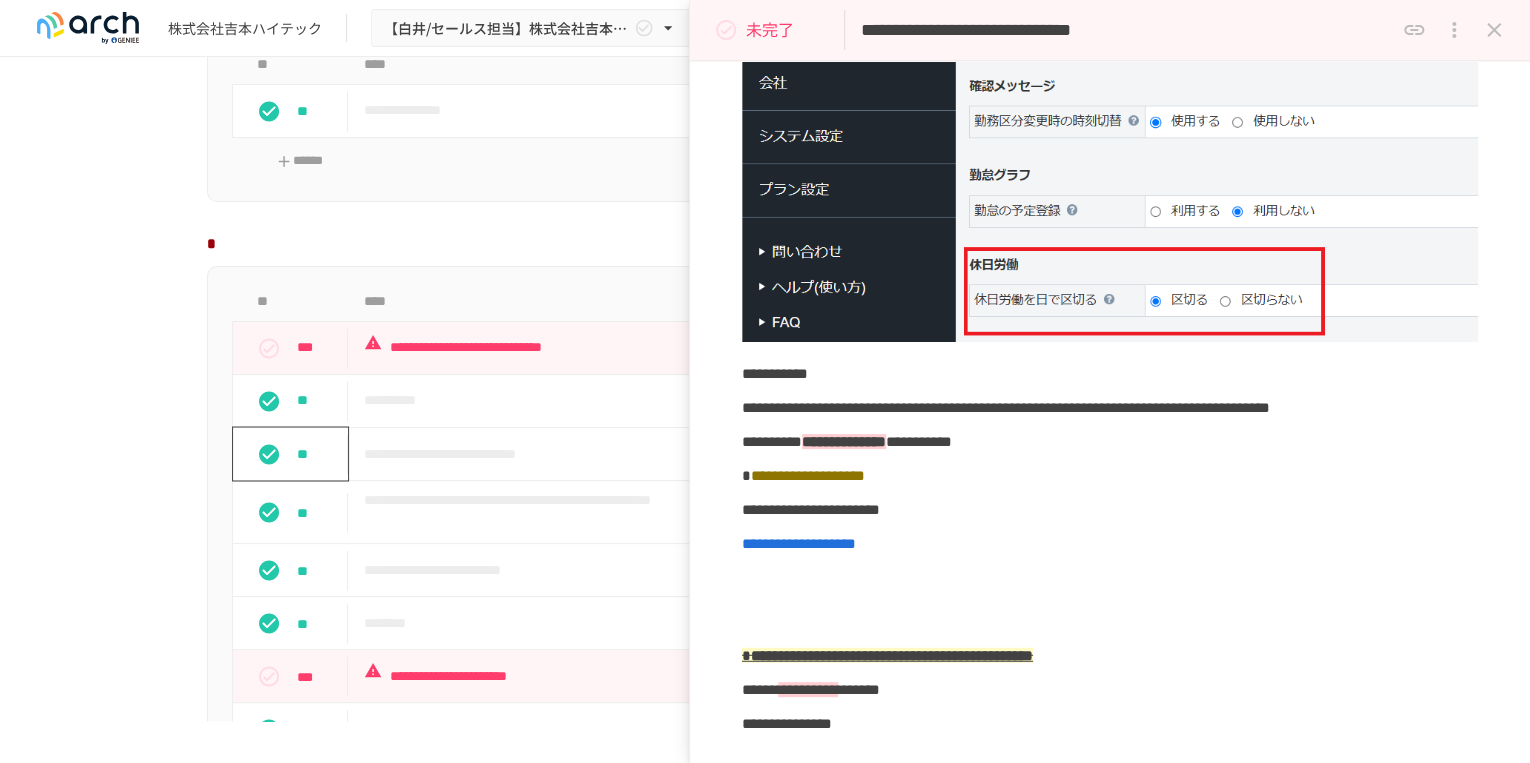 drag, startPoint x: 1412, startPoint y: 556, endPoint x: 1407, endPoint y: 340, distance: 216.05786 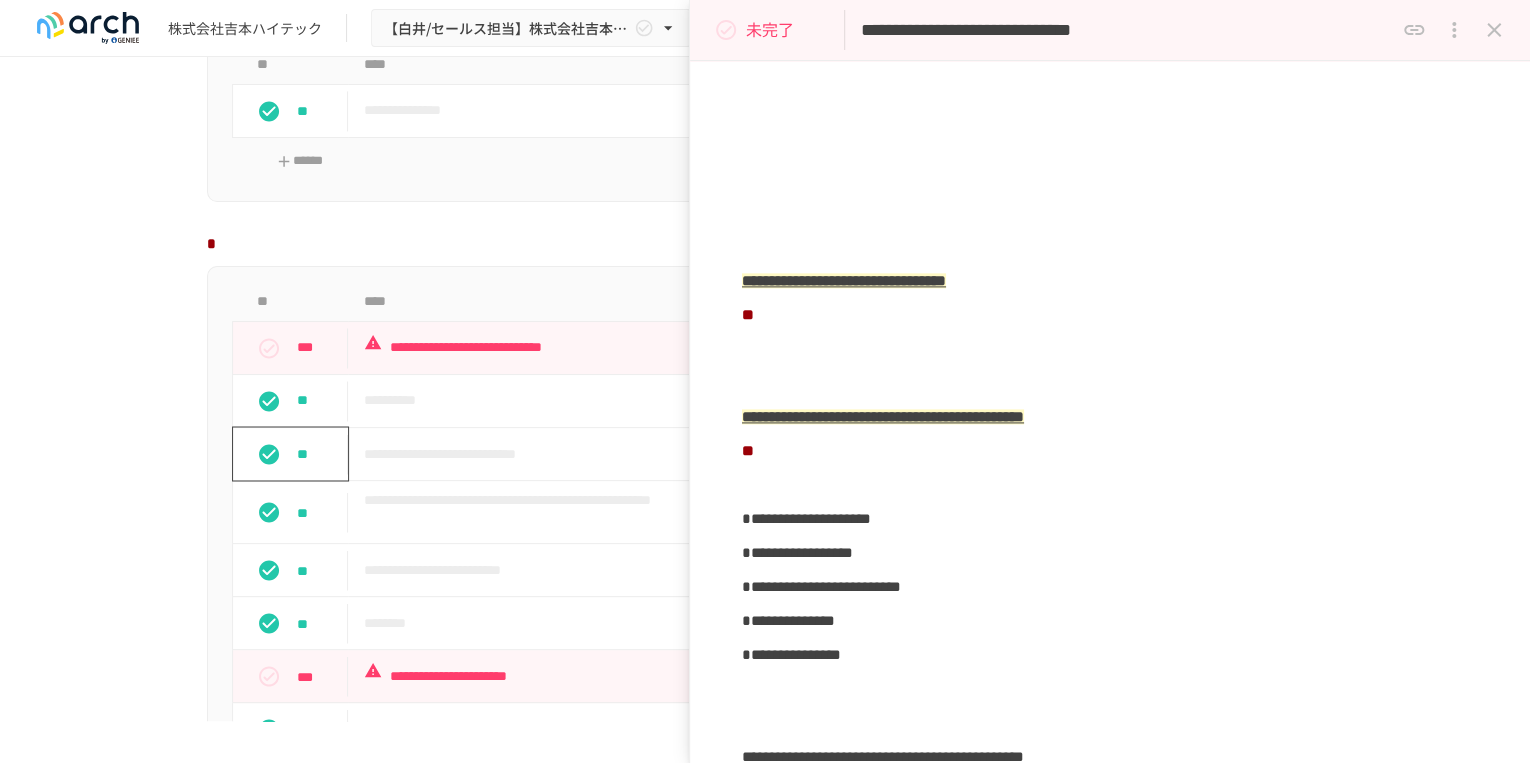 drag, startPoint x: 1491, startPoint y: 358, endPoint x: 1507, endPoint y: 565, distance: 207.61743 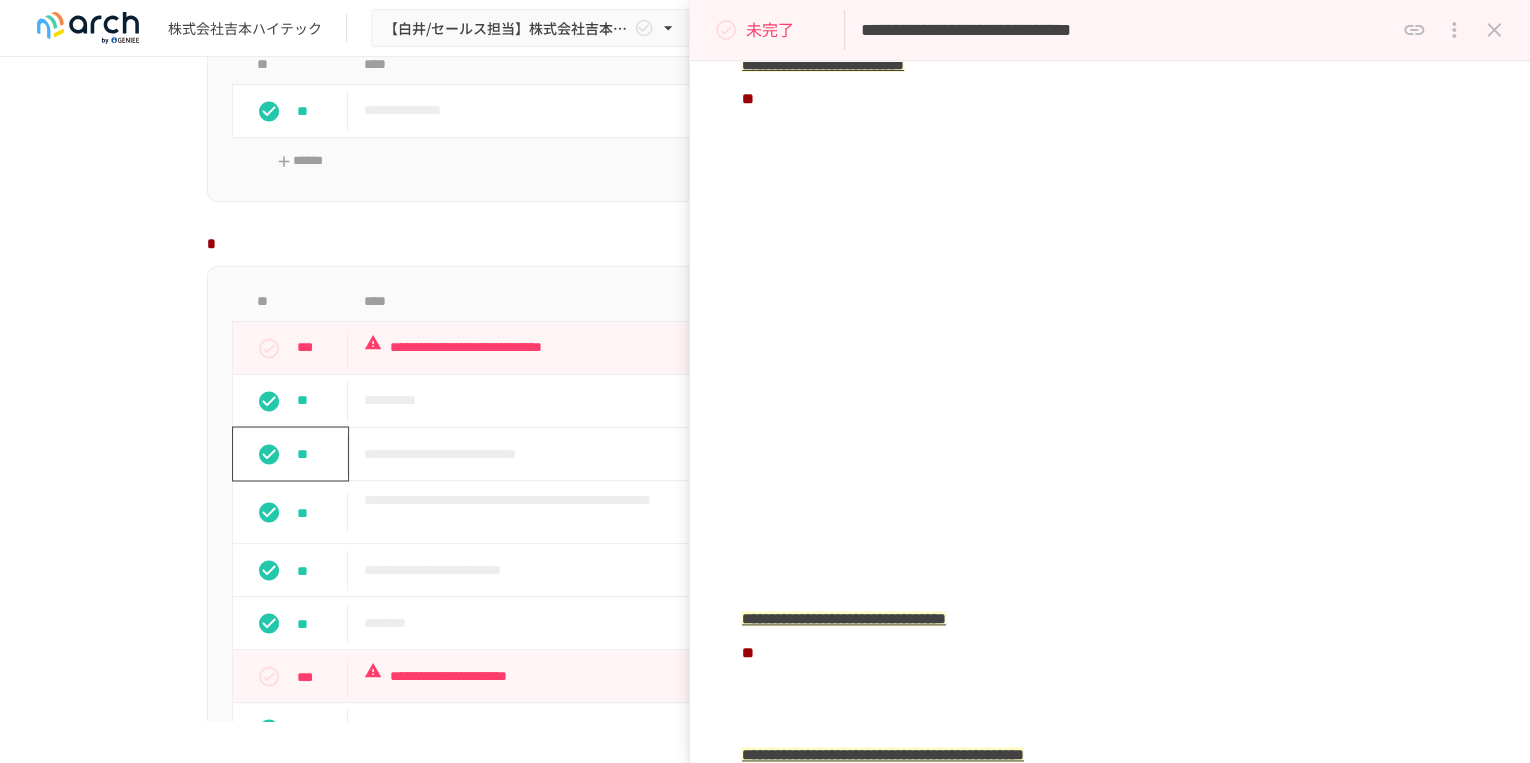 scroll, scrollTop: 4841, scrollLeft: 0, axis: vertical 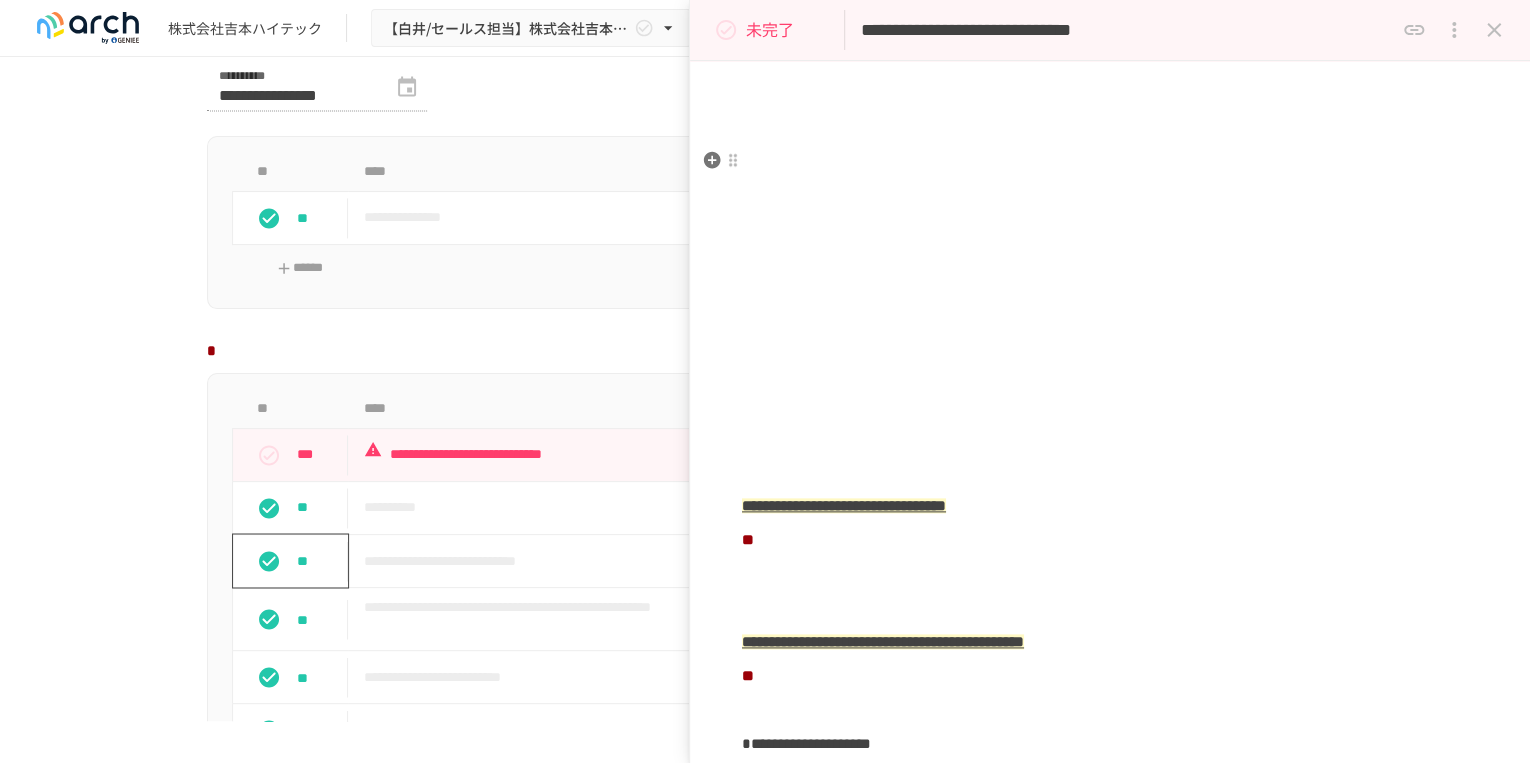 click on "**********" at bounding box center (1110, -184) 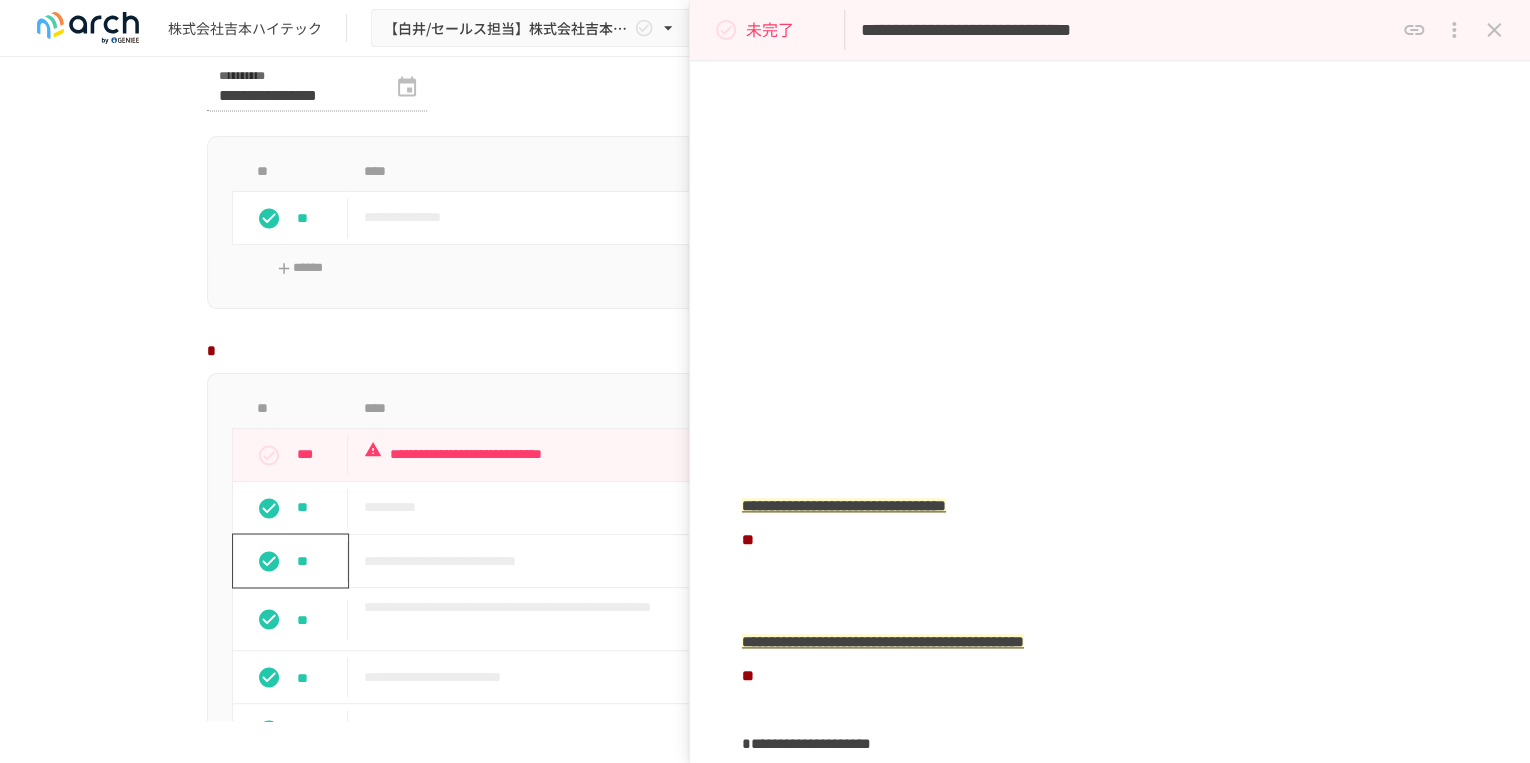 click on "**********" at bounding box center (765, 389) 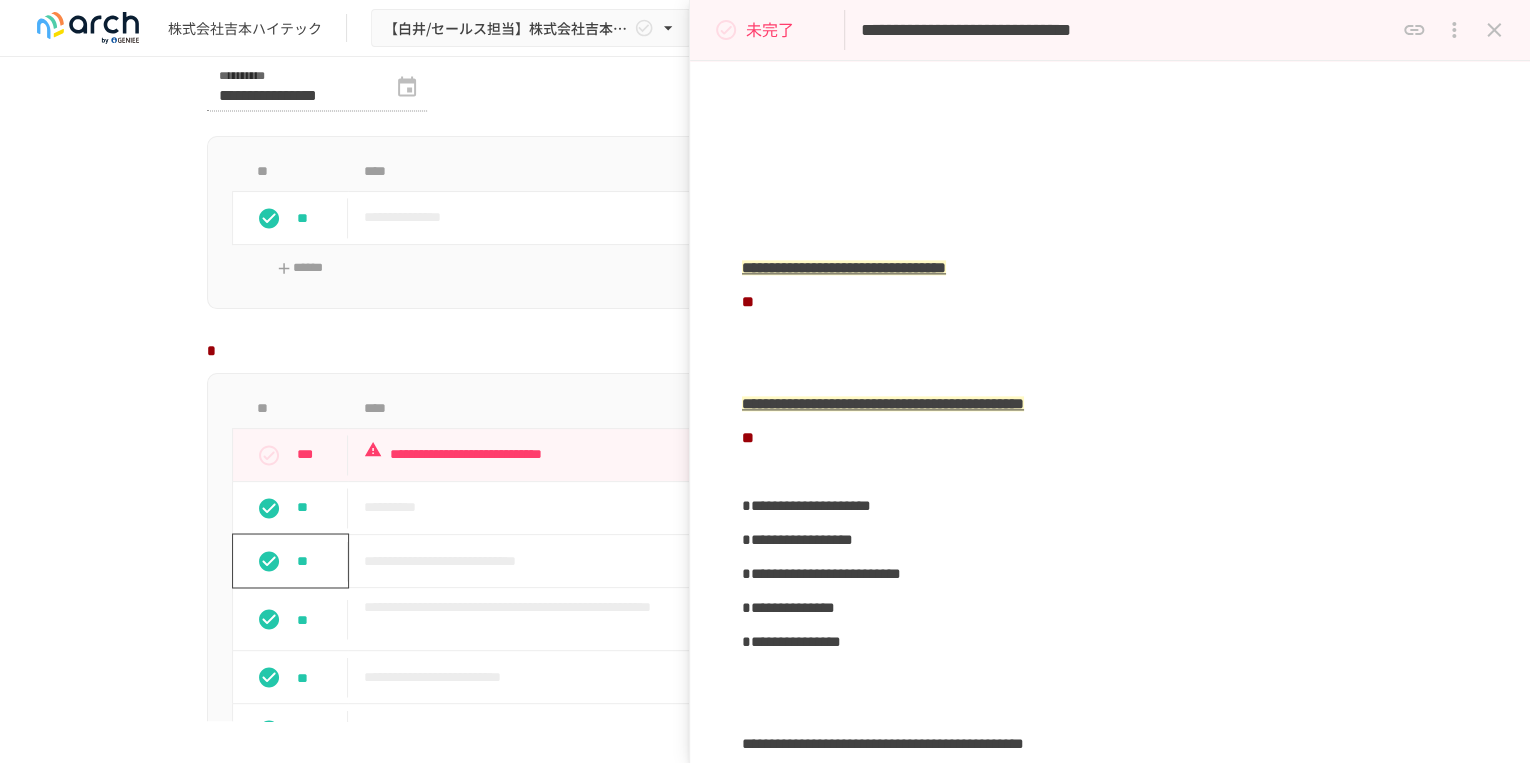 scroll, scrollTop: 5081, scrollLeft: 0, axis: vertical 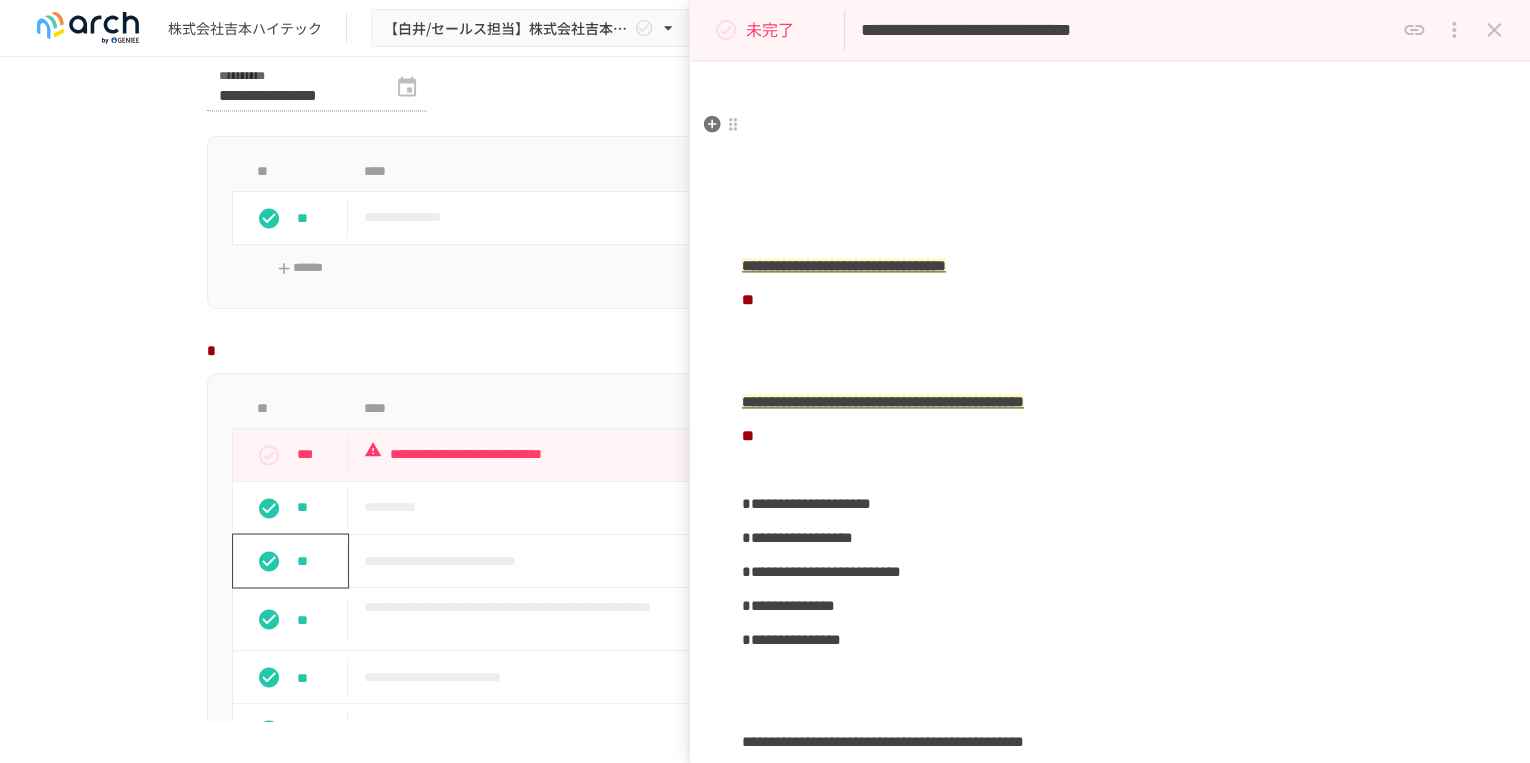 click on "**********" at bounding box center (1110, -1046) 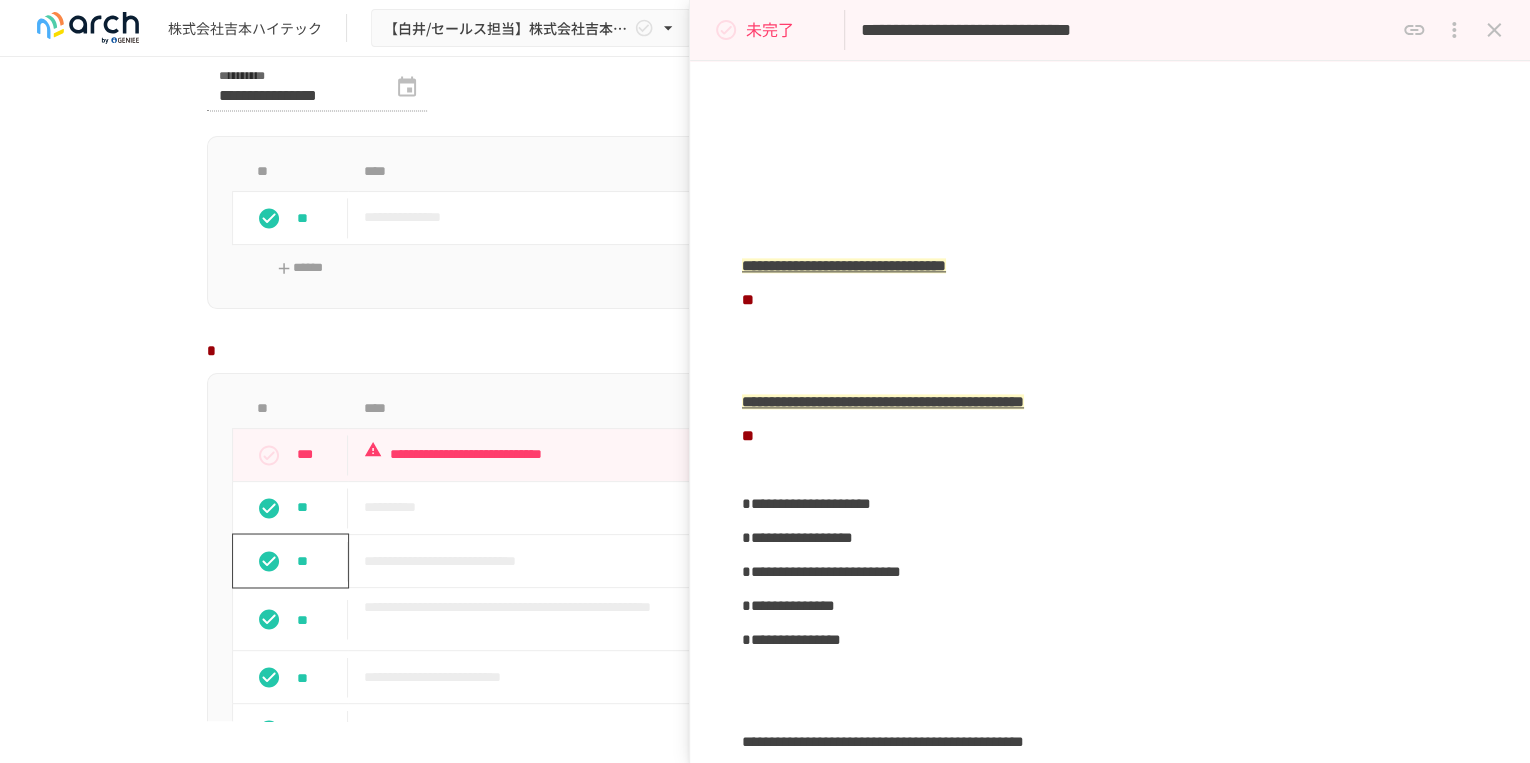 click on "**********" at bounding box center (765, 232) 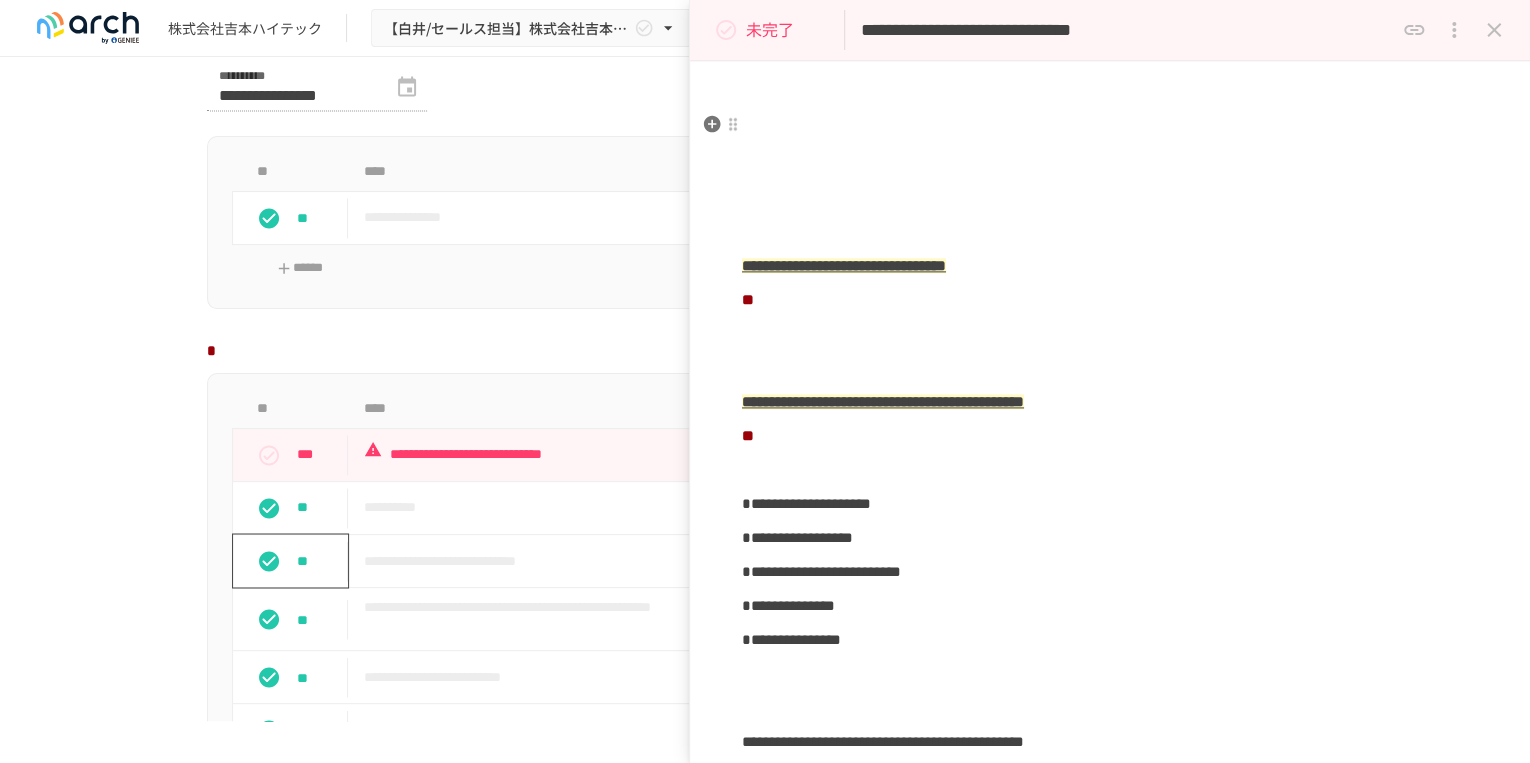 click on "**********" at bounding box center (1110, -1046) 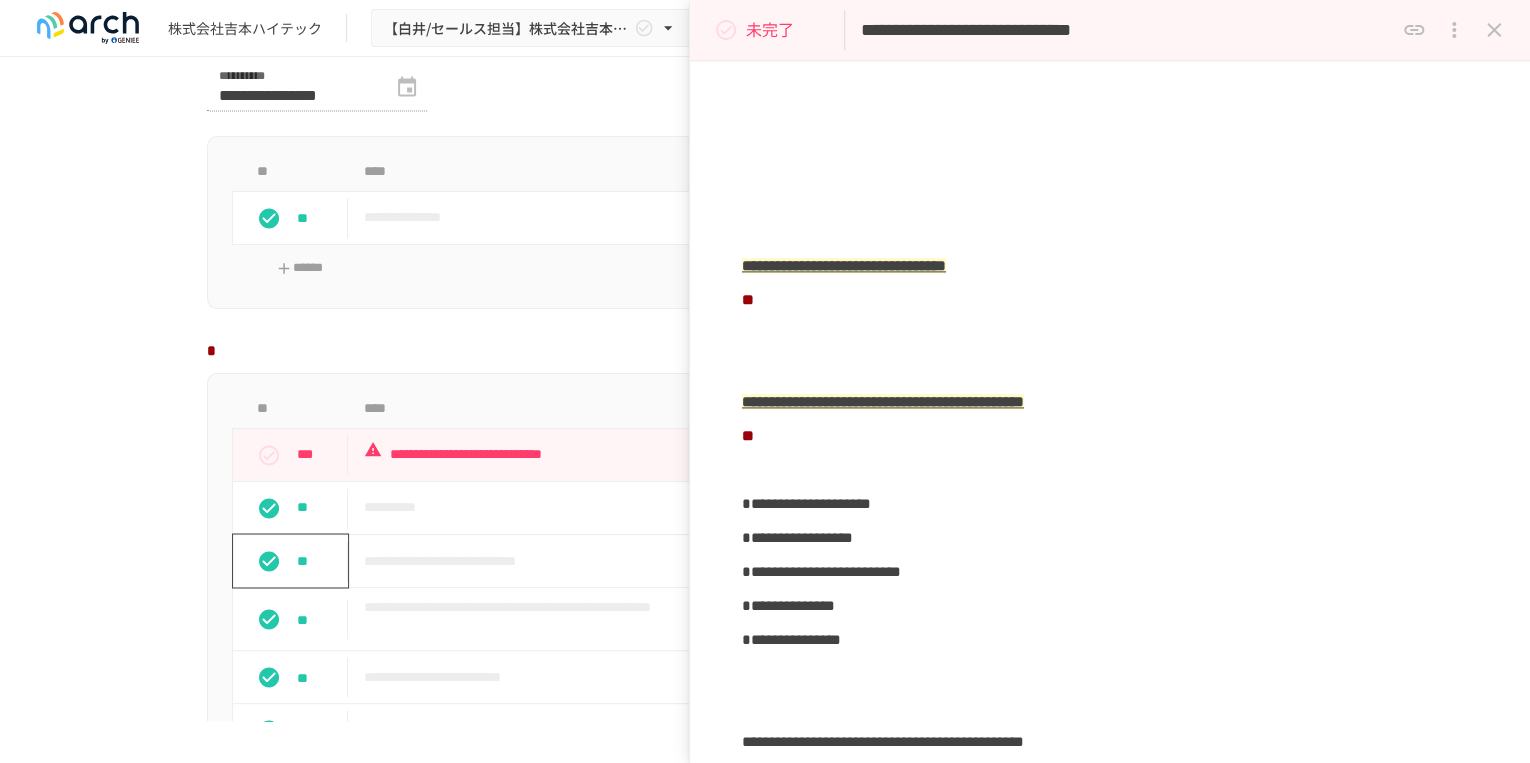click 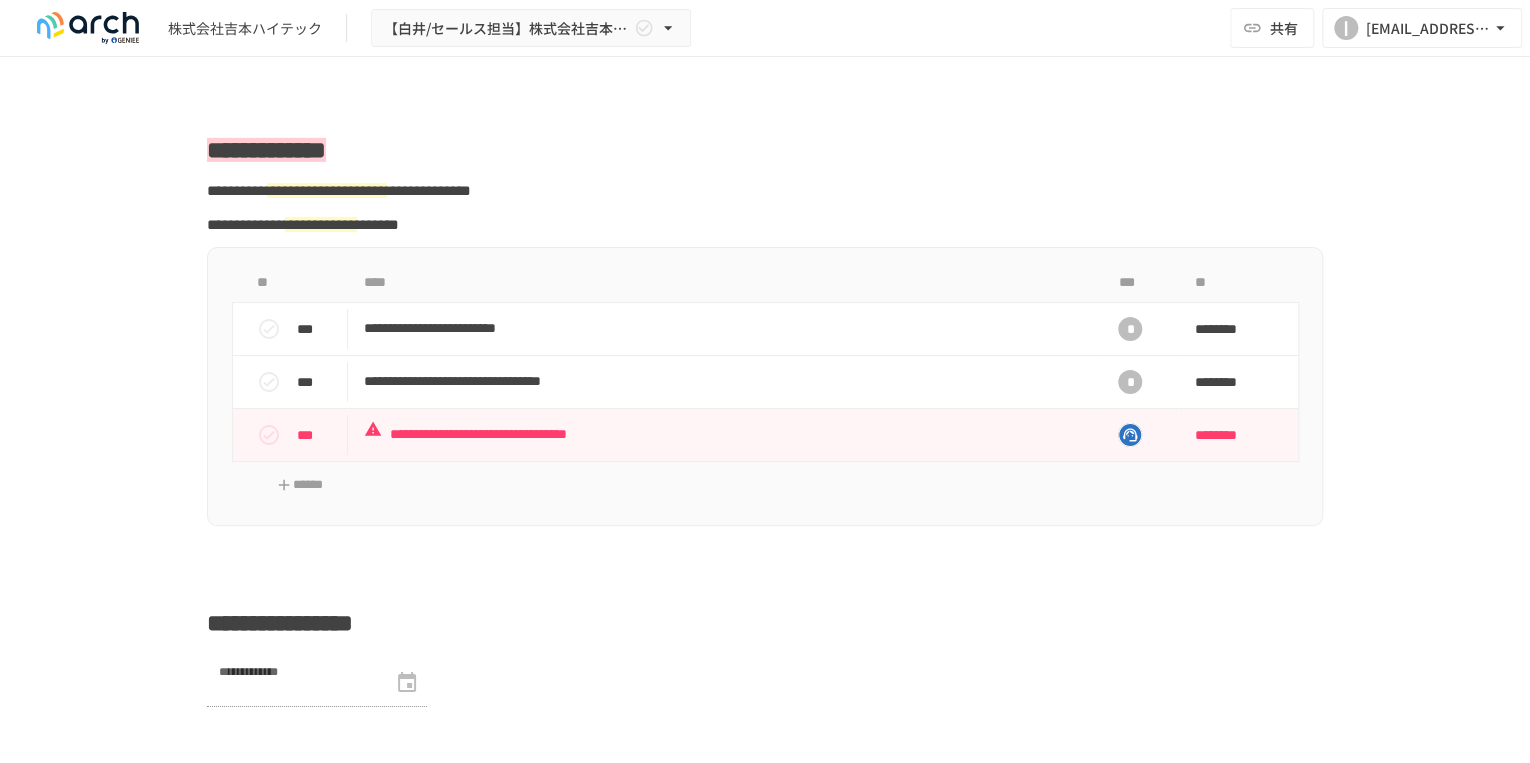 scroll, scrollTop: 3247, scrollLeft: 0, axis: vertical 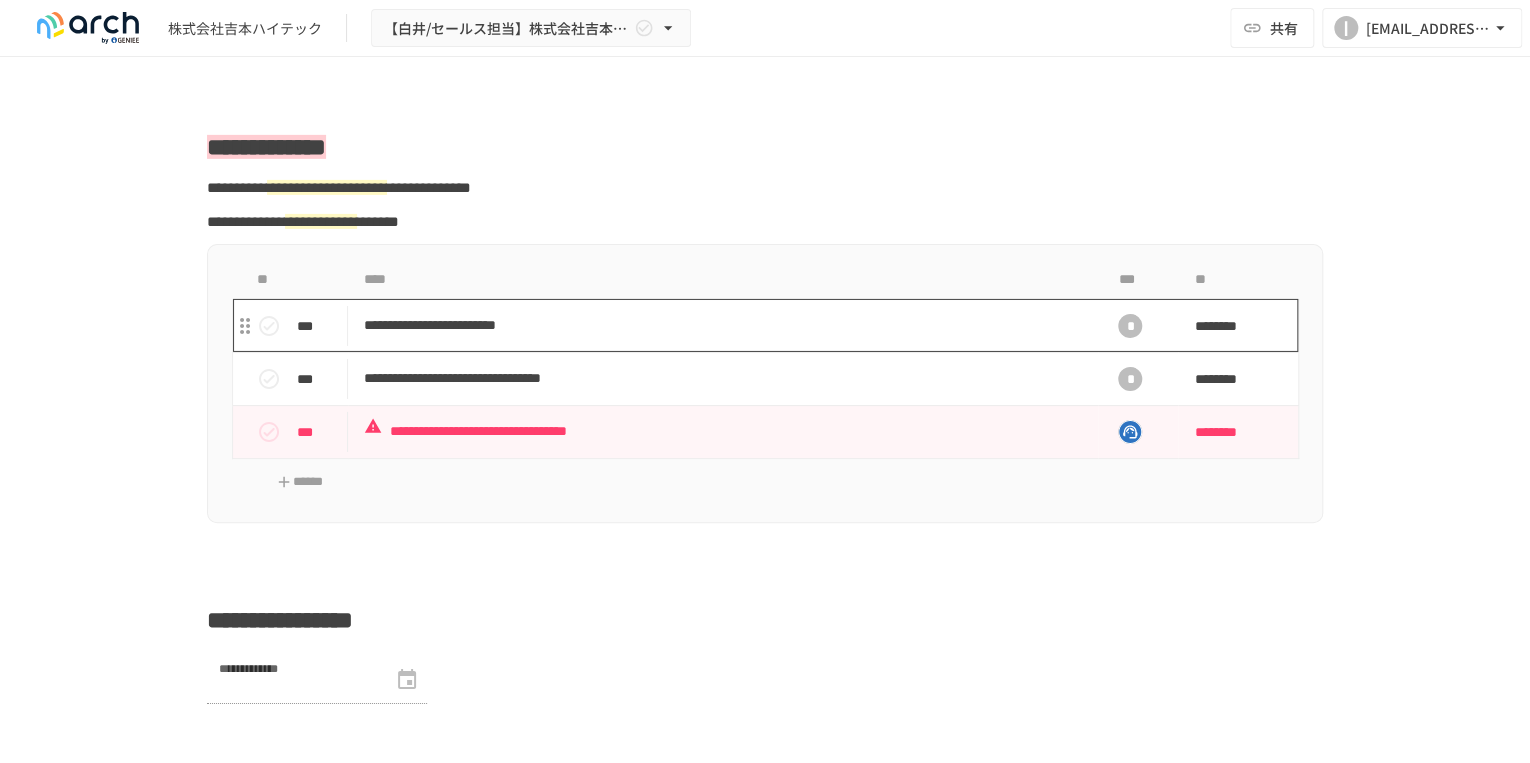 click on "**********" at bounding box center (723, 325) 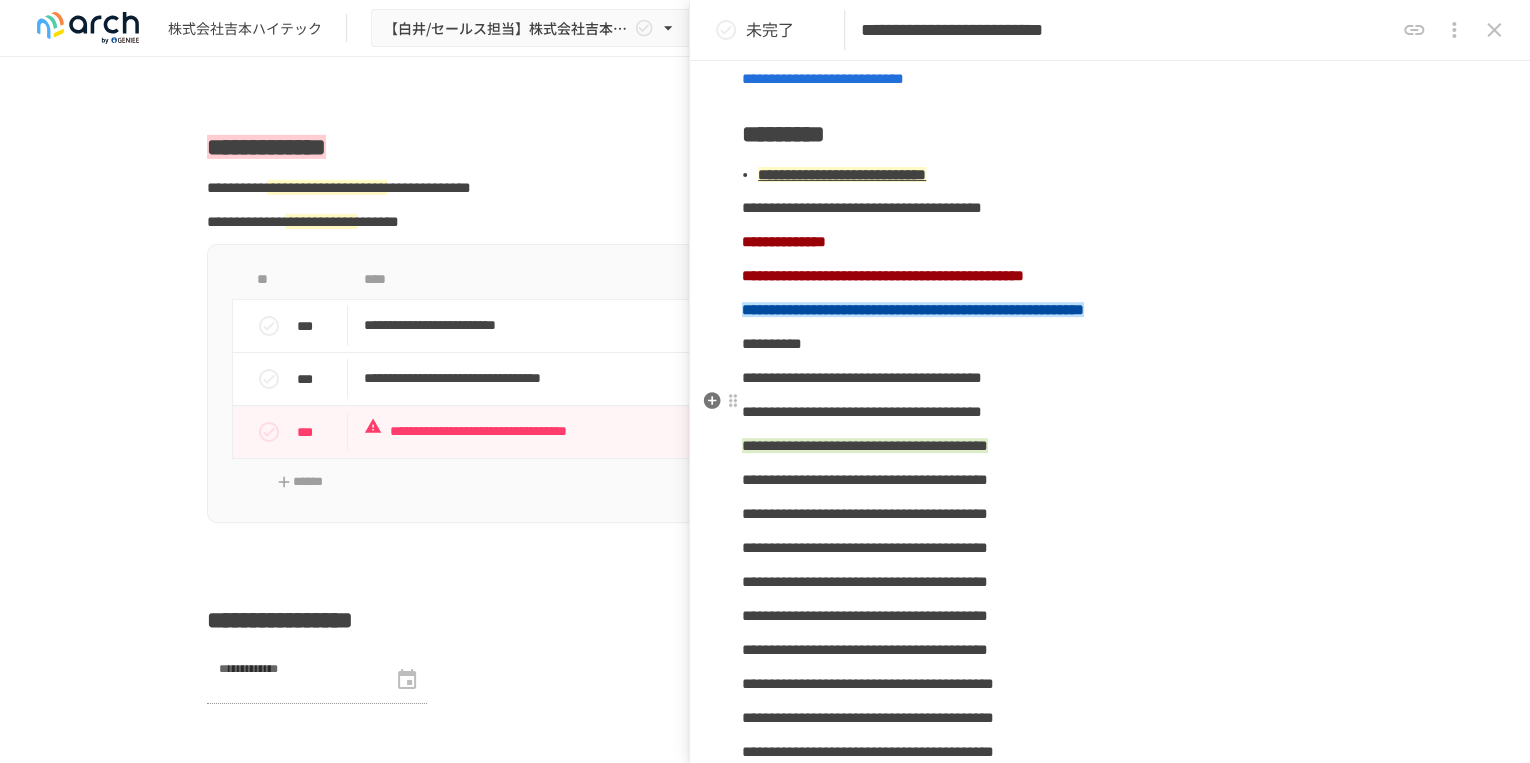 scroll, scrollTop: 400, scrollLeft: 0, axis: vertical 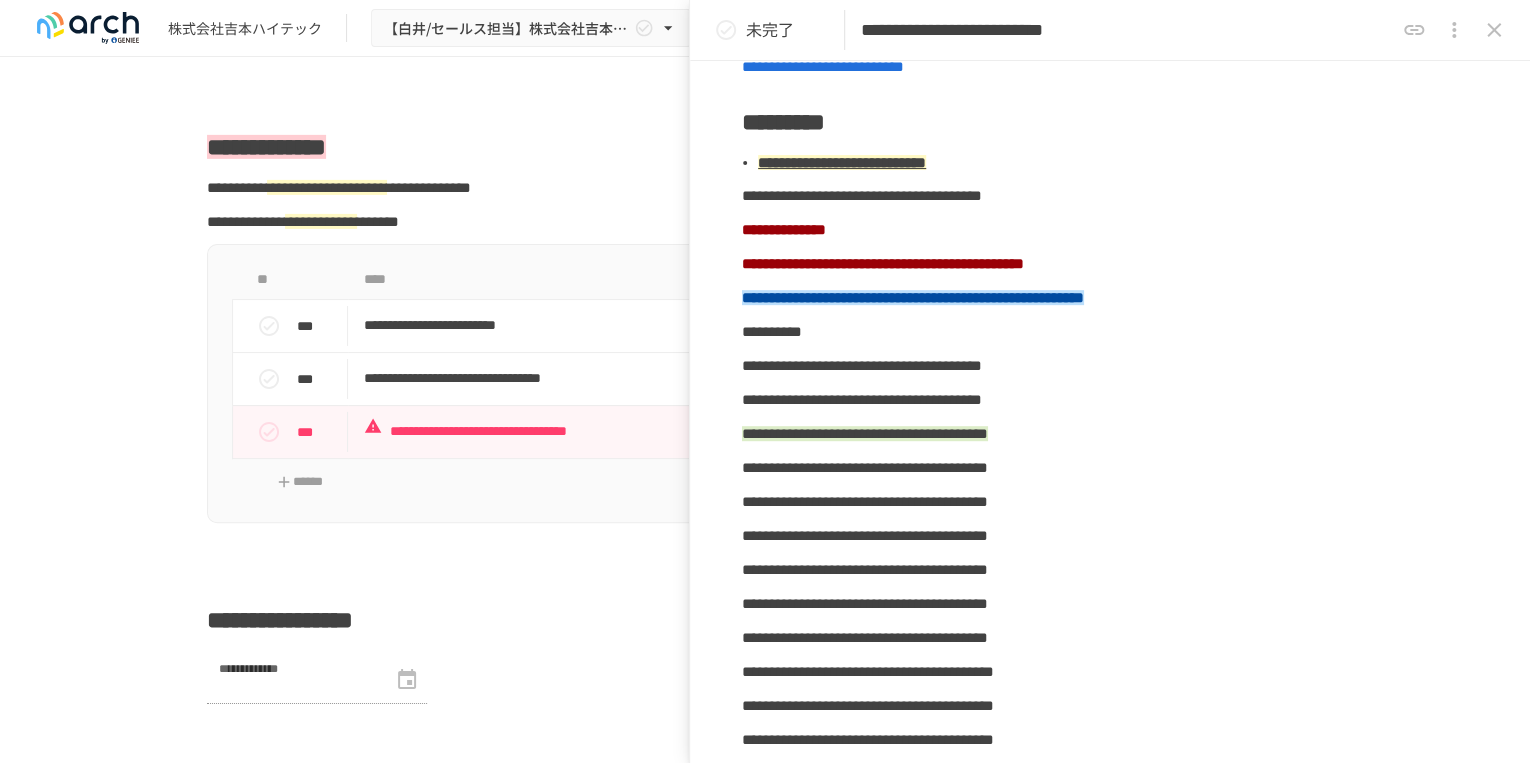 click on "**********" at bounding box center (765, 383) 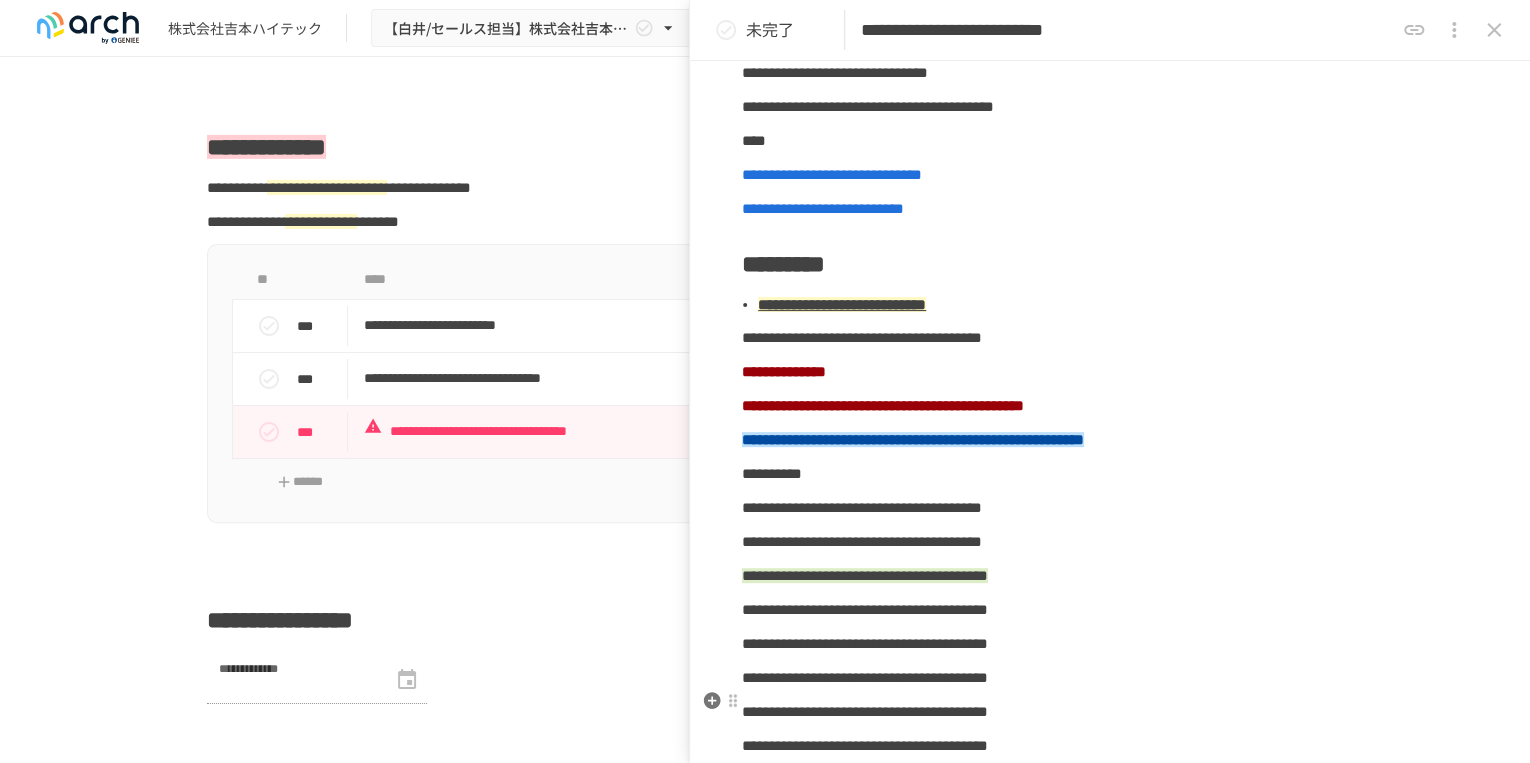 scroll, scrollTop: 266, scrollLeft: 0, axis: vertical 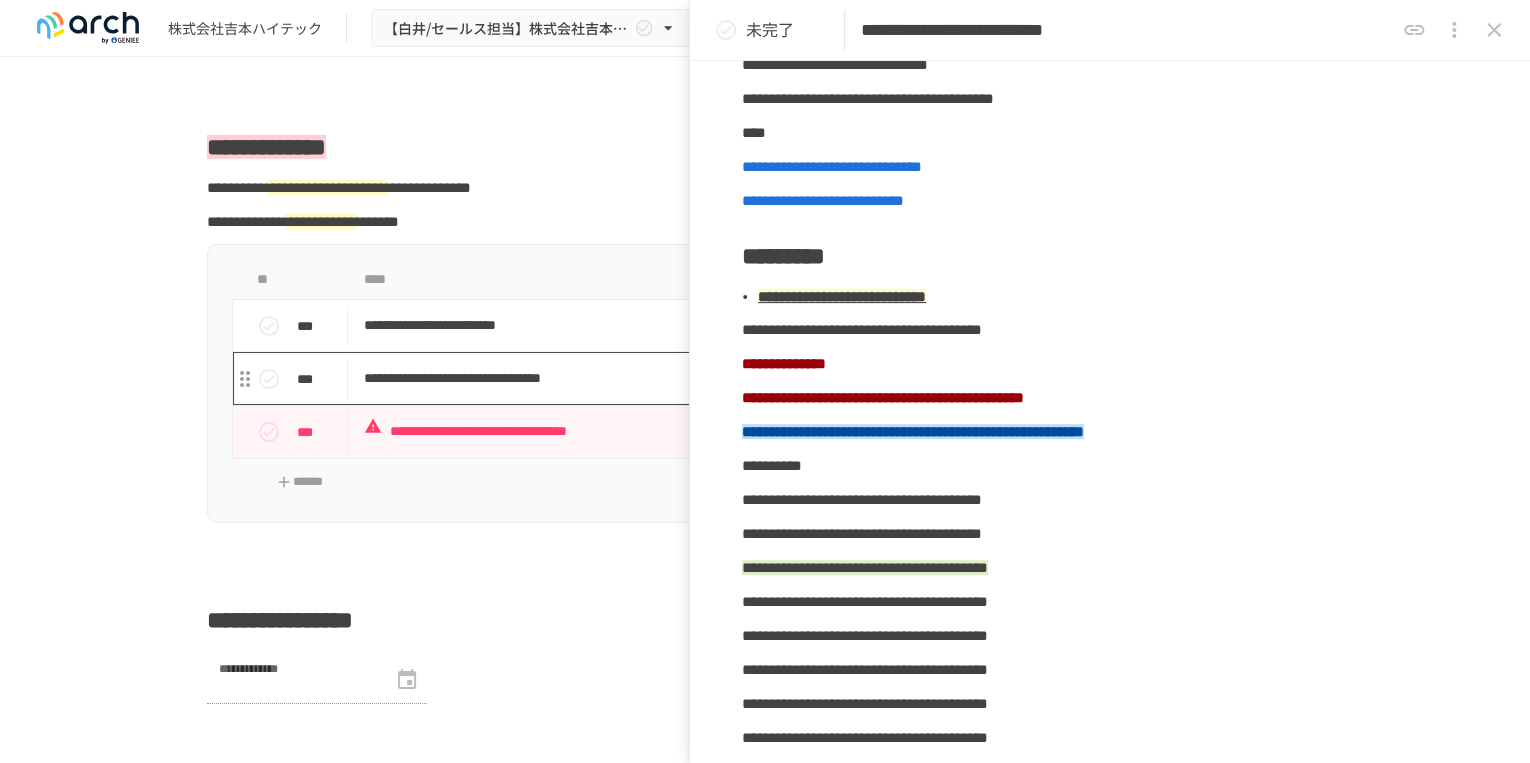 click on "**********" at bounding box center [723, 378] 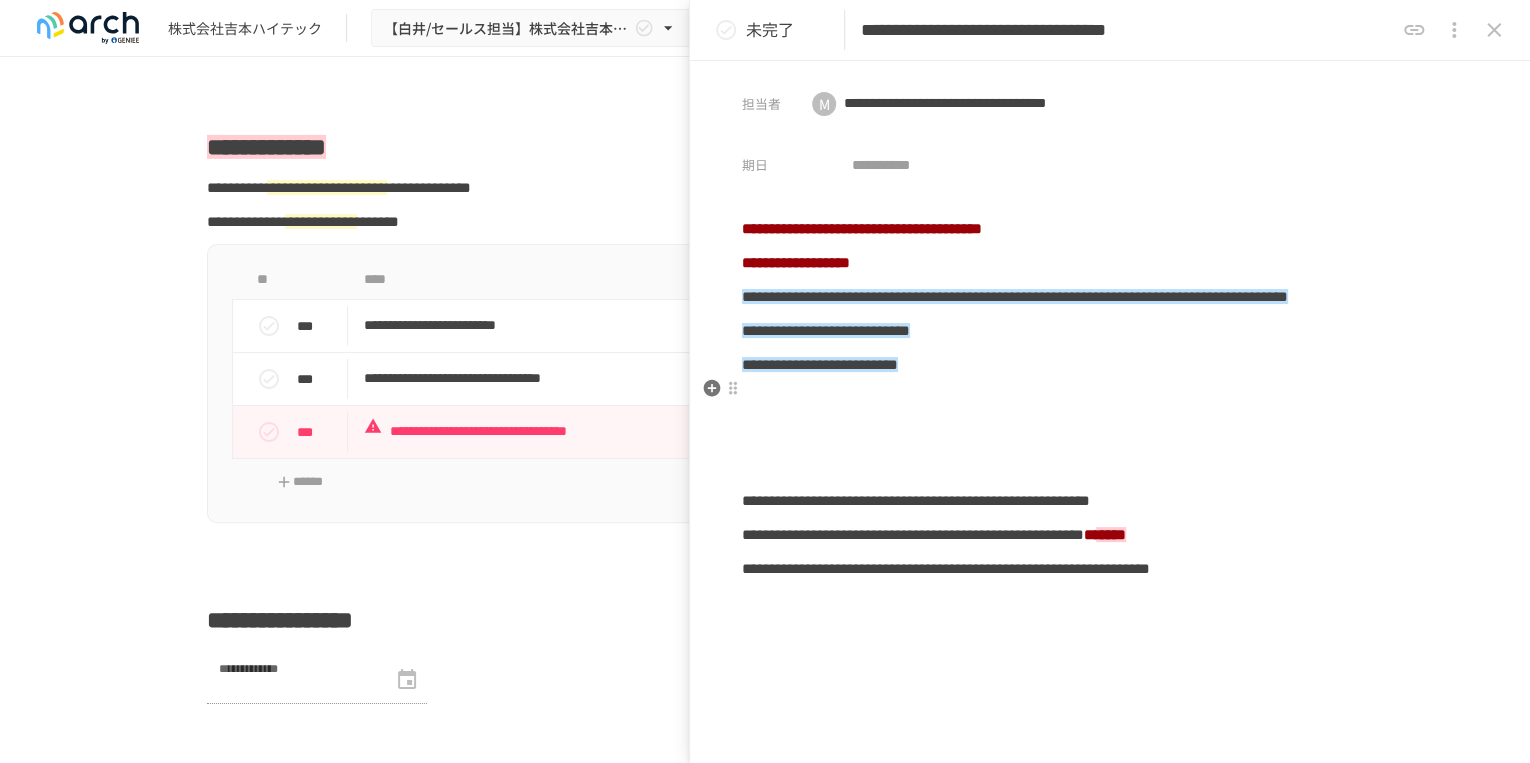click on "**********" at bounding box center (1110, 416) 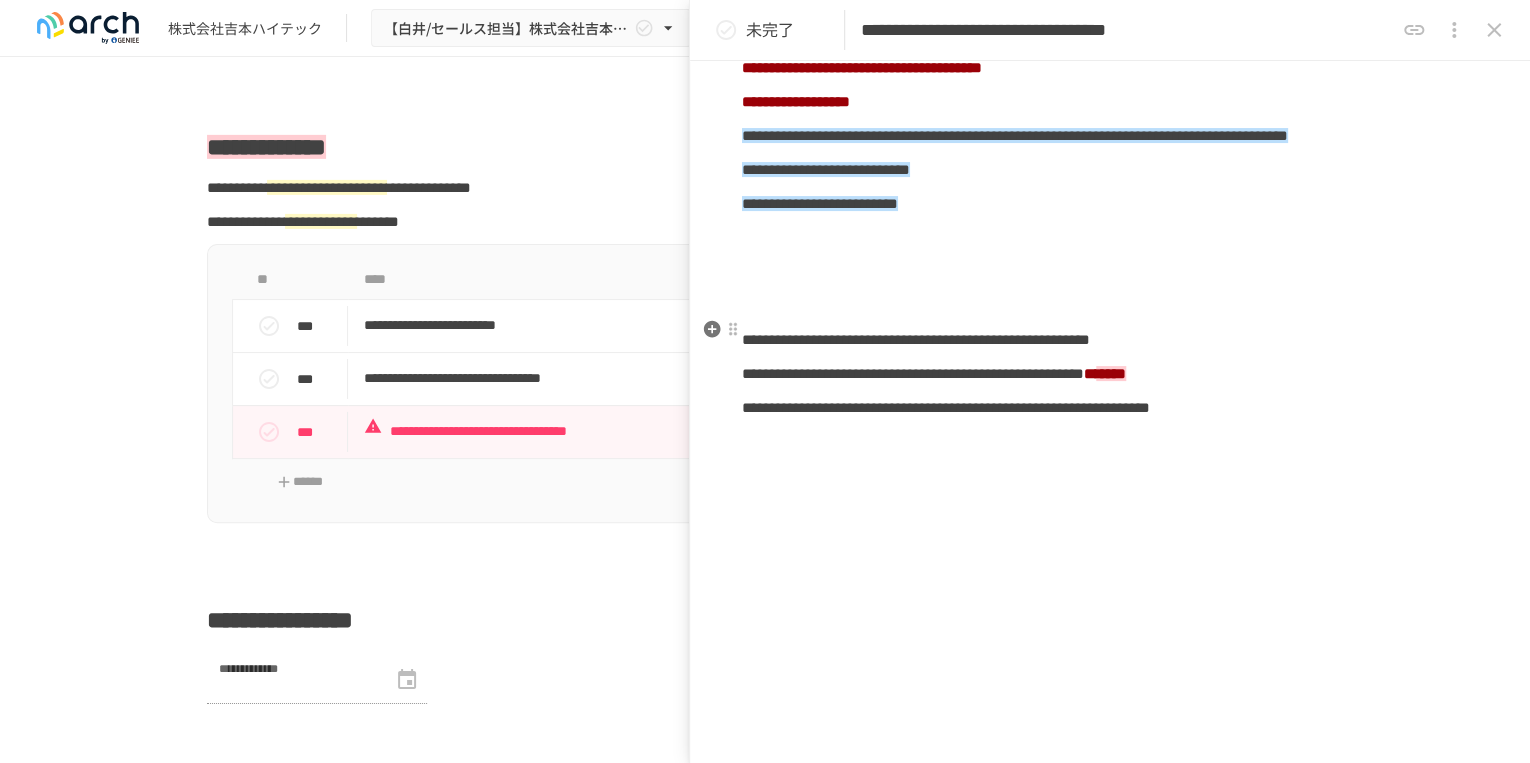 scroll, scrollTop: 256, scrollLeft: 0, axis: vertical 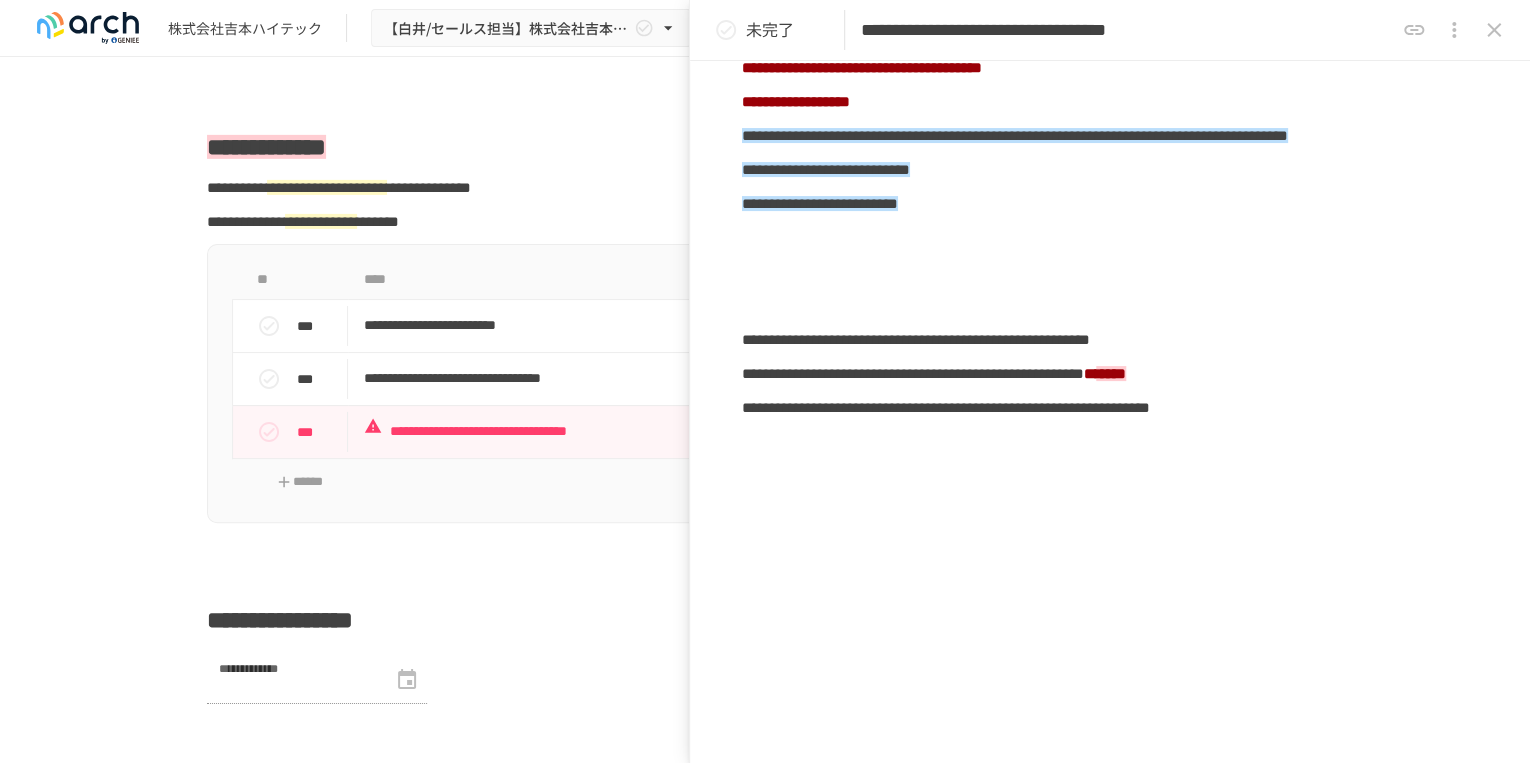 click on "**********" at bounding box center (1110, 409) 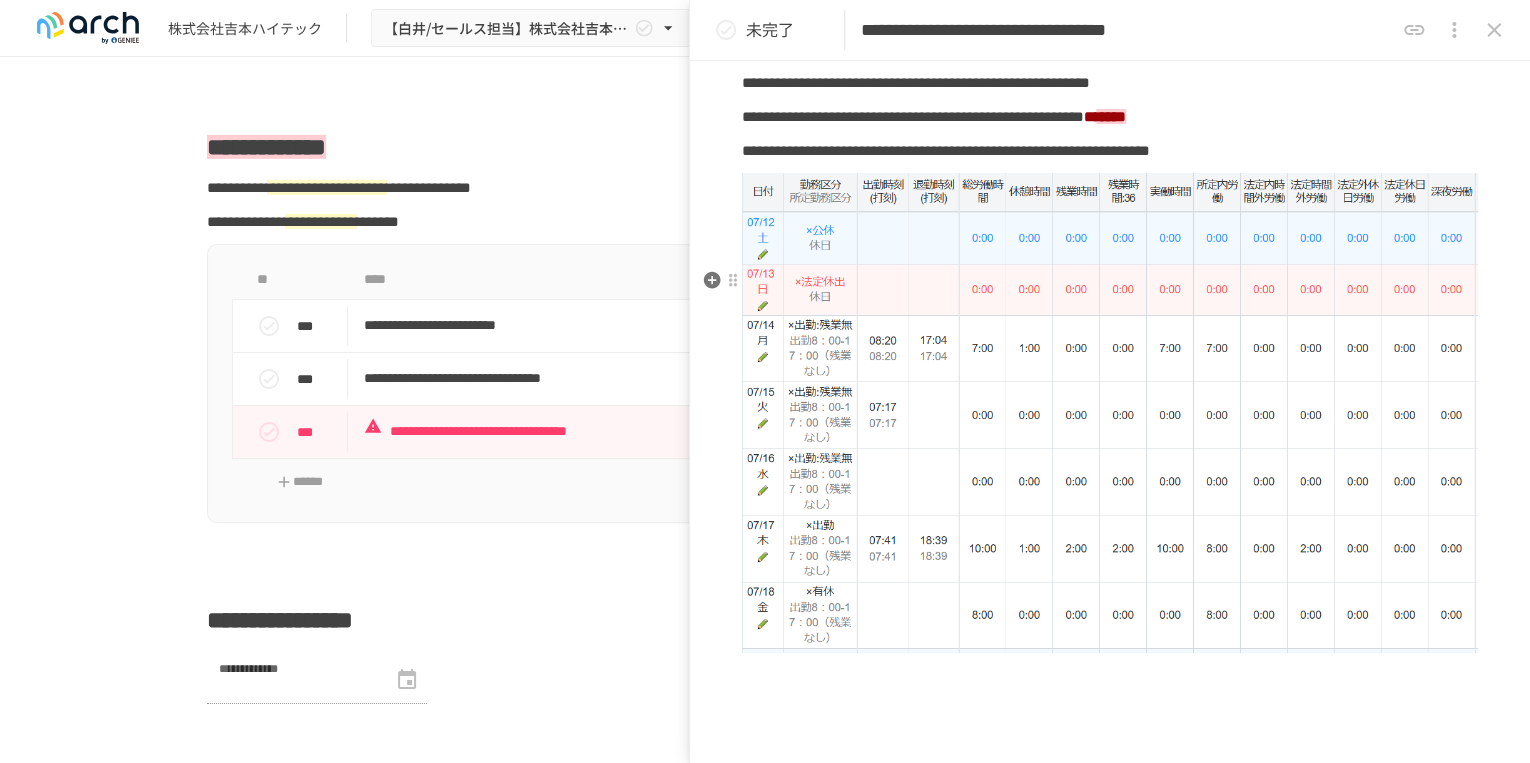 scroll, scrollTop: 416, scrollLeft: 0, axis: vertical 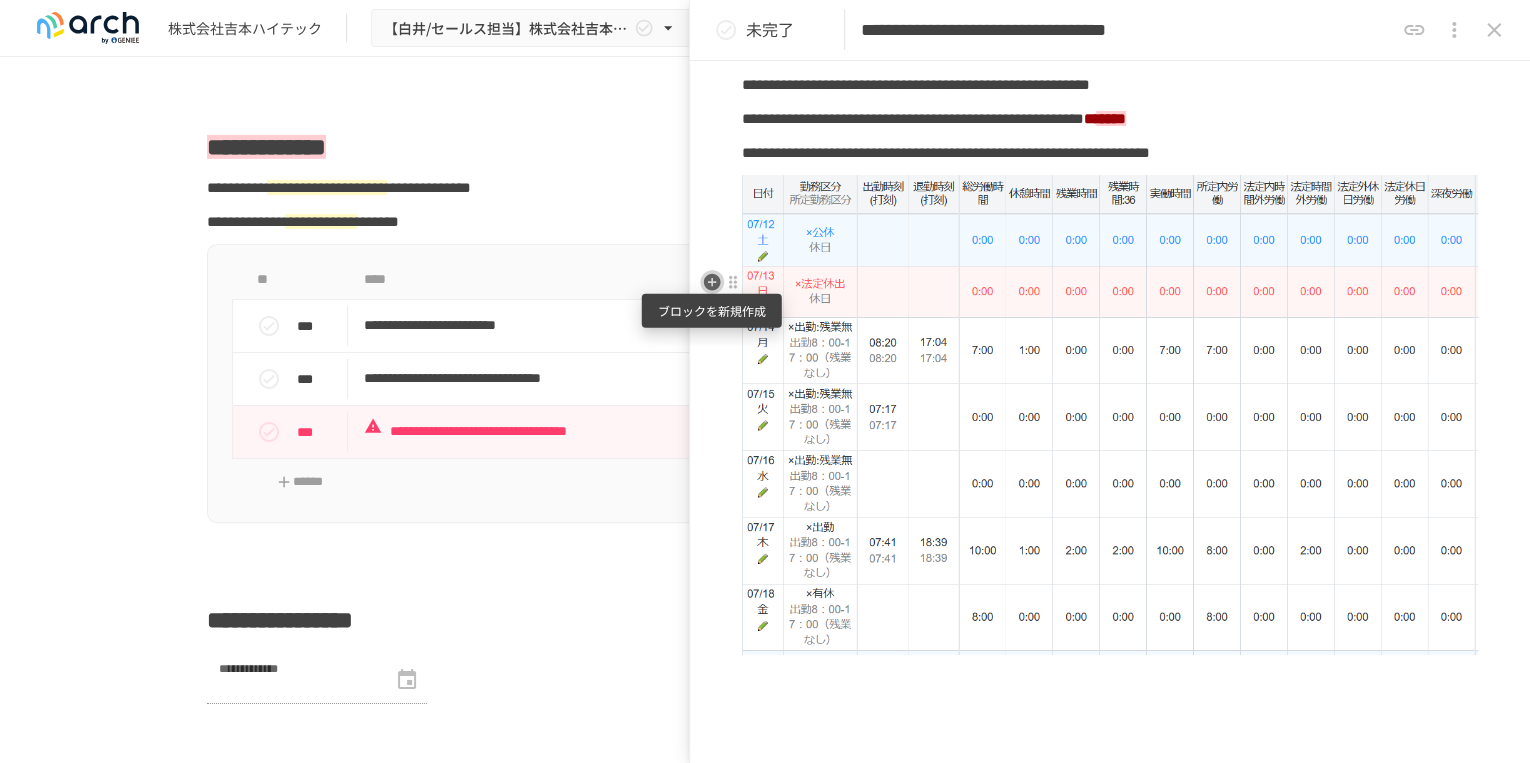 click 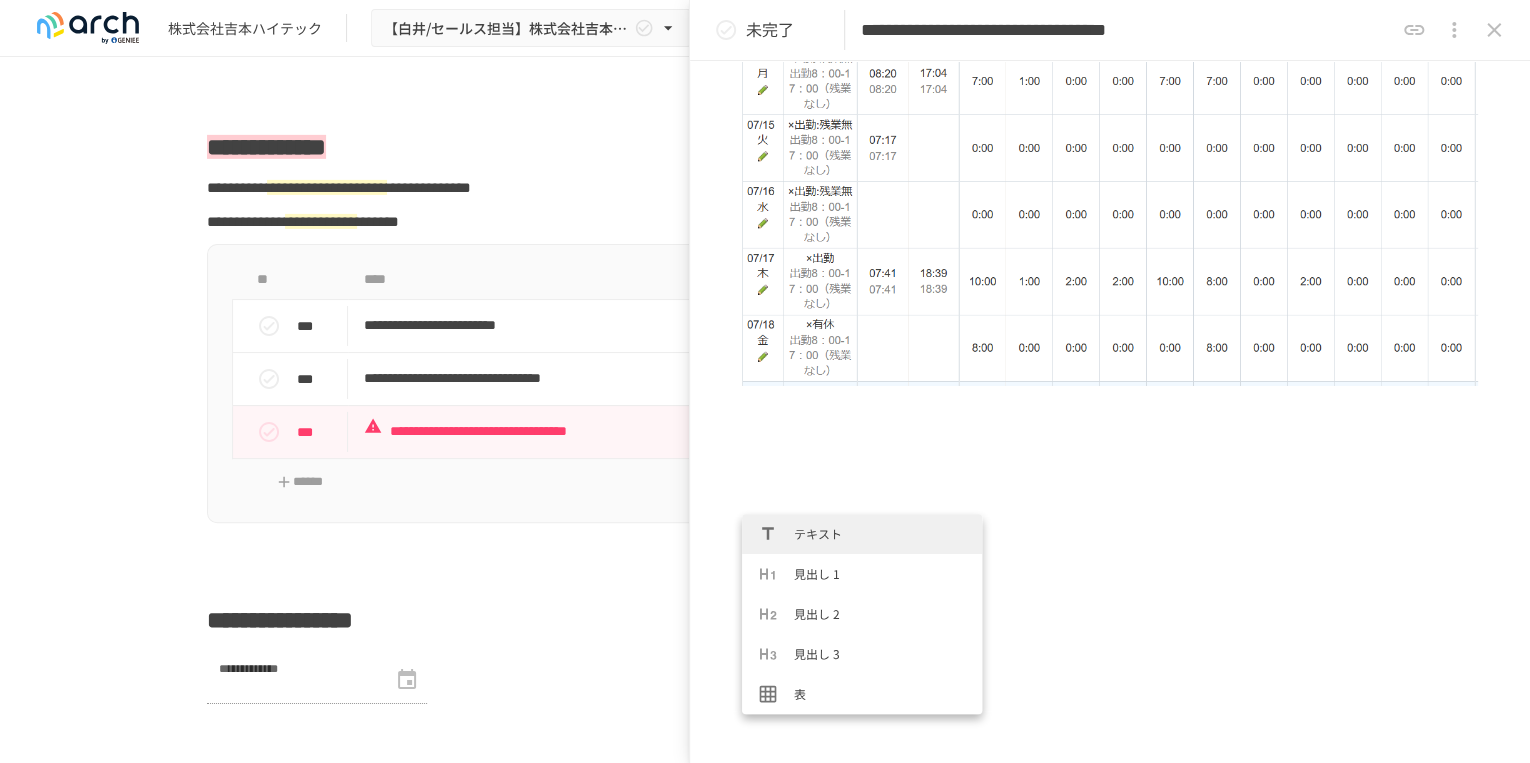 scroll, scrollTop: 772, scrollLeft: 0, axis: vertical 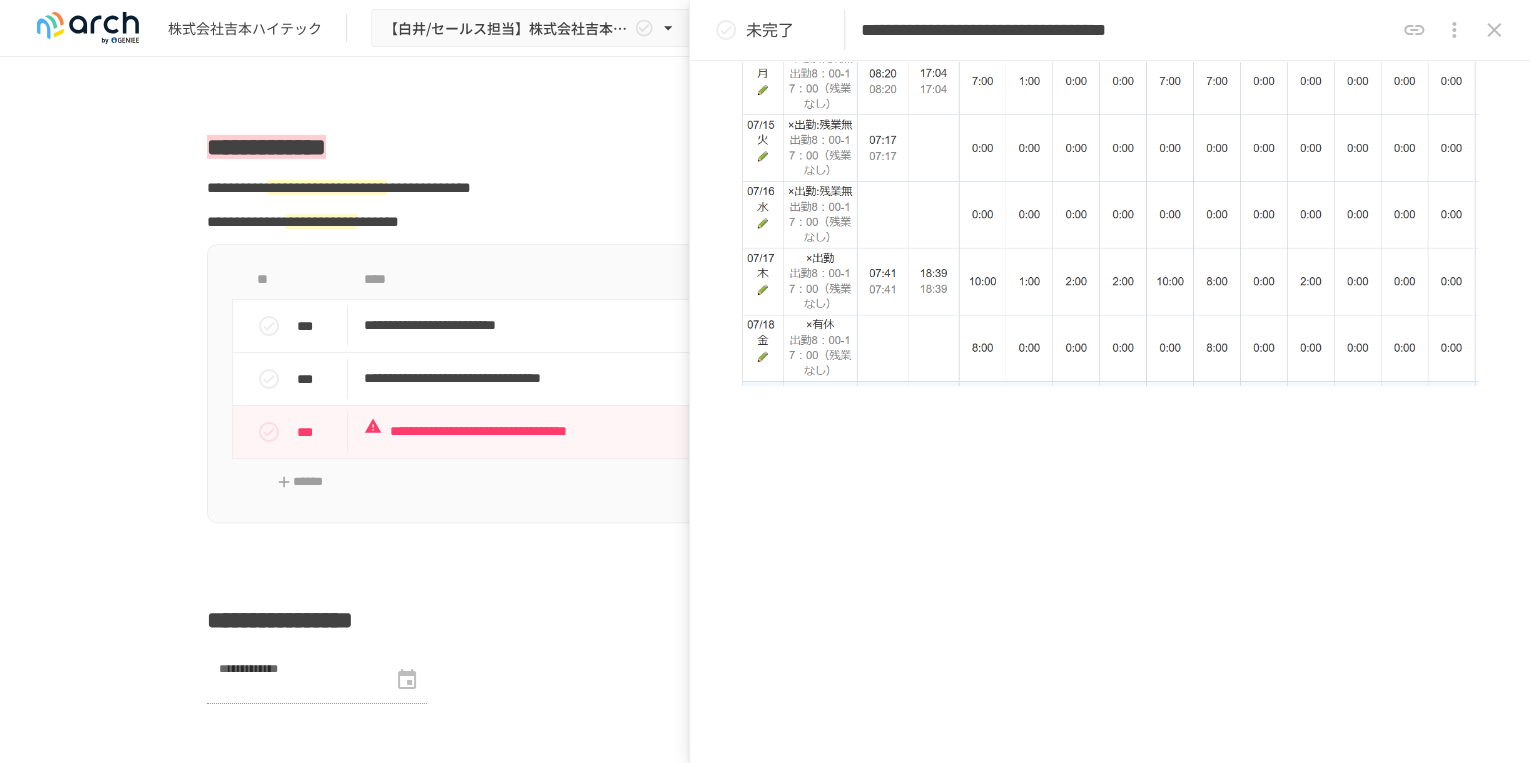 click on "**********" at bounding box center (1110, 147) 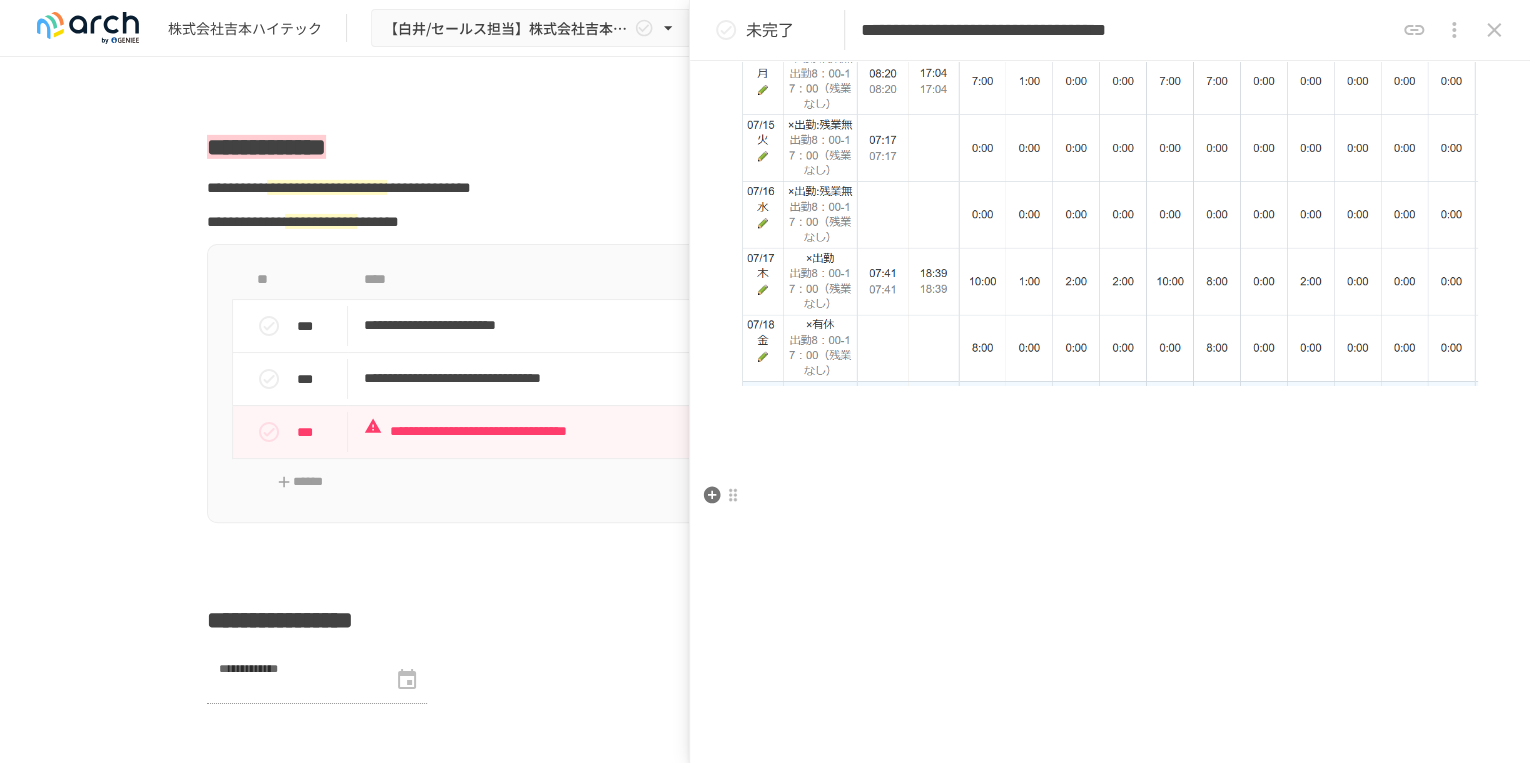 click at bounding box center (1110, 442) 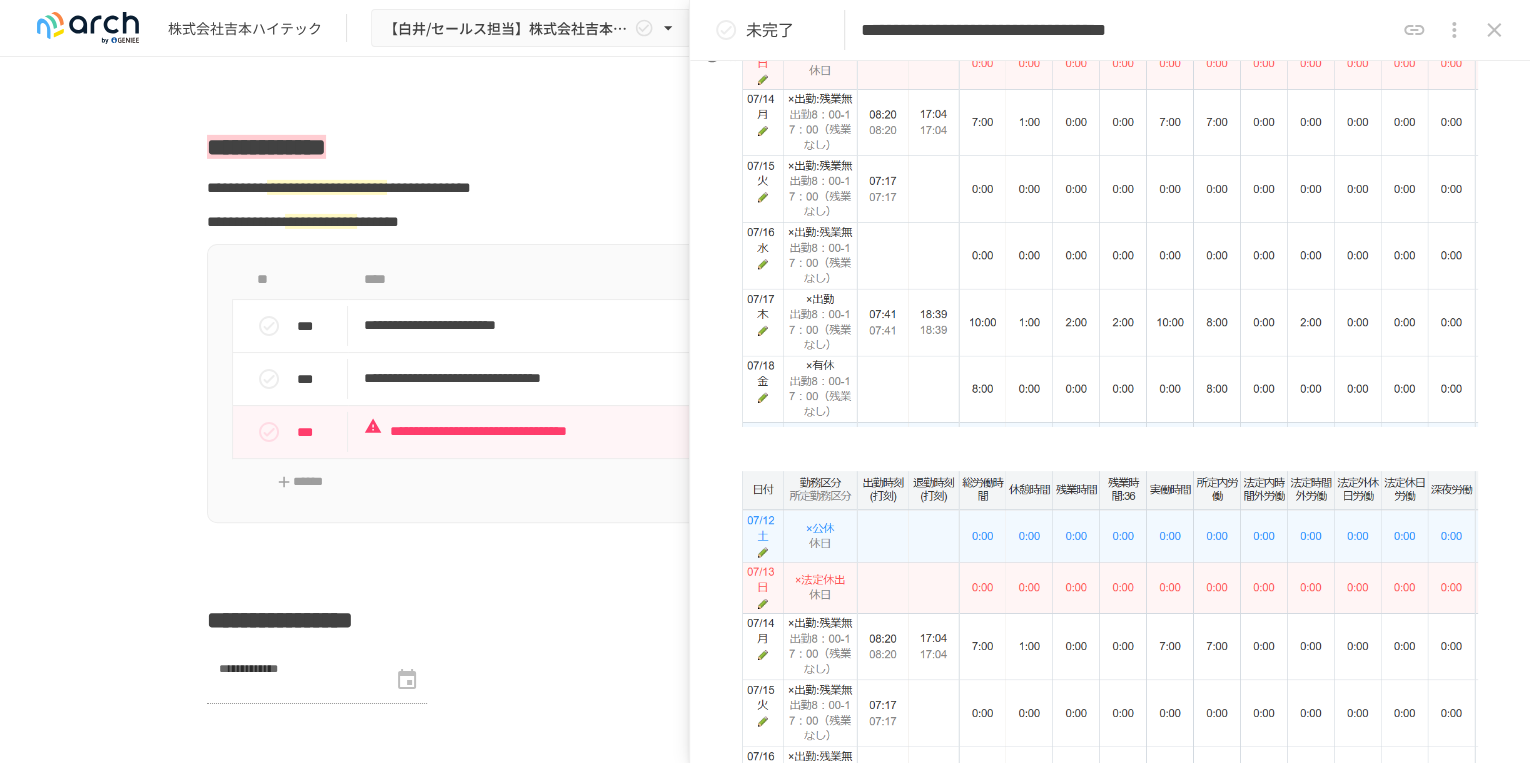 scroll, scrollTop: 639, scrollLeft: 0, axis: vertical 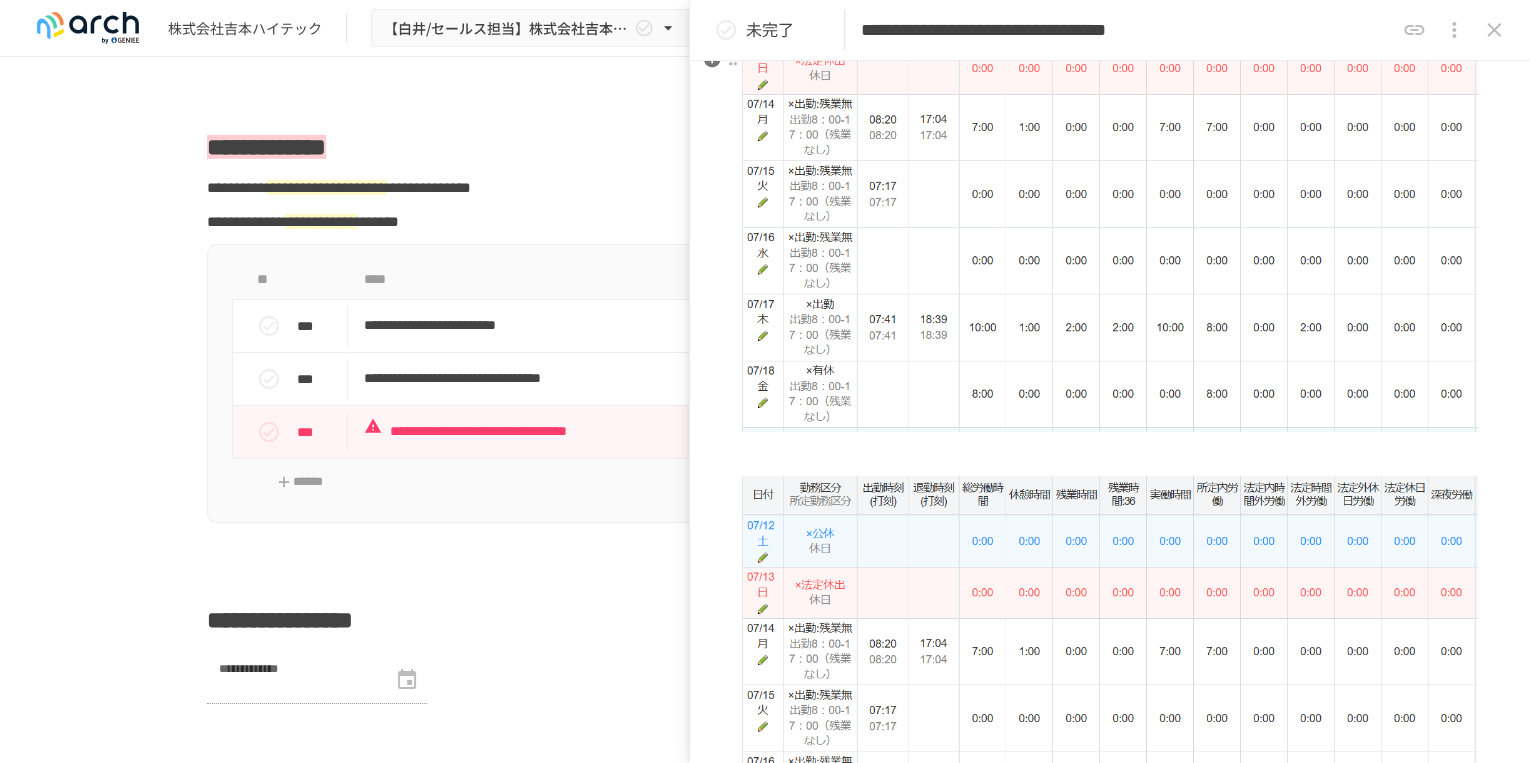 click at bounding box center [1110, 192] 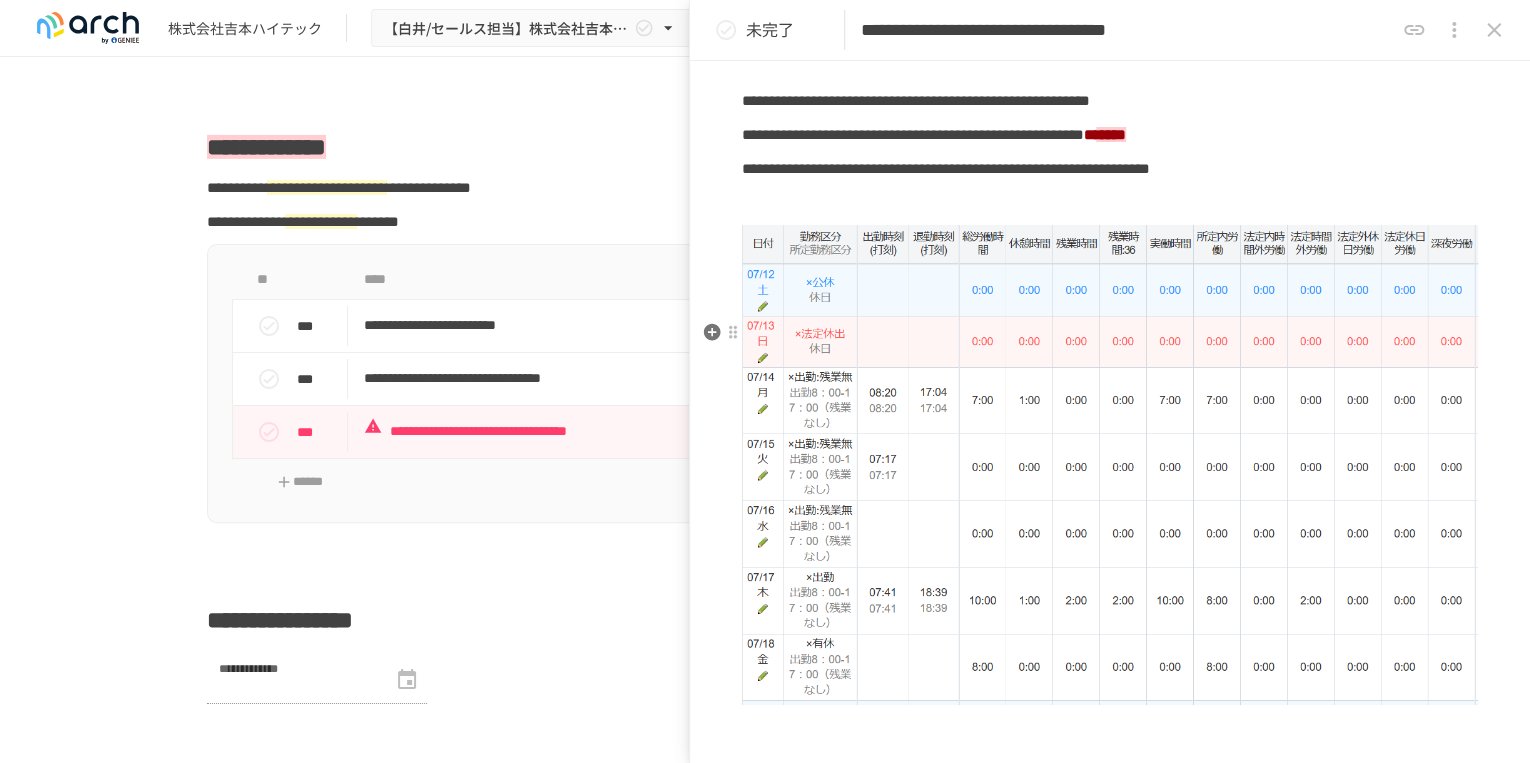 scroll, scrollTop: 399, scrollLeft: 0, axis: vertical 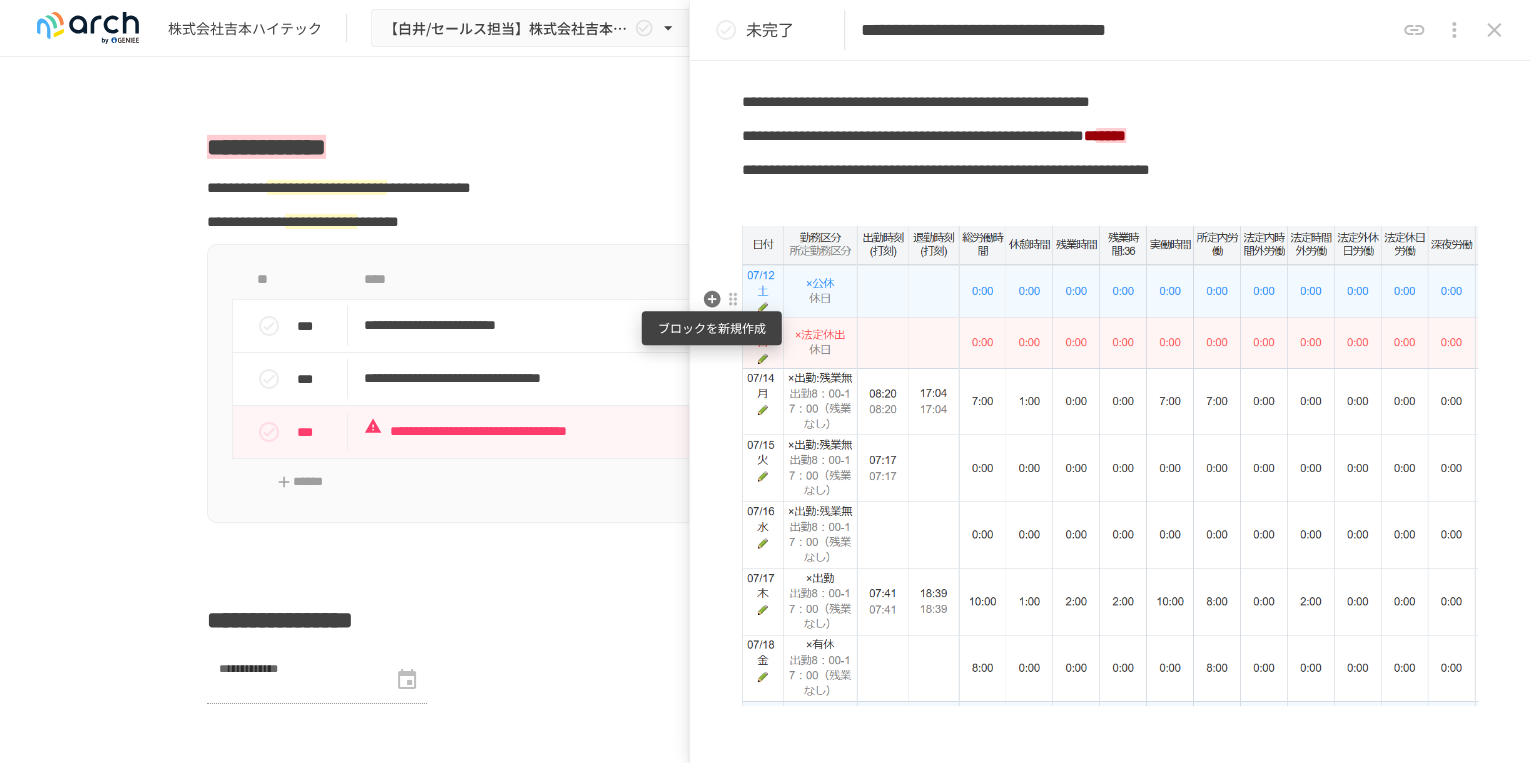 click 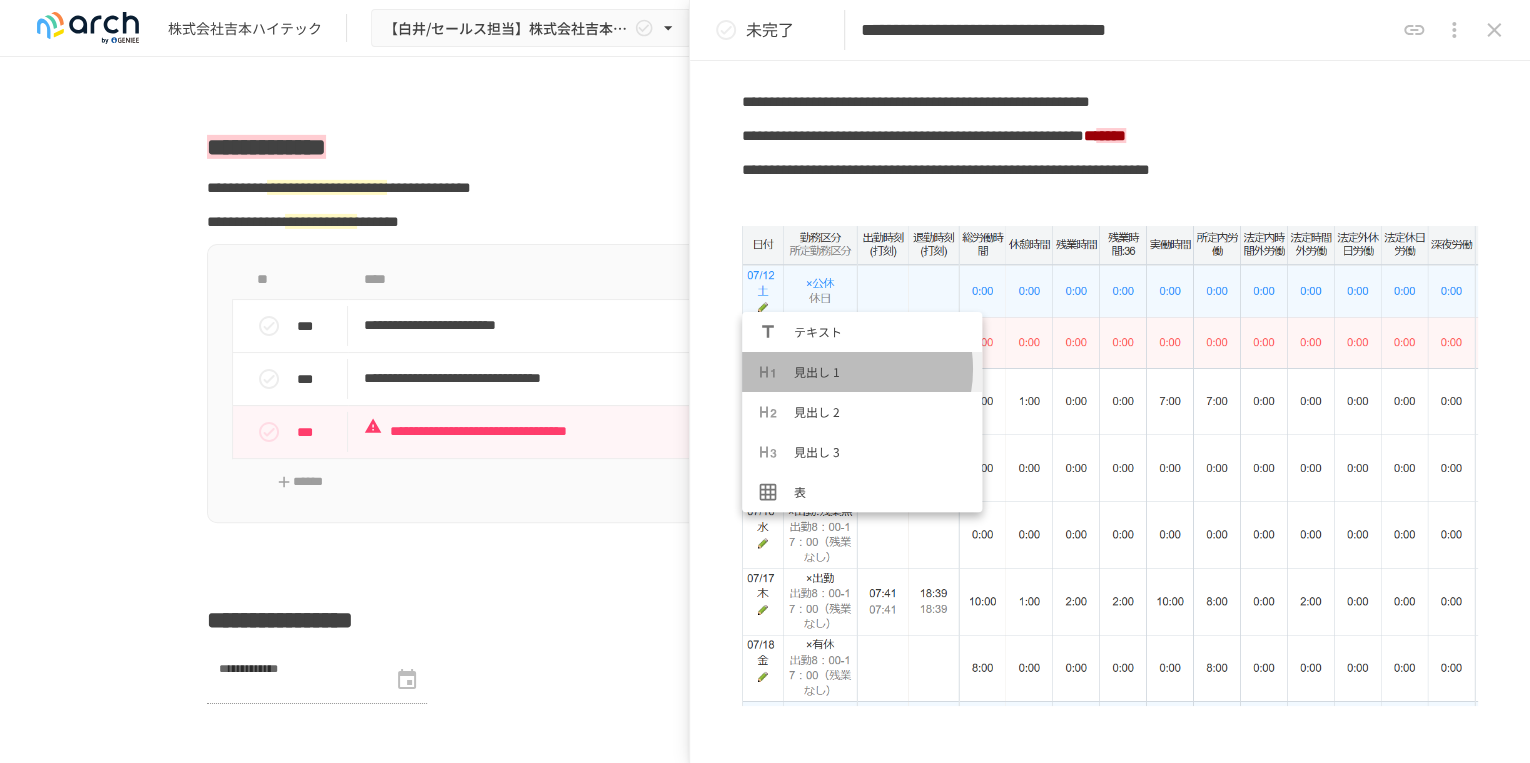 click on "見出し 1" at bounding box center [880, 371] 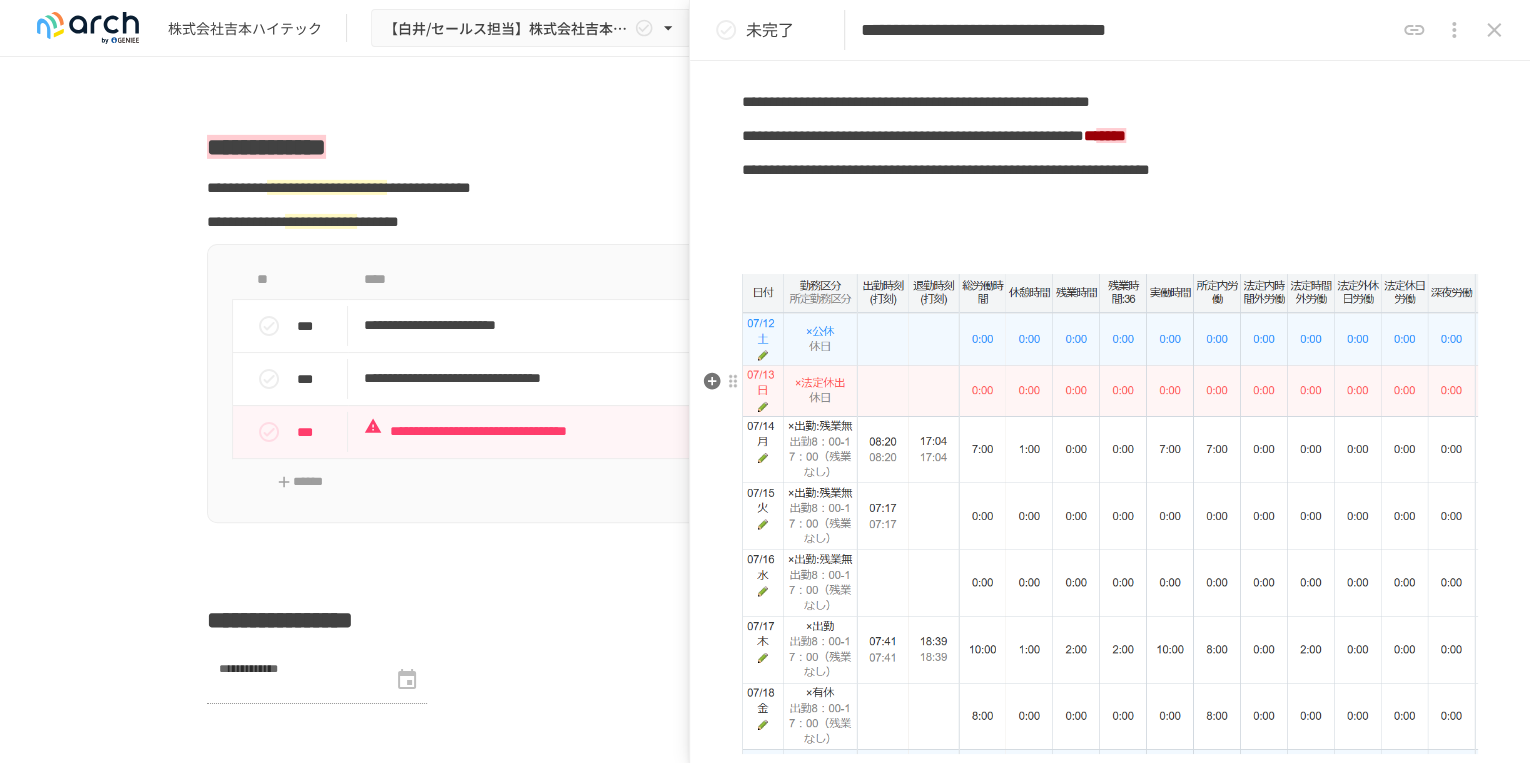type 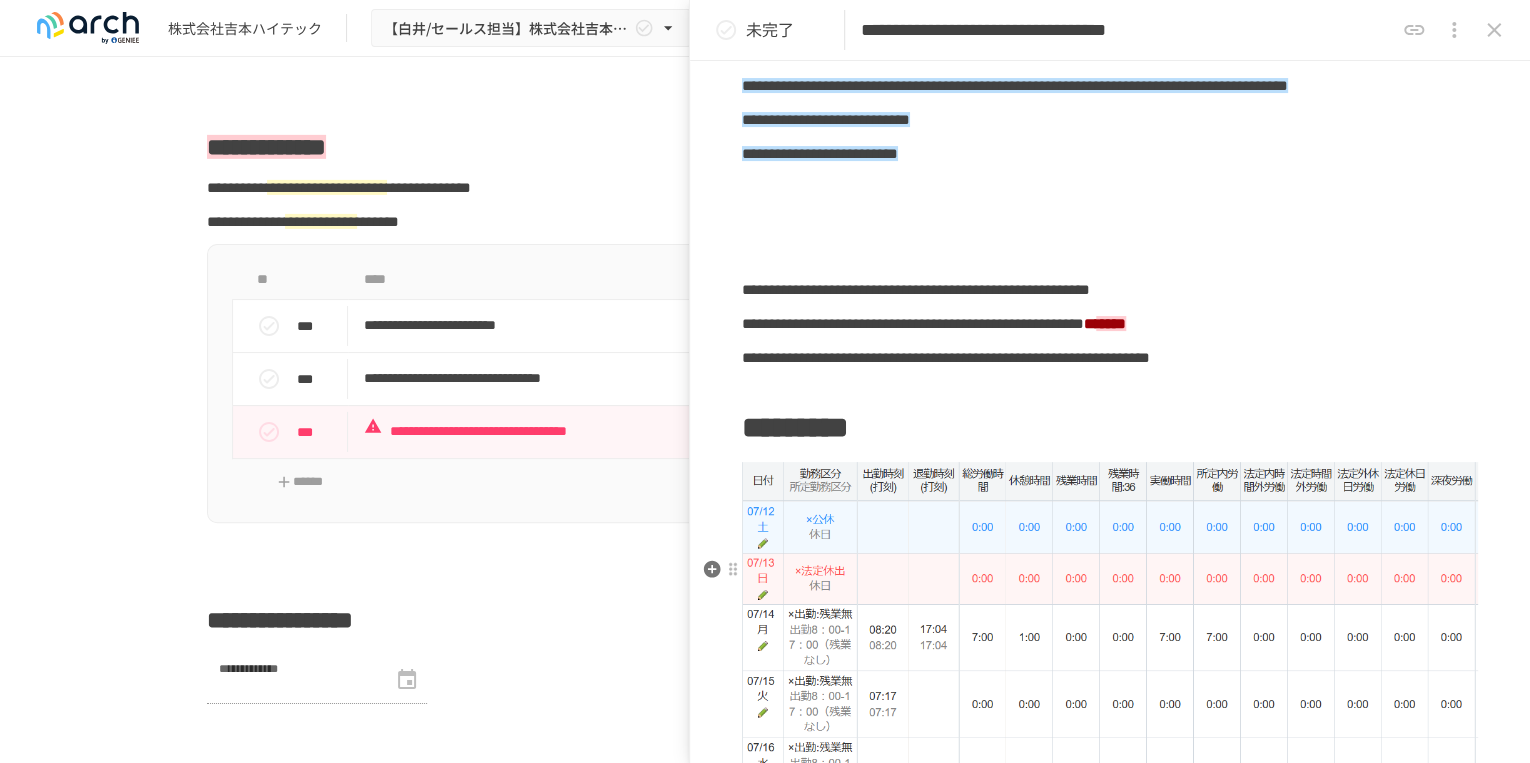 scroll, scrollTop: 213, scrollLeft: 0, axis: vertical 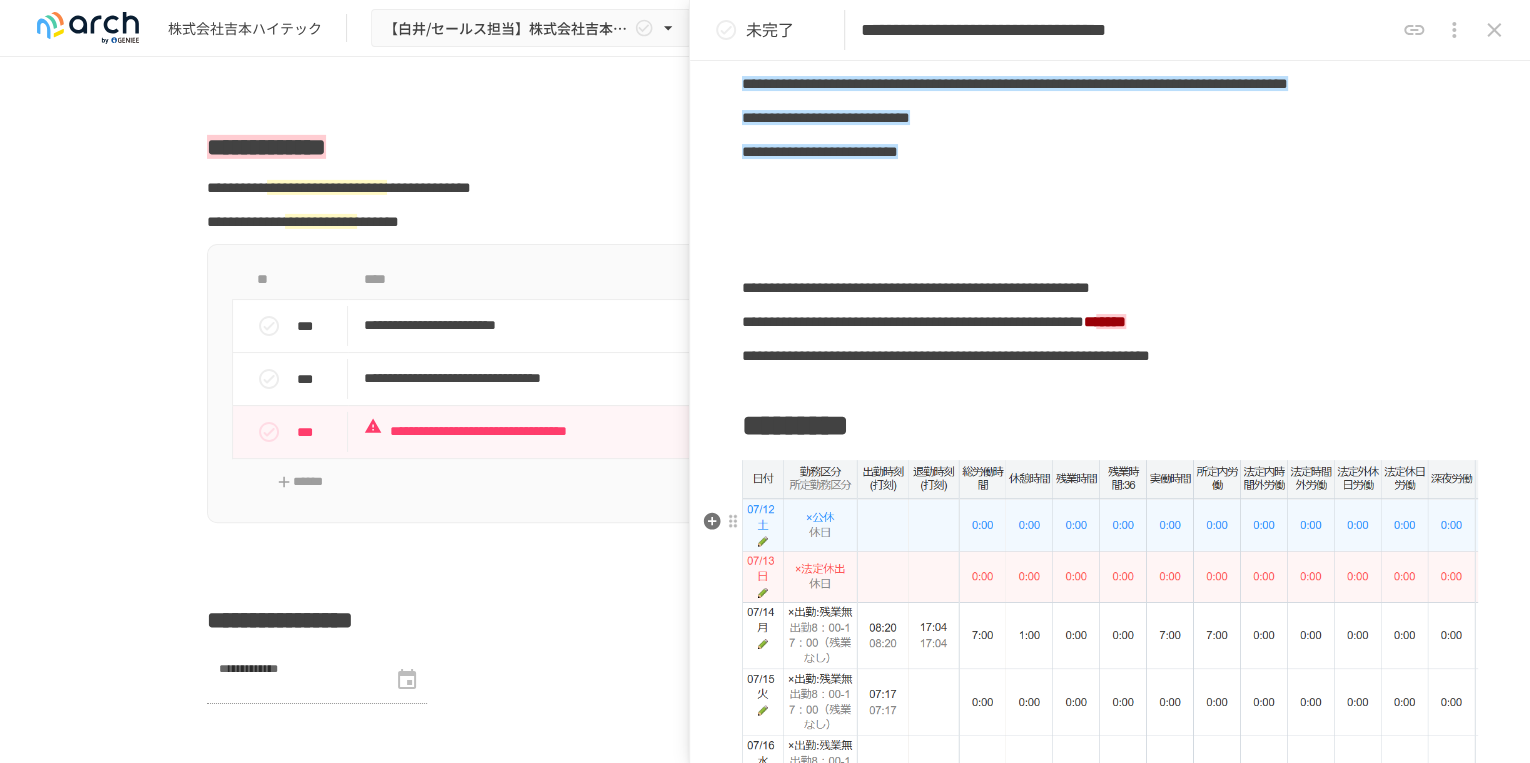 drag, startPoint x: 789, startPoint y: 532, endPoint x: 774, endPoint y: 526, distance: 16.155495 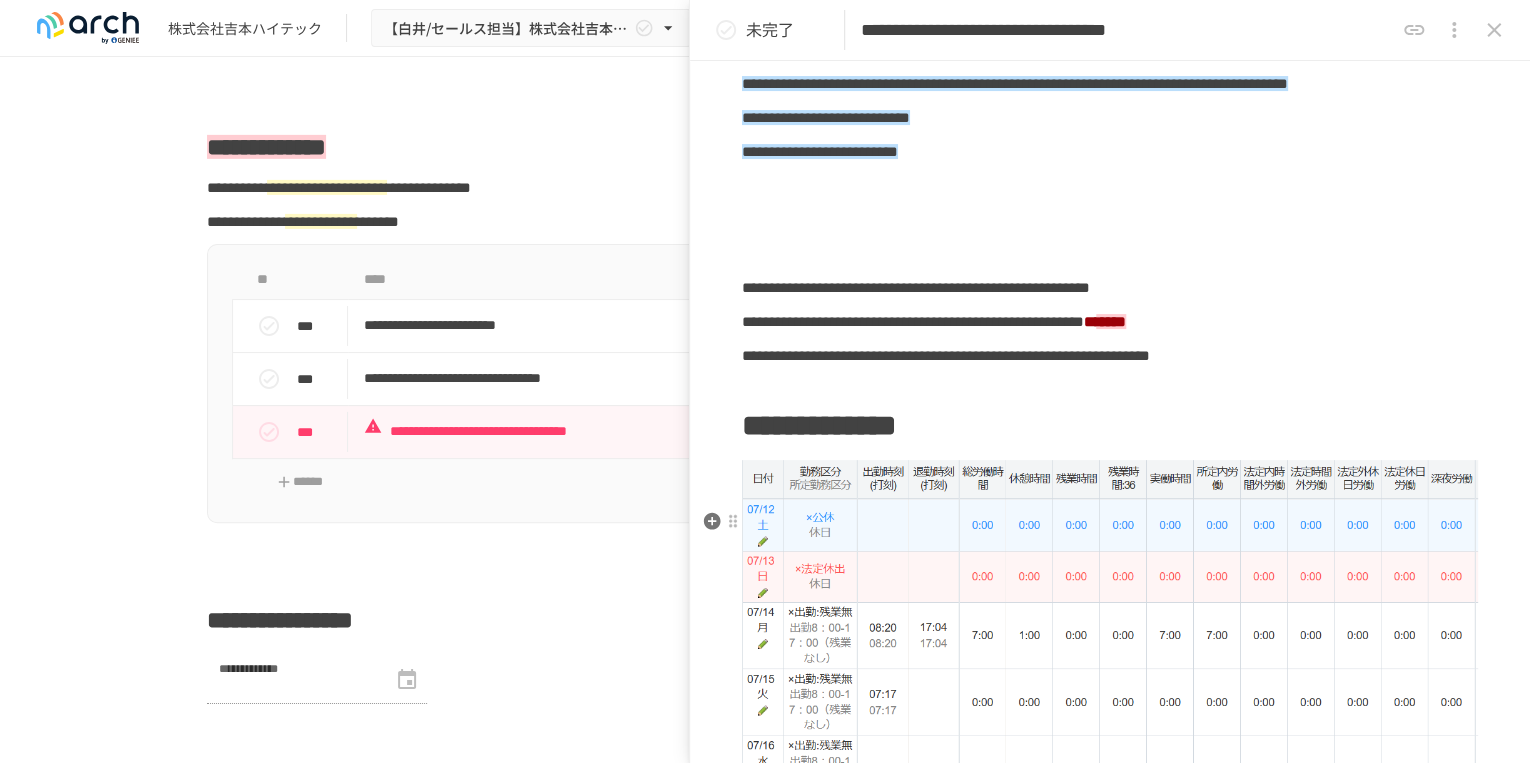 click on "**********" at bounding box center (1110, 426) 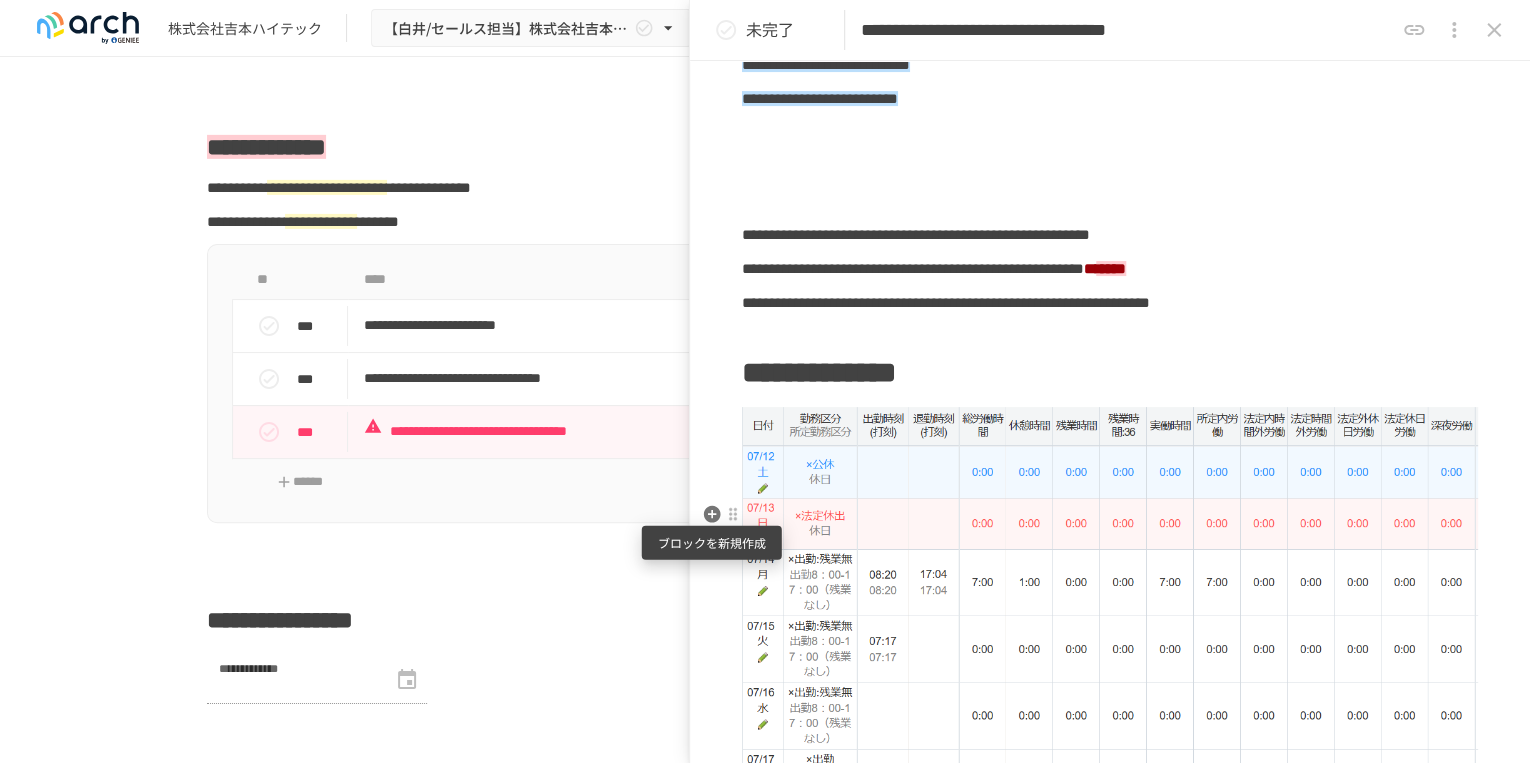 click at bounding box center [712, 514] 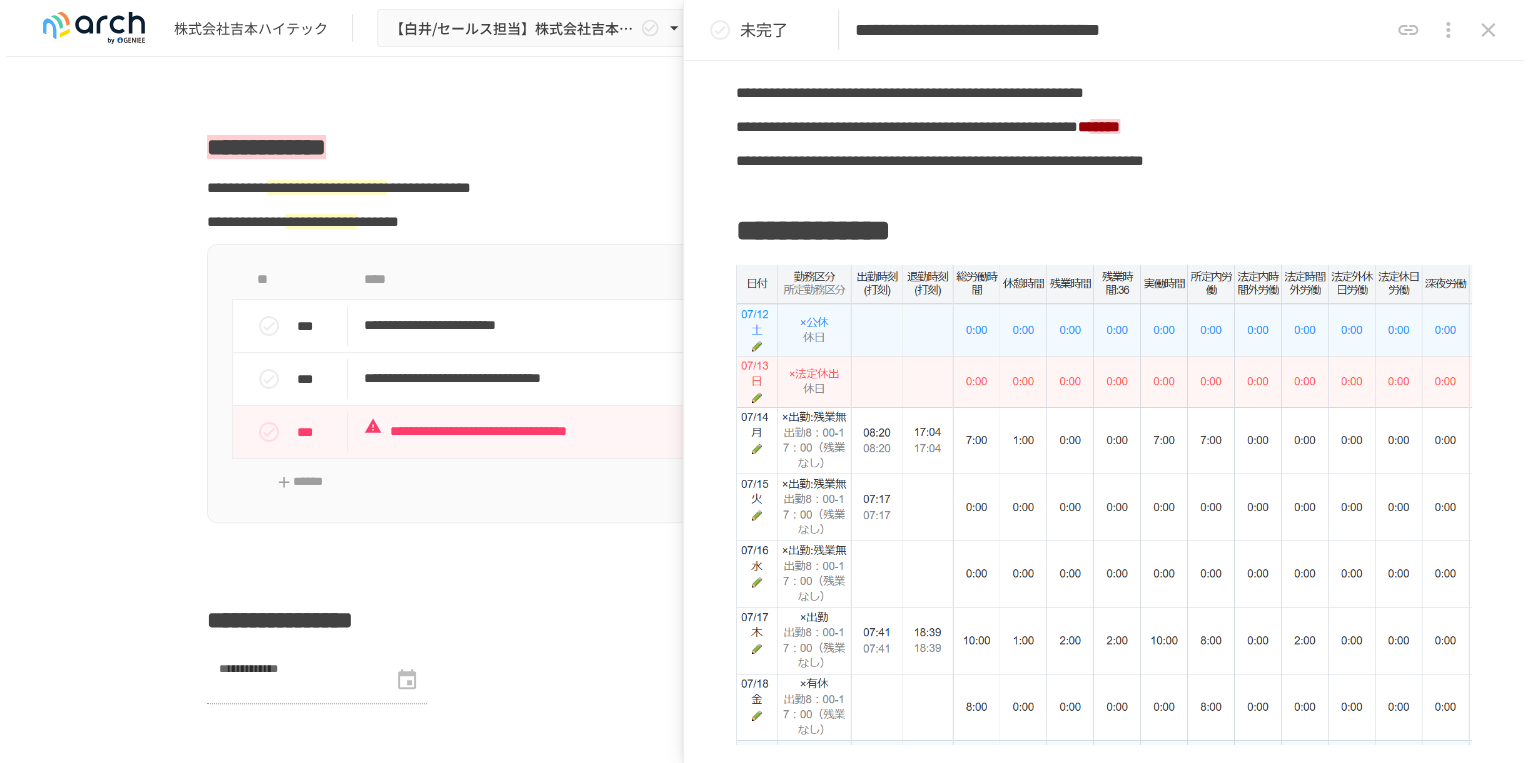 scroll, scrollTop: 404, scrollLeft: 0, axis: vertical 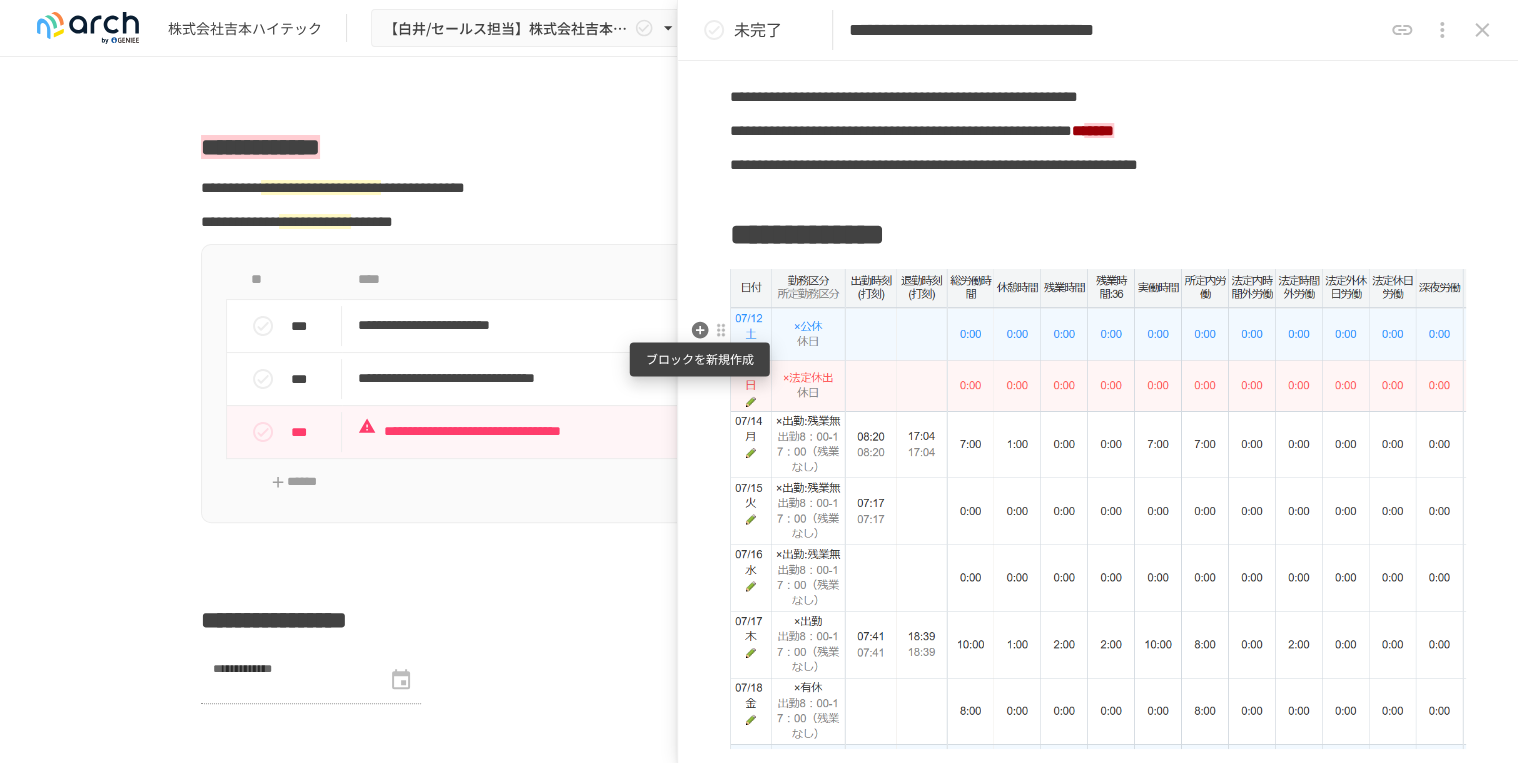 click 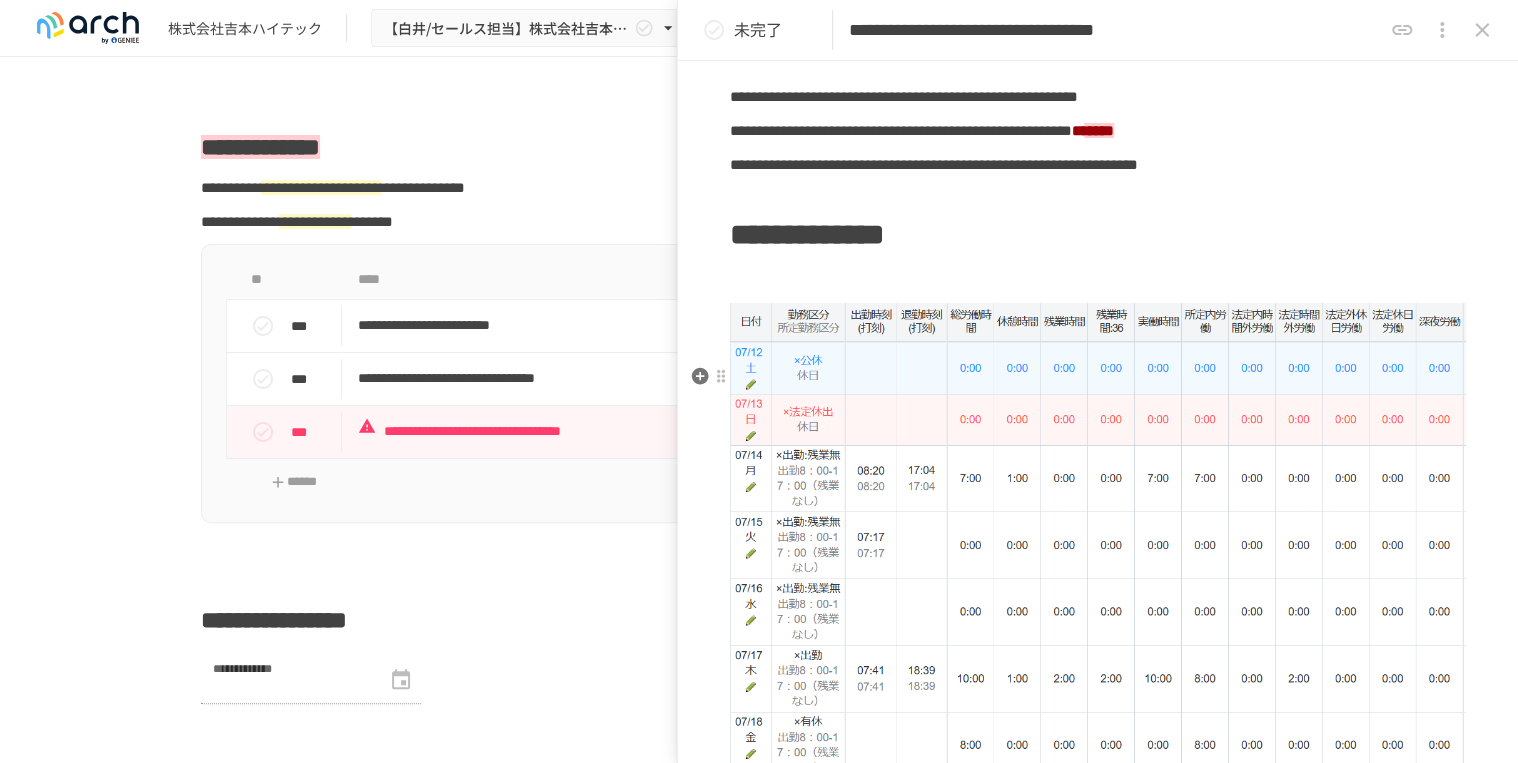 click at bounding box center [1098, 281] 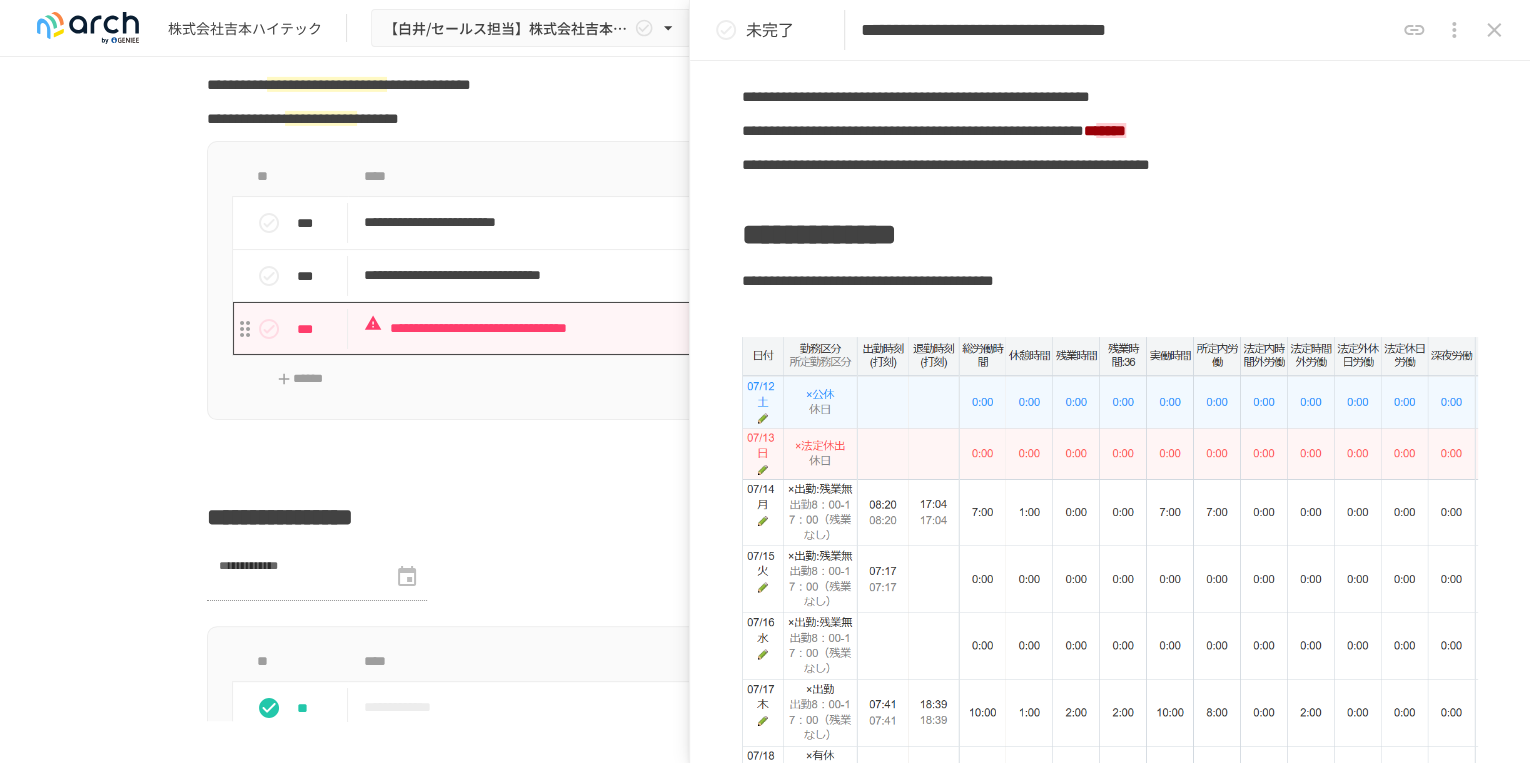 scroll, scrollTop: 3353, scrollLeft: 0, axis: vertical 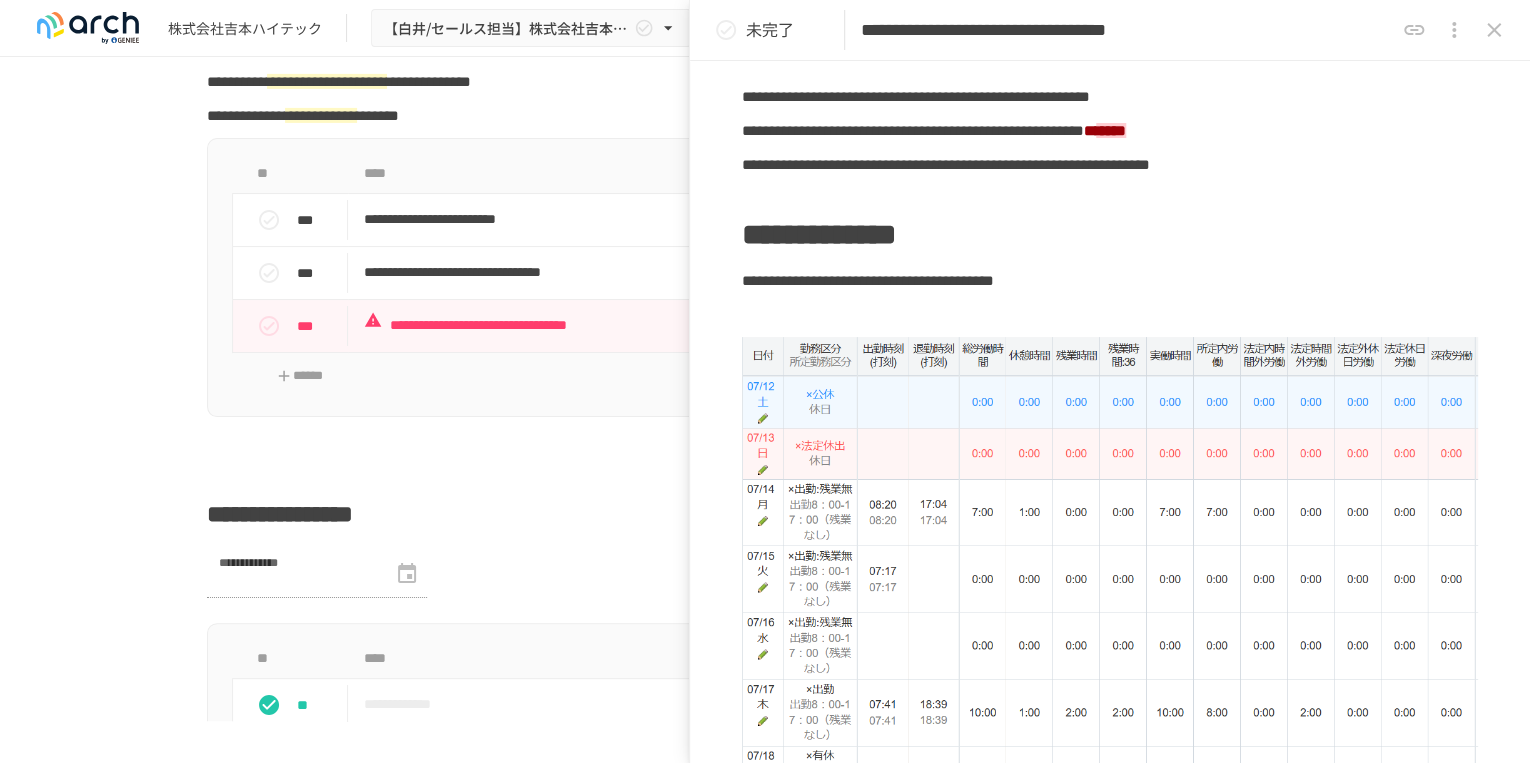 click at bounding box center (1104, 377) 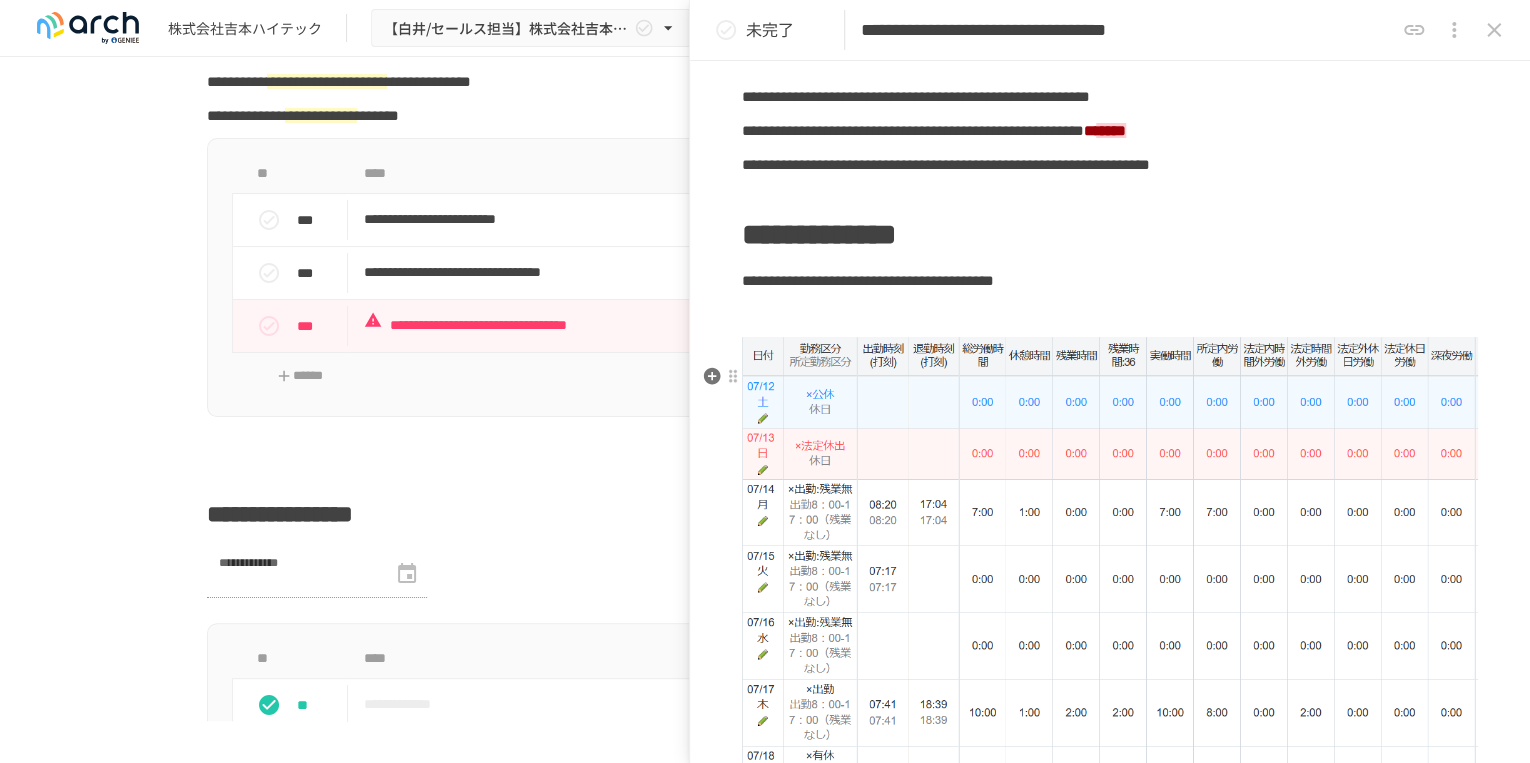 click on "**********" at bounding box center [1110, 349] 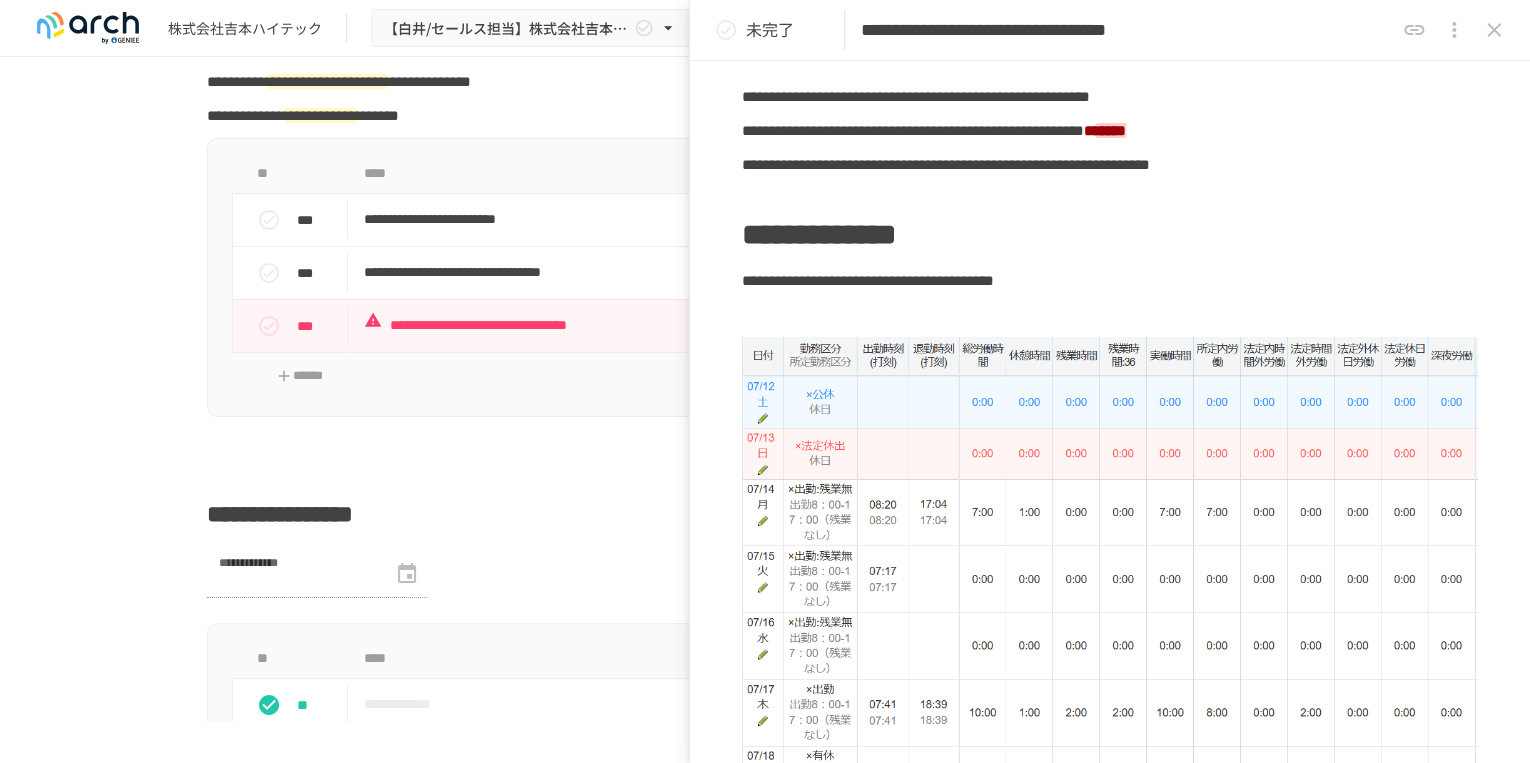 click at bounding box center (1104, 377) 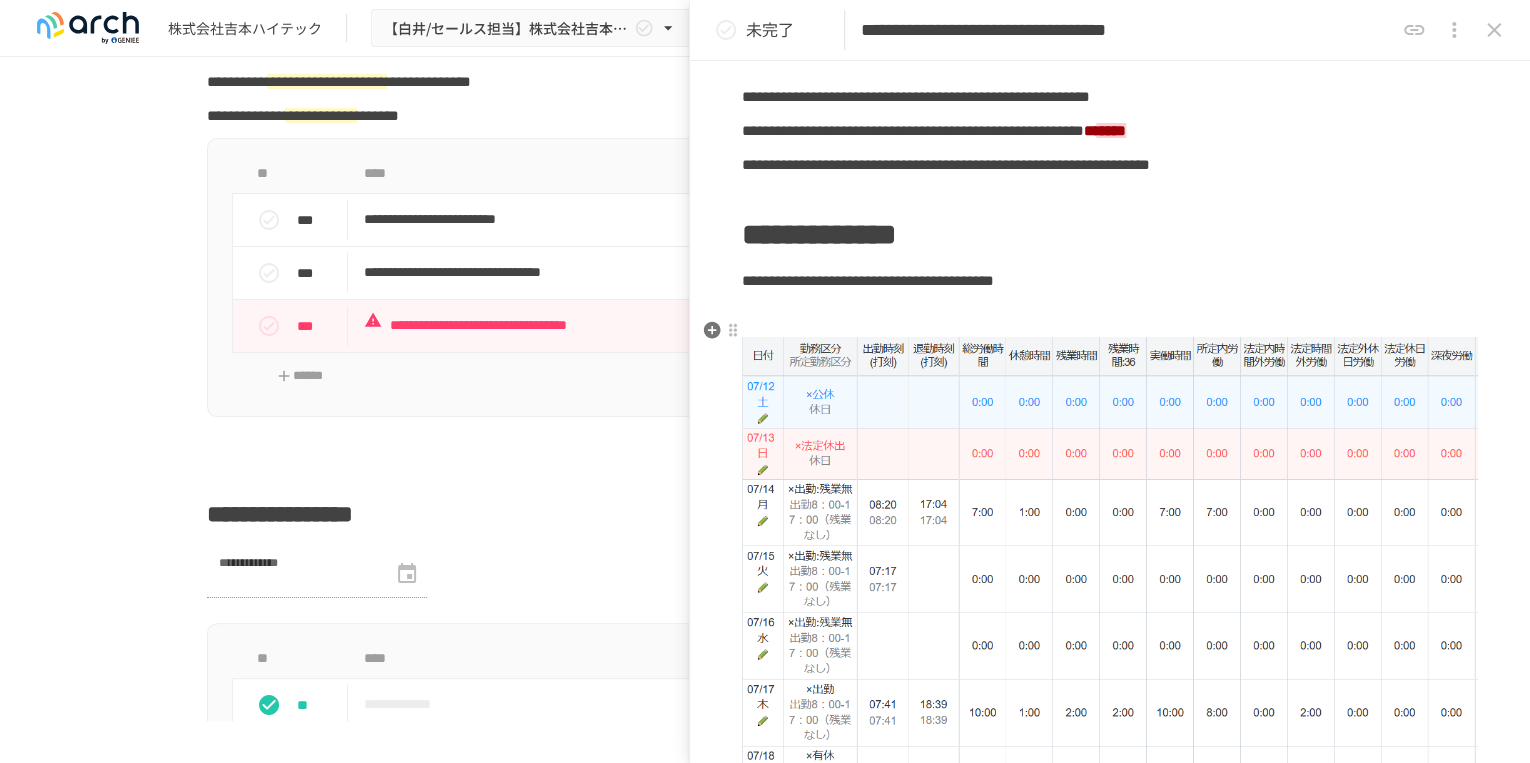 click on "**********" at bounding box center (1110, 235) 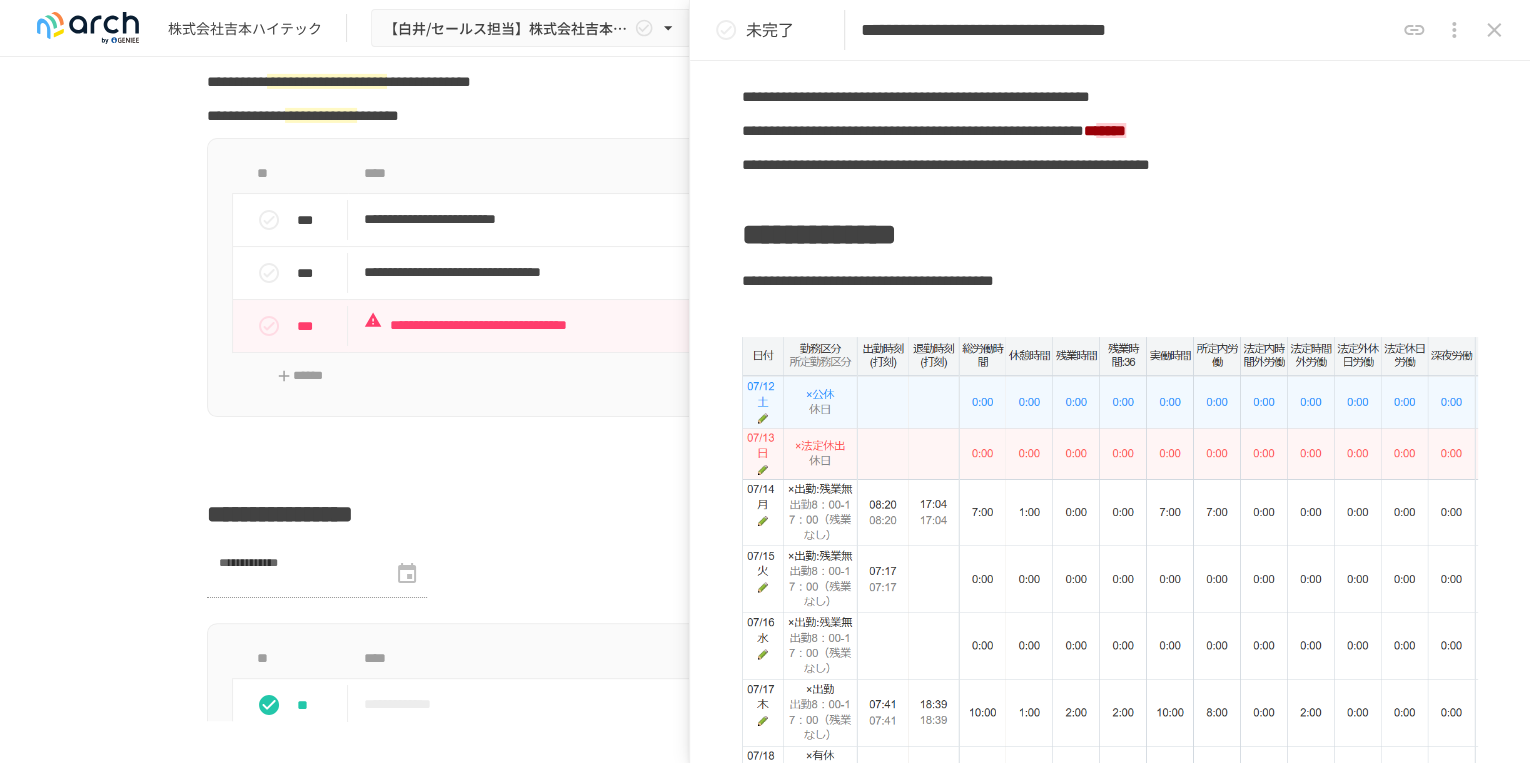 click at bounding box center [1104, 377] 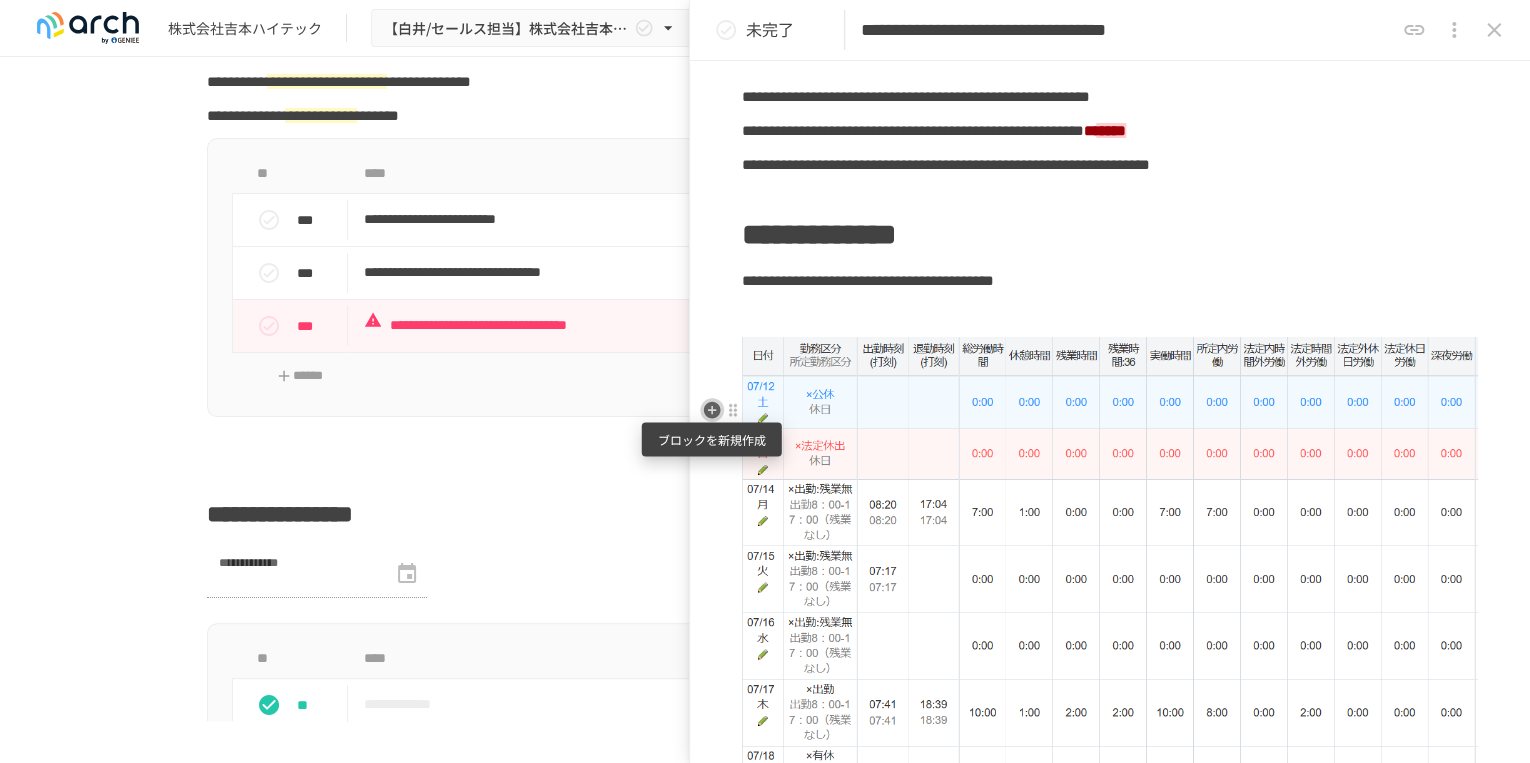 click 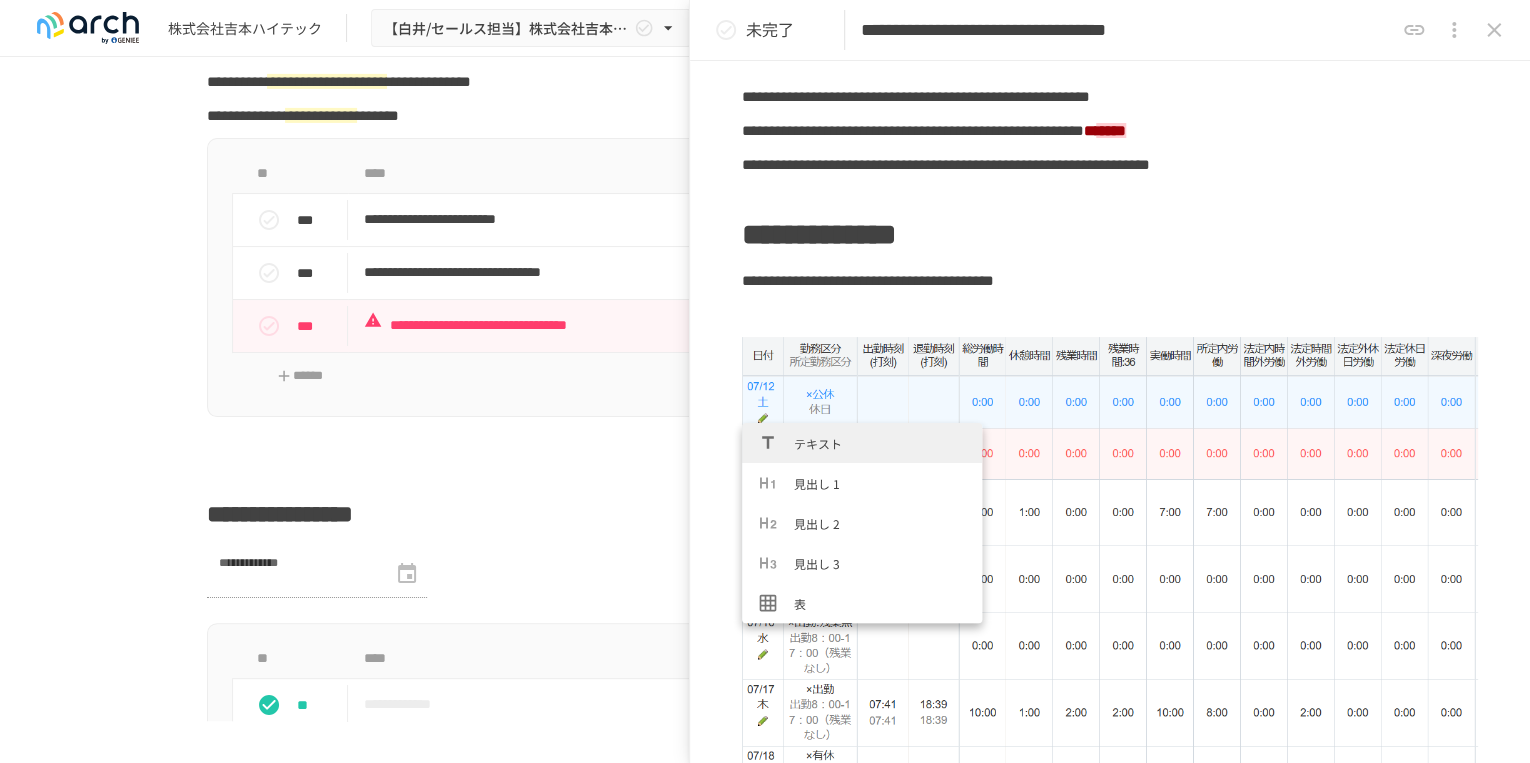 click on "テキスト" at bounding box center (880, 443) 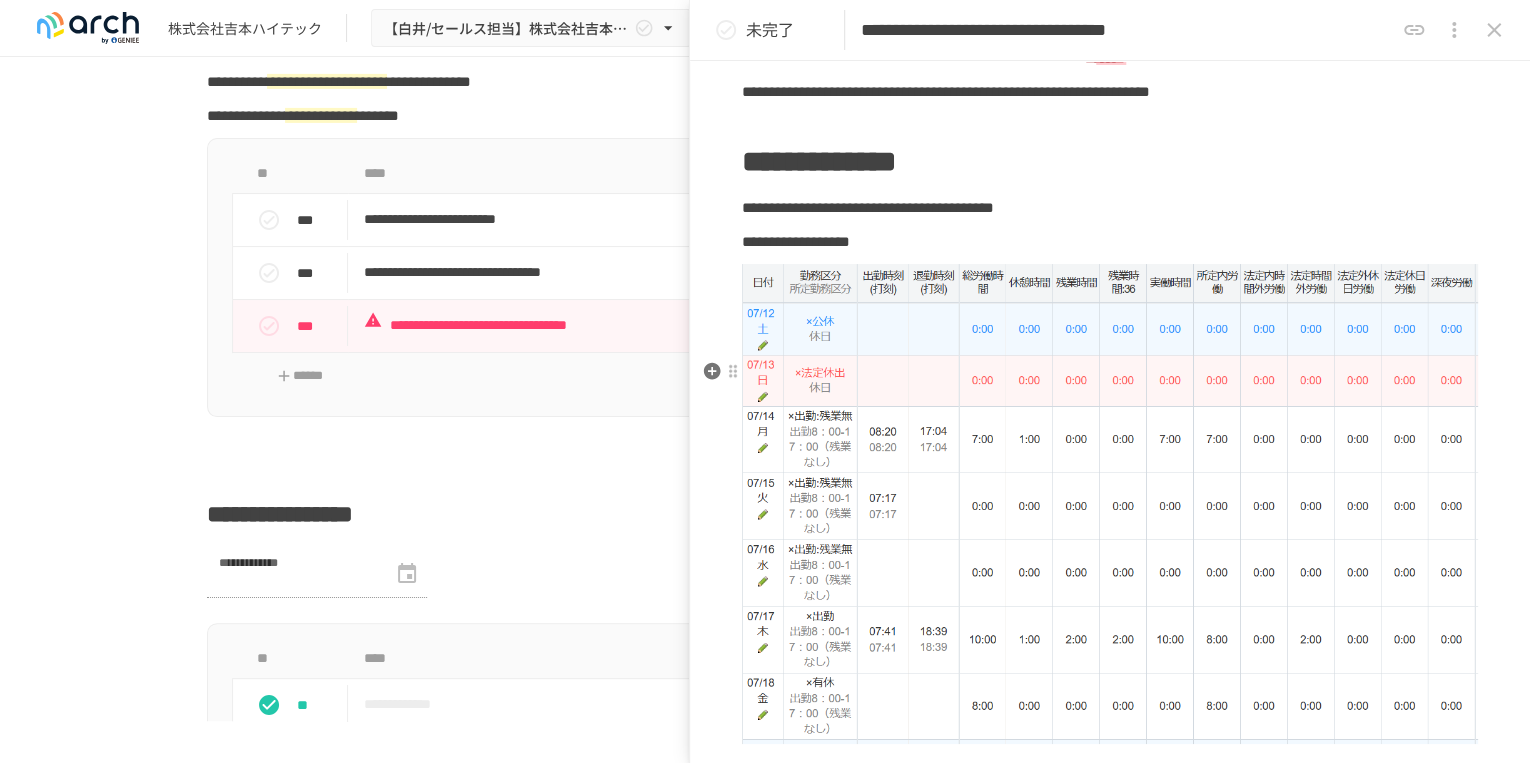 scroll, scrollTop: 484, scrollLeft: 0, axis: vertical 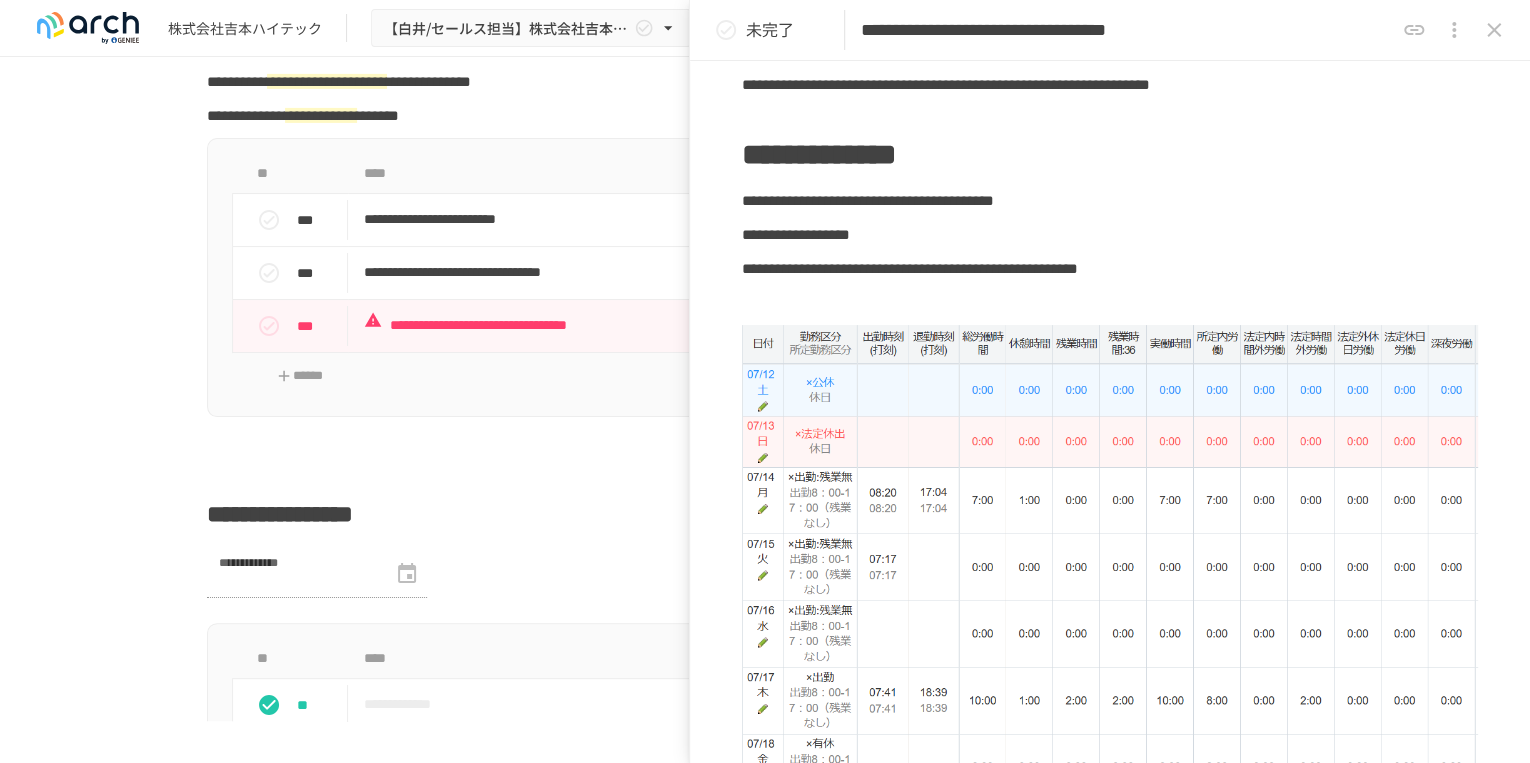 click on "**********" at bounding box center [765, 389] 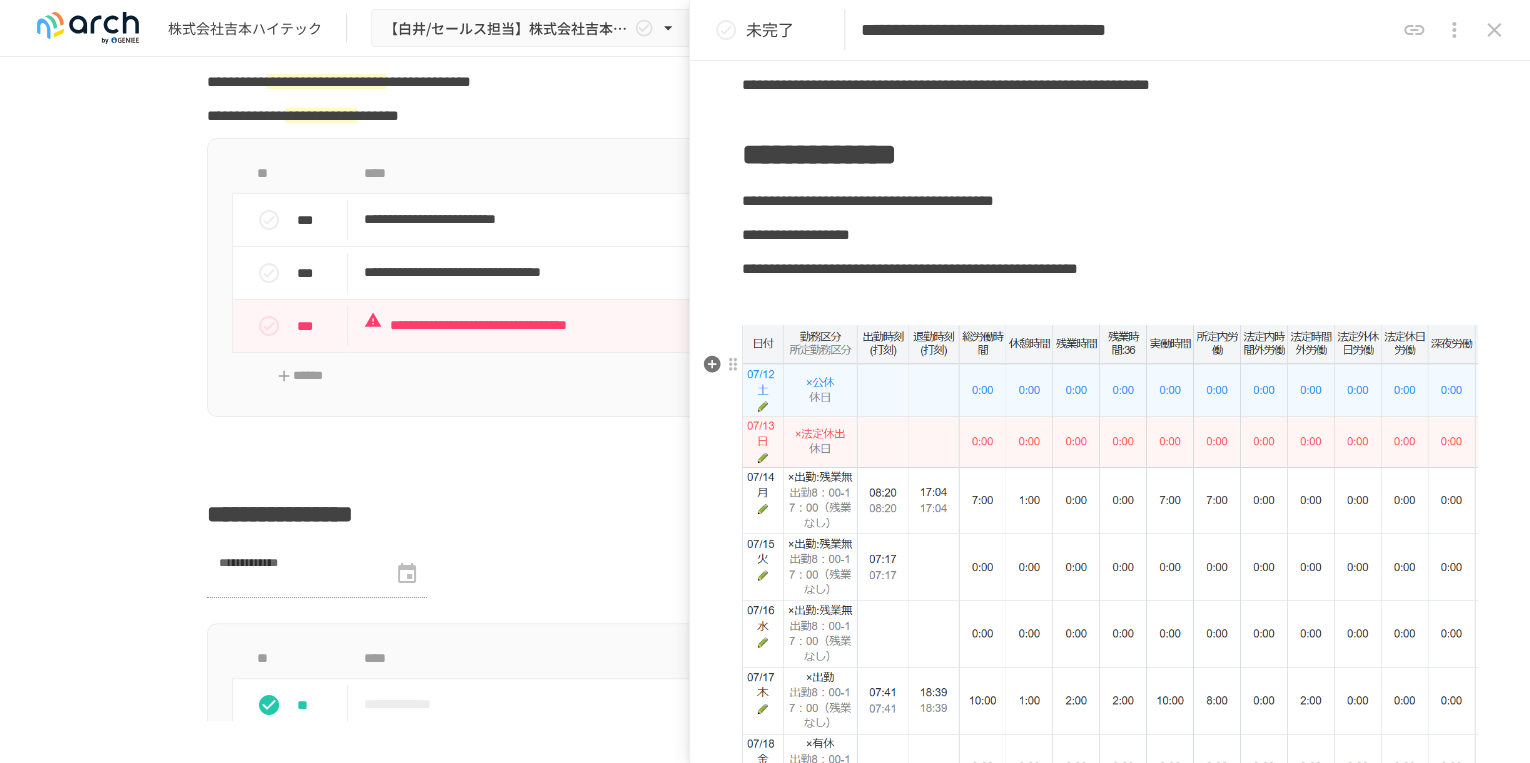 click on "**********" at bounding box center [1110, 269] 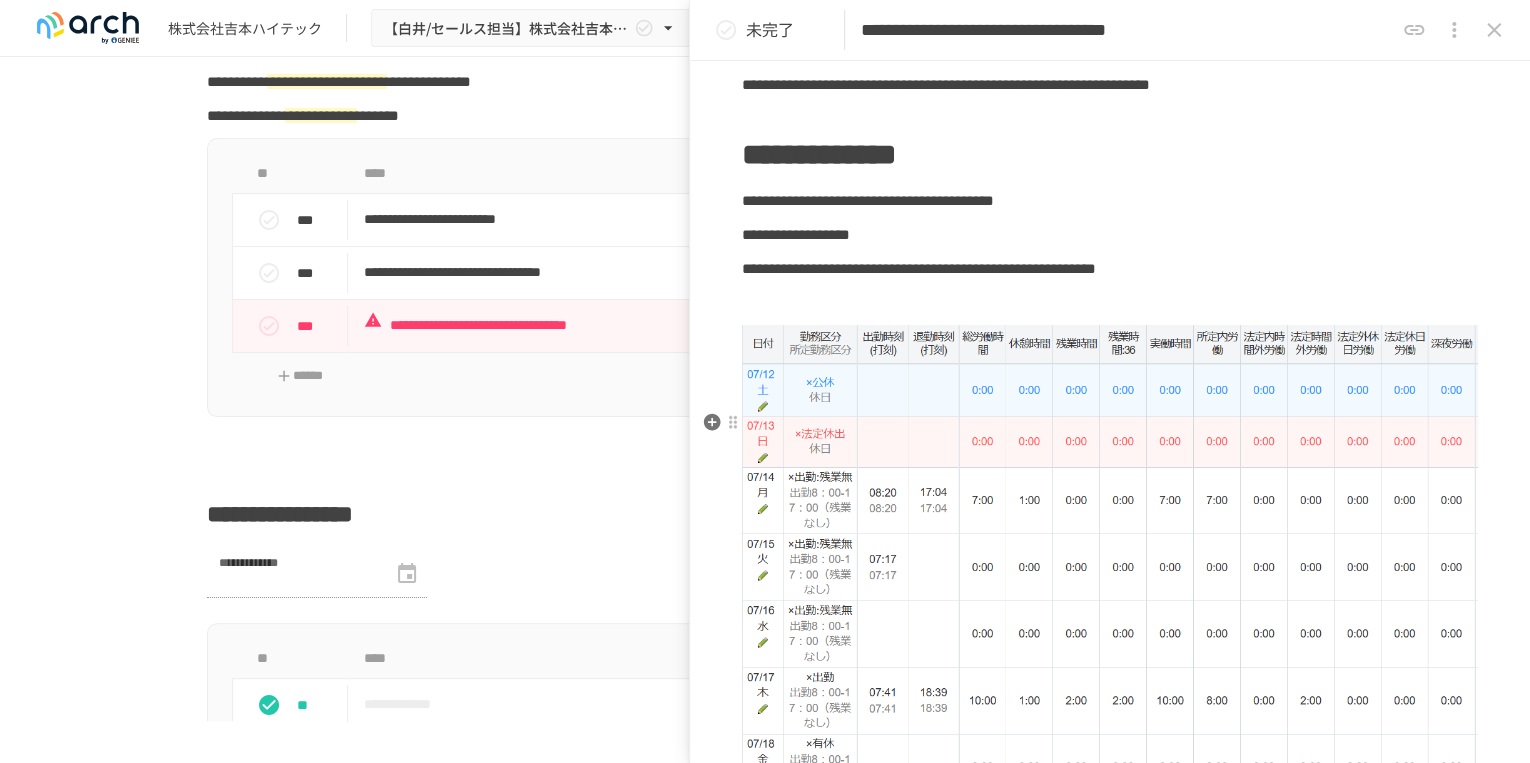 click at bounding box center [1110, 303] 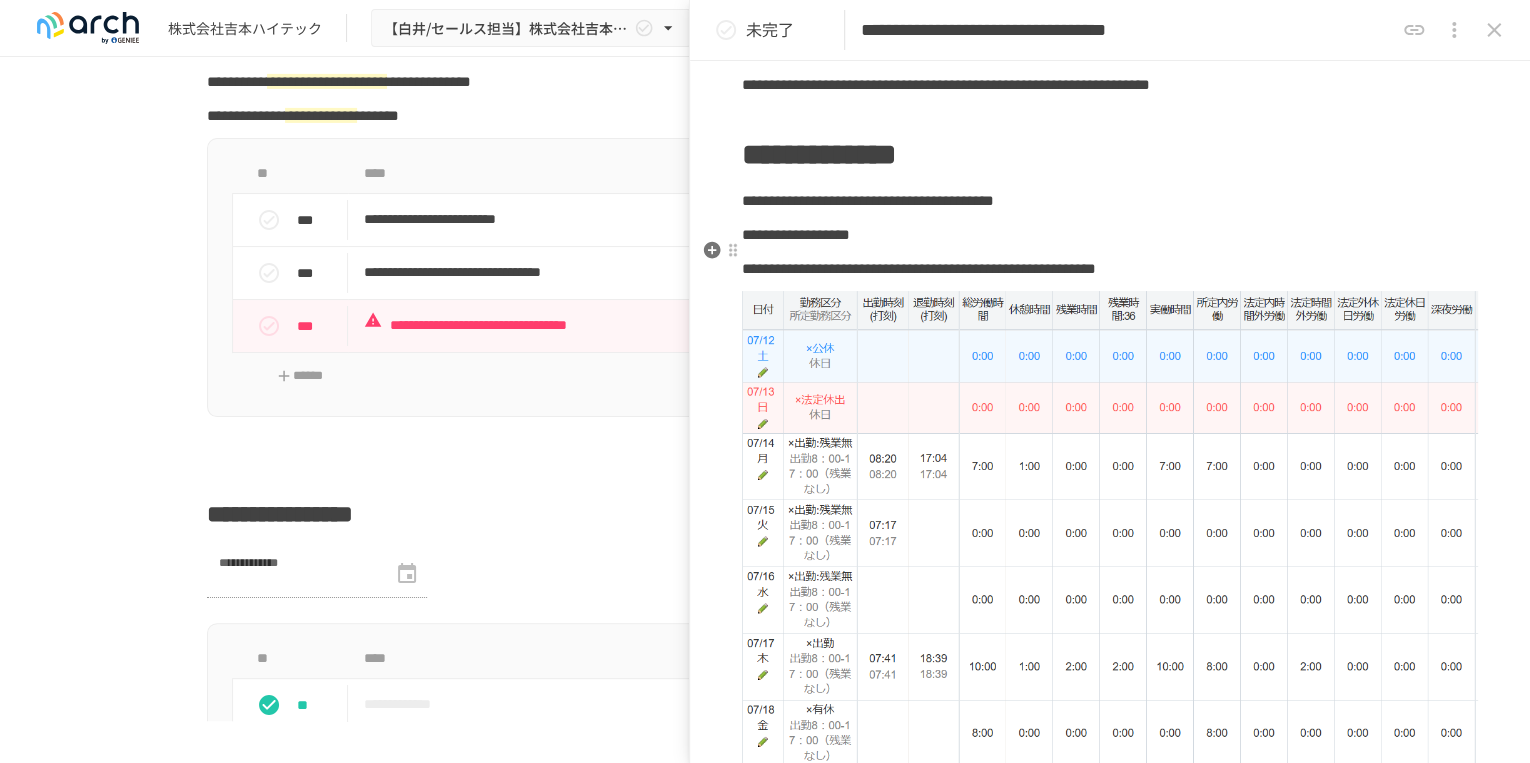 click on "**********" at bounding box center [1110, 155] 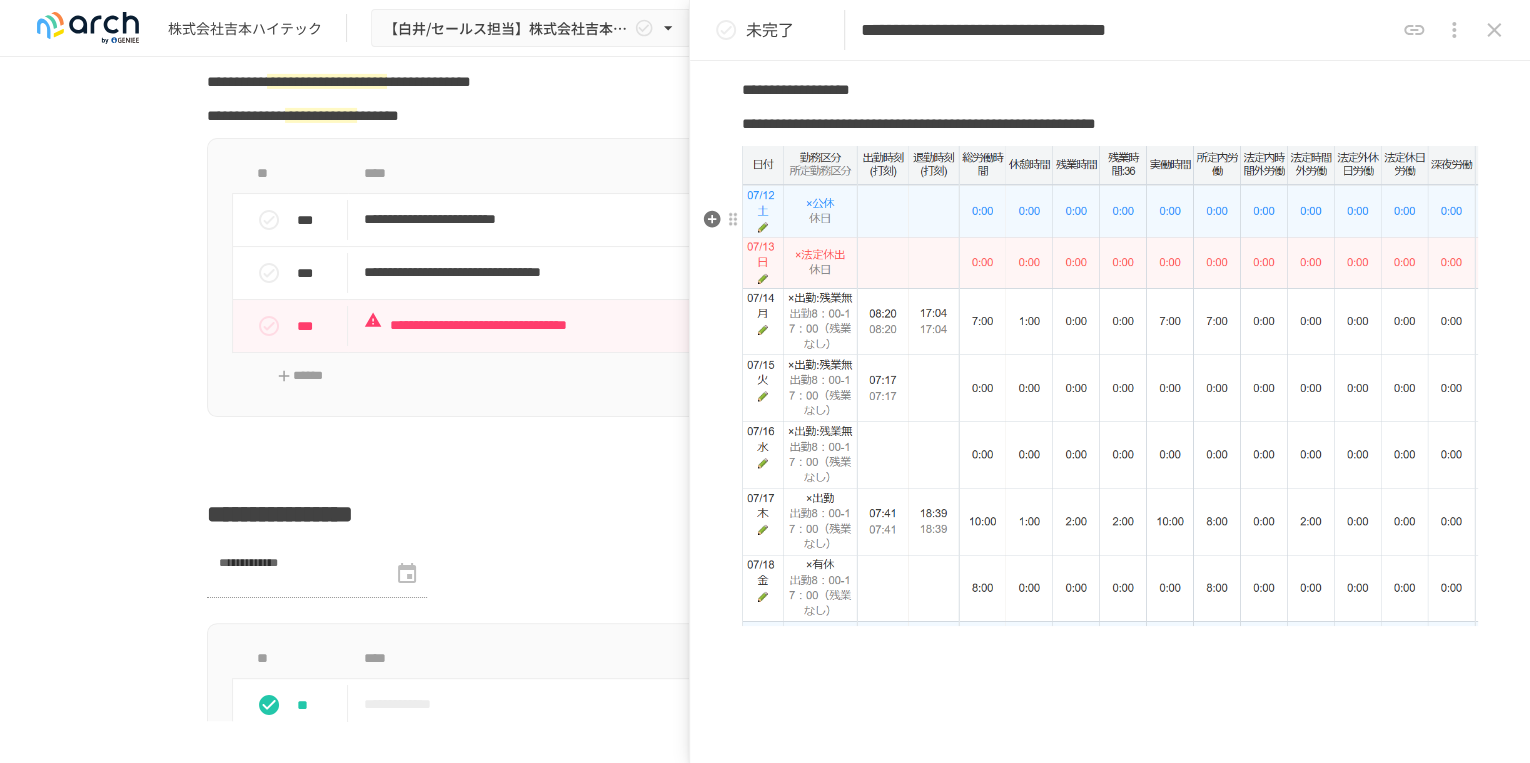 scroll, scrollTop: 617, scrollLeft: 0, axis: vertical 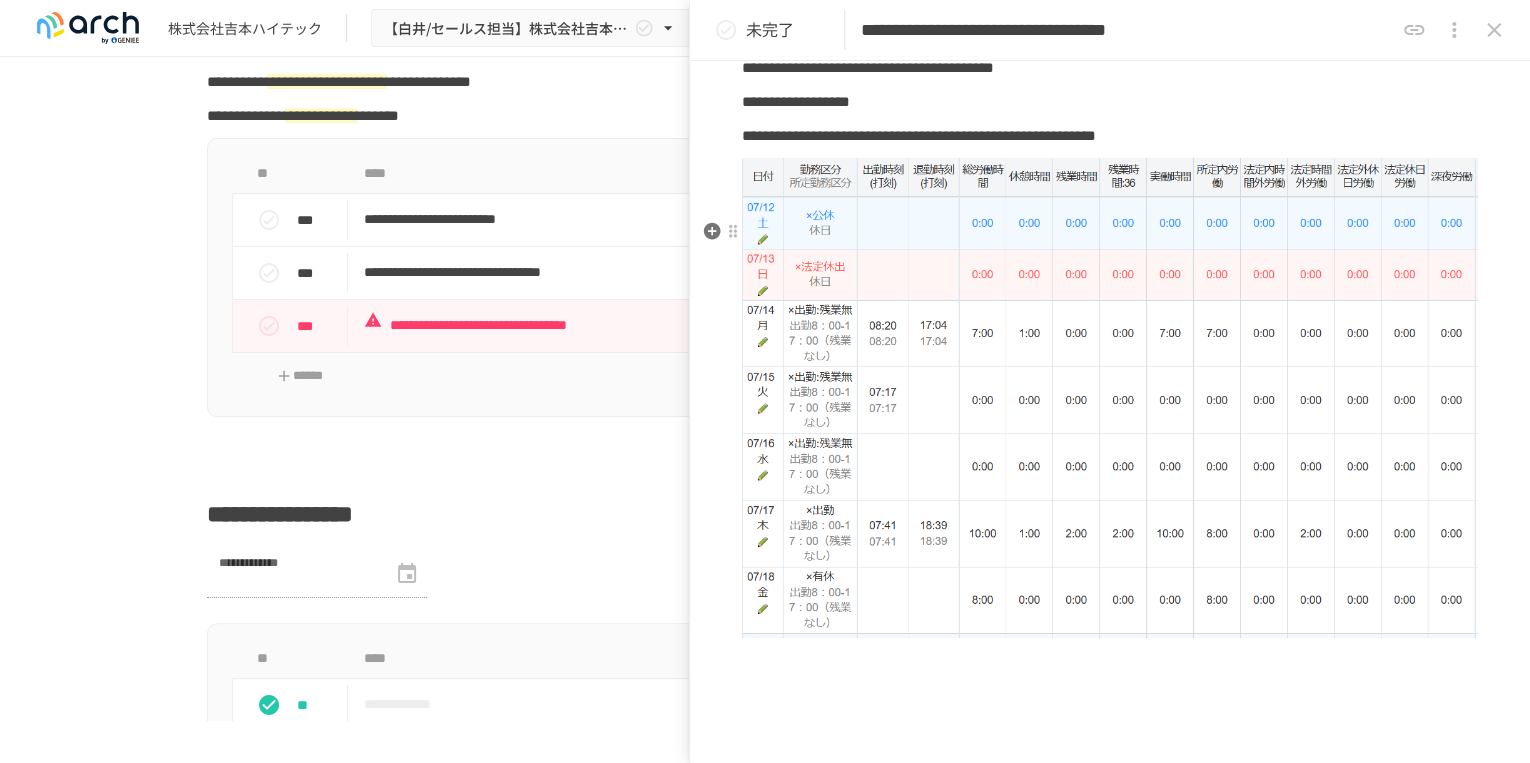 click on "**********" at bounding box center (1110, 136) 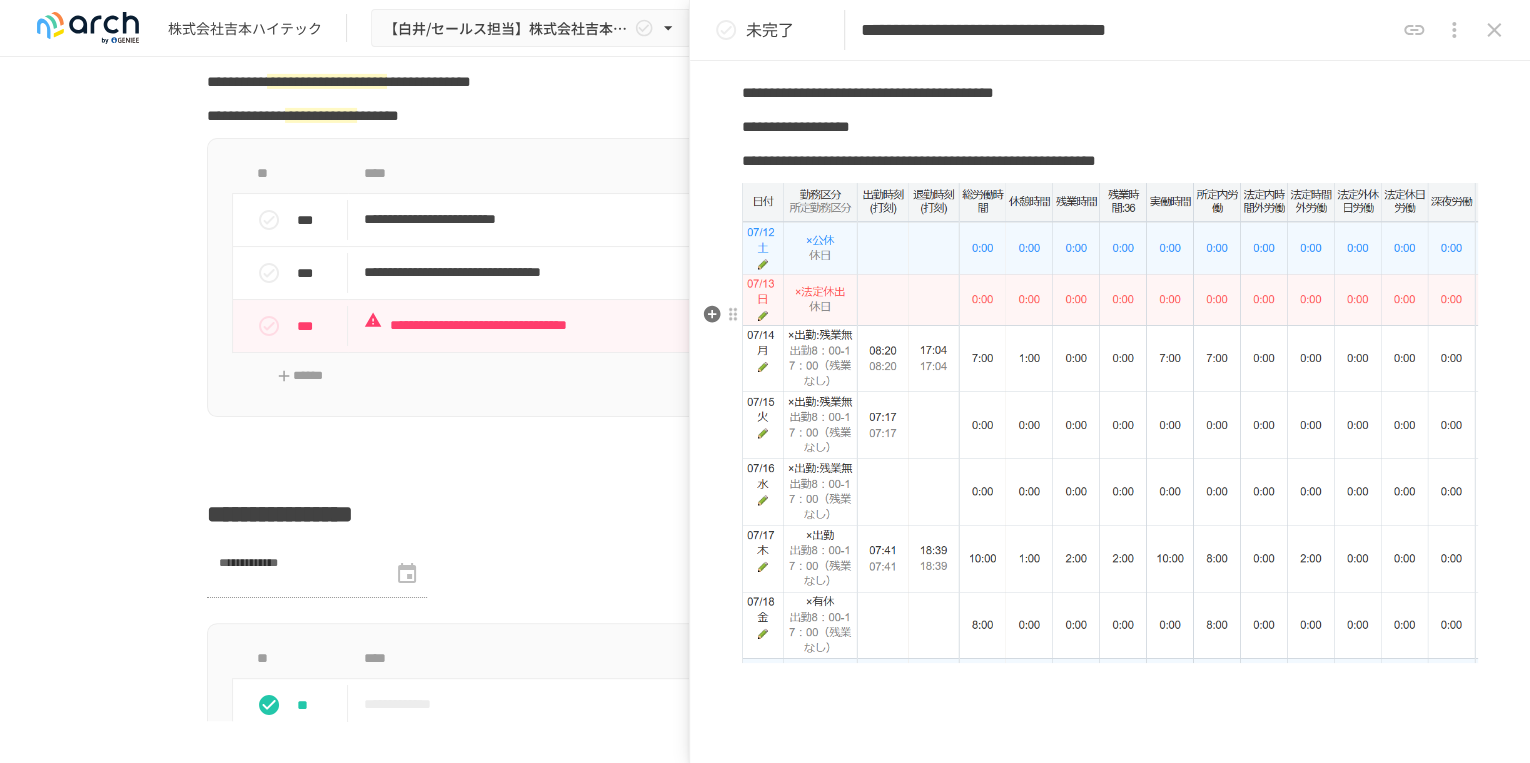 scroll, scrollTop: 590, scrollLeft: 0, axis: vertical 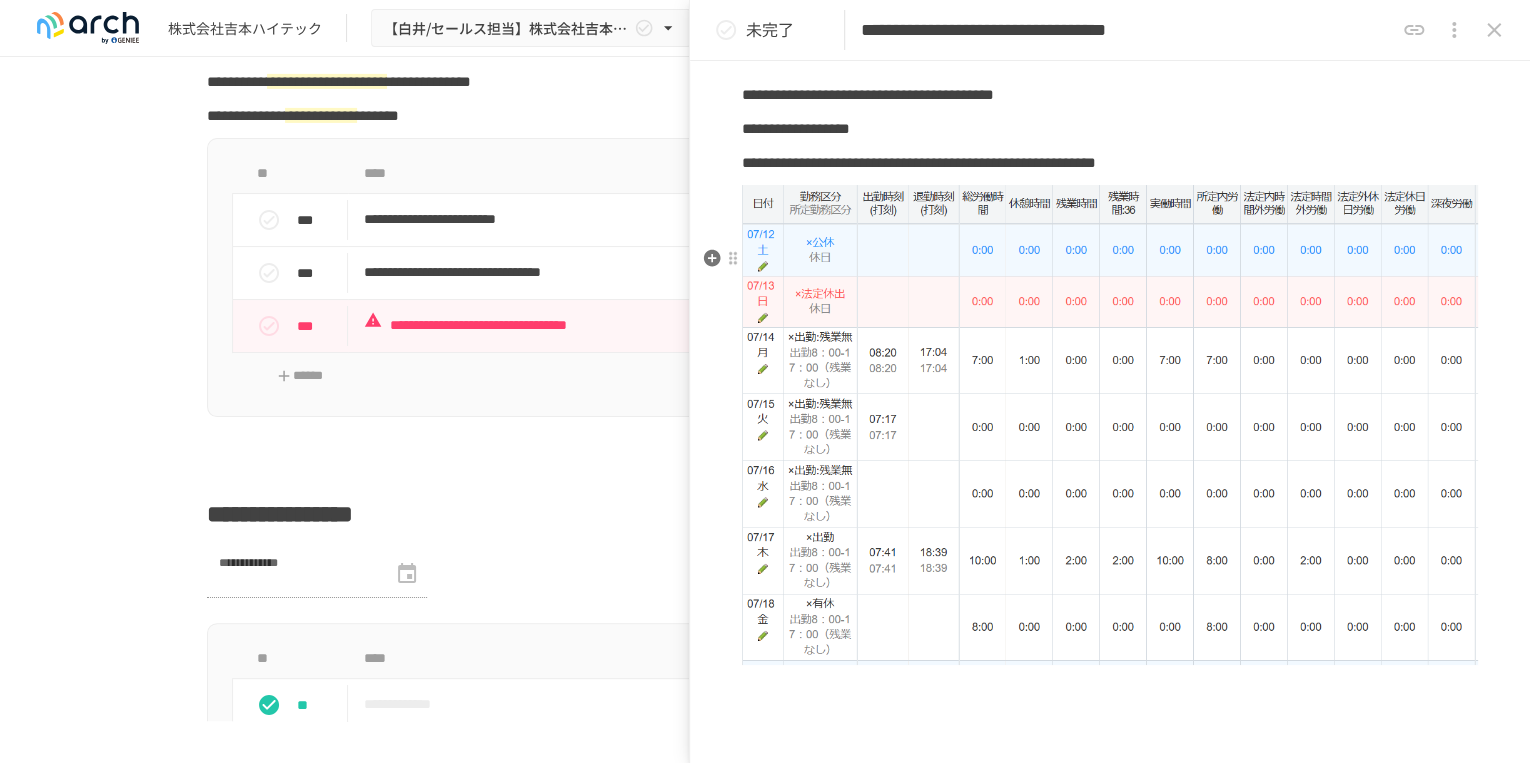 click on "**********" at bounding box center [919, 162] 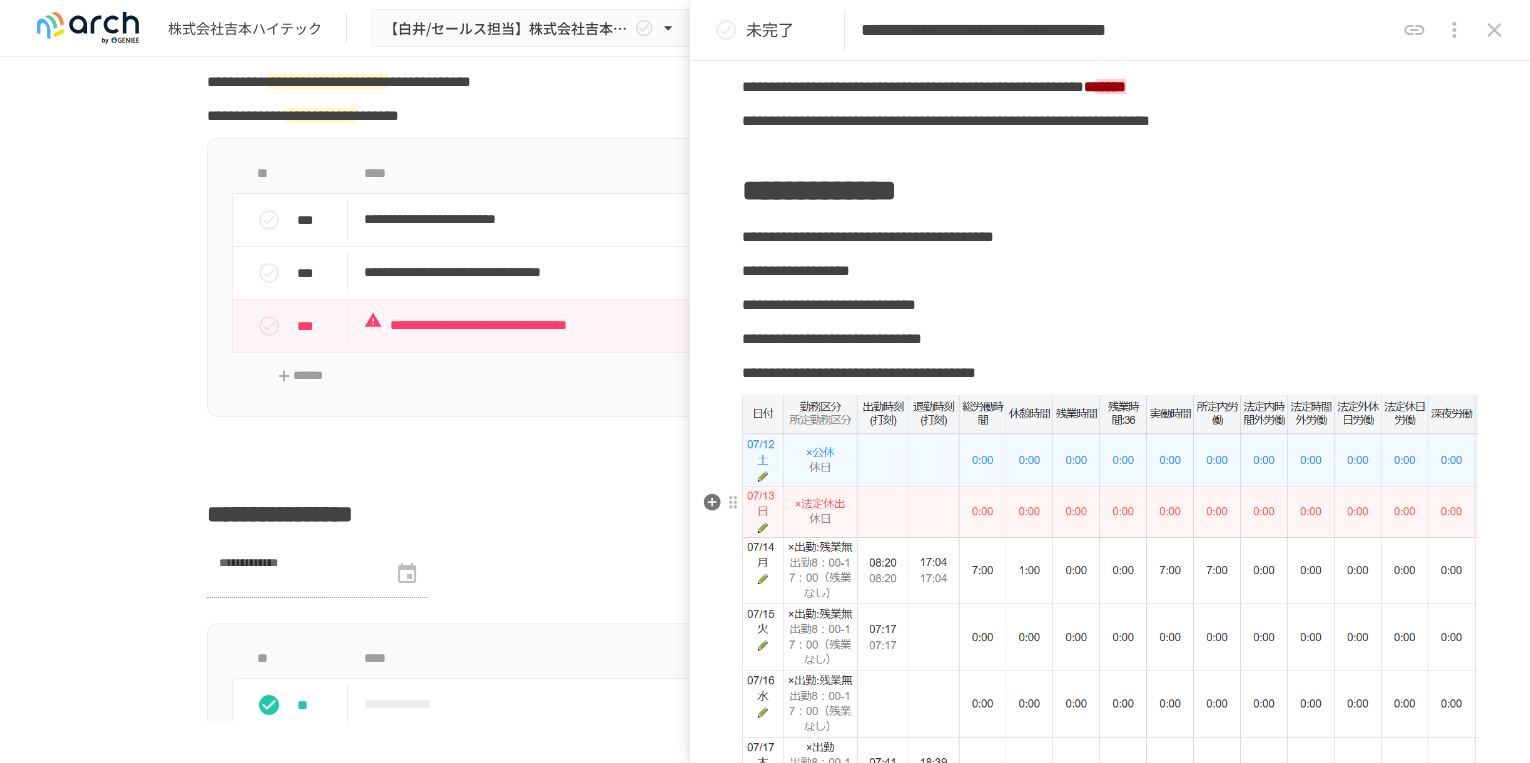 scroll, scrollTop: 438, scrollLeft: 0, axis: vertical 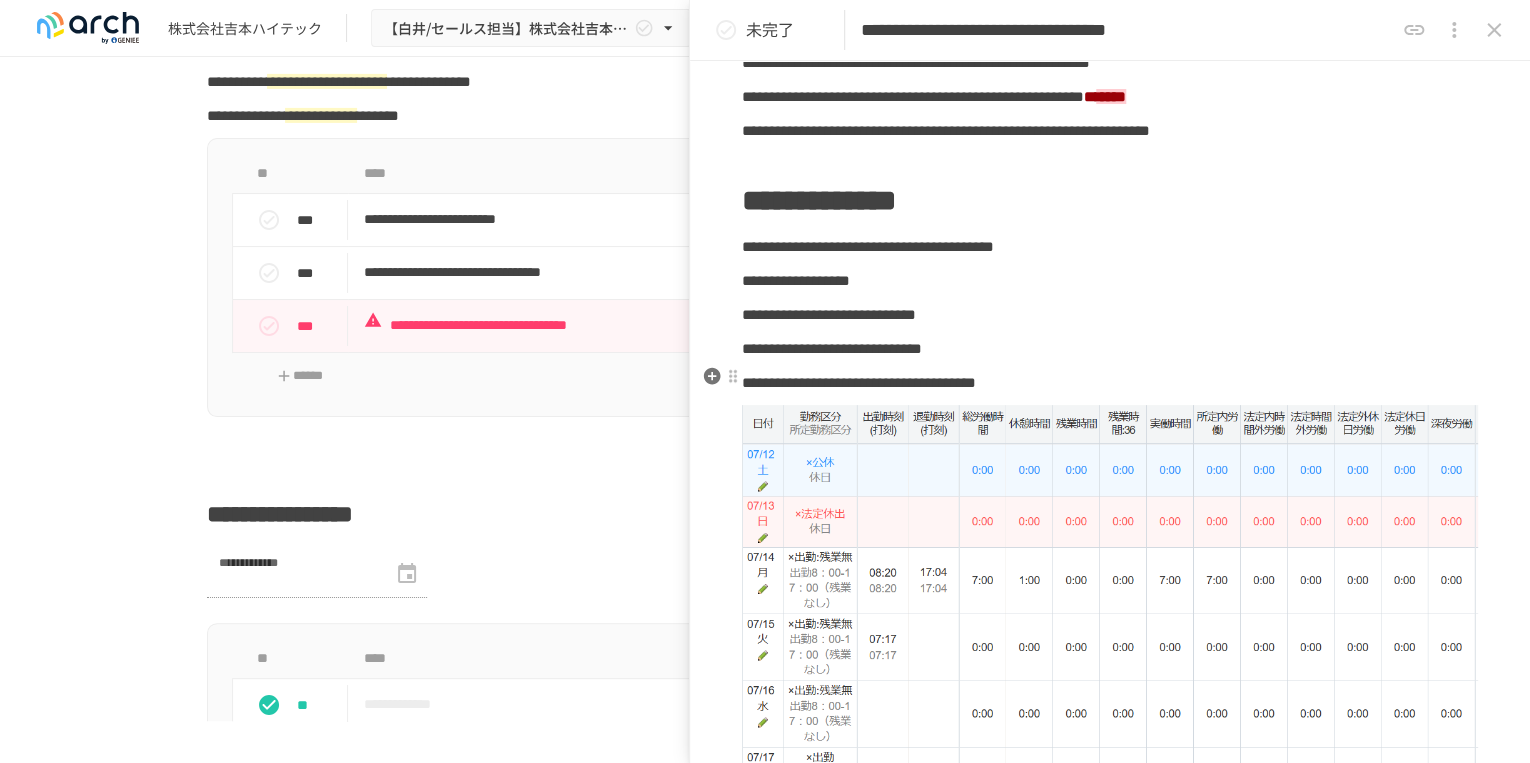 click on "**********" at bounding box center (1110, 281) 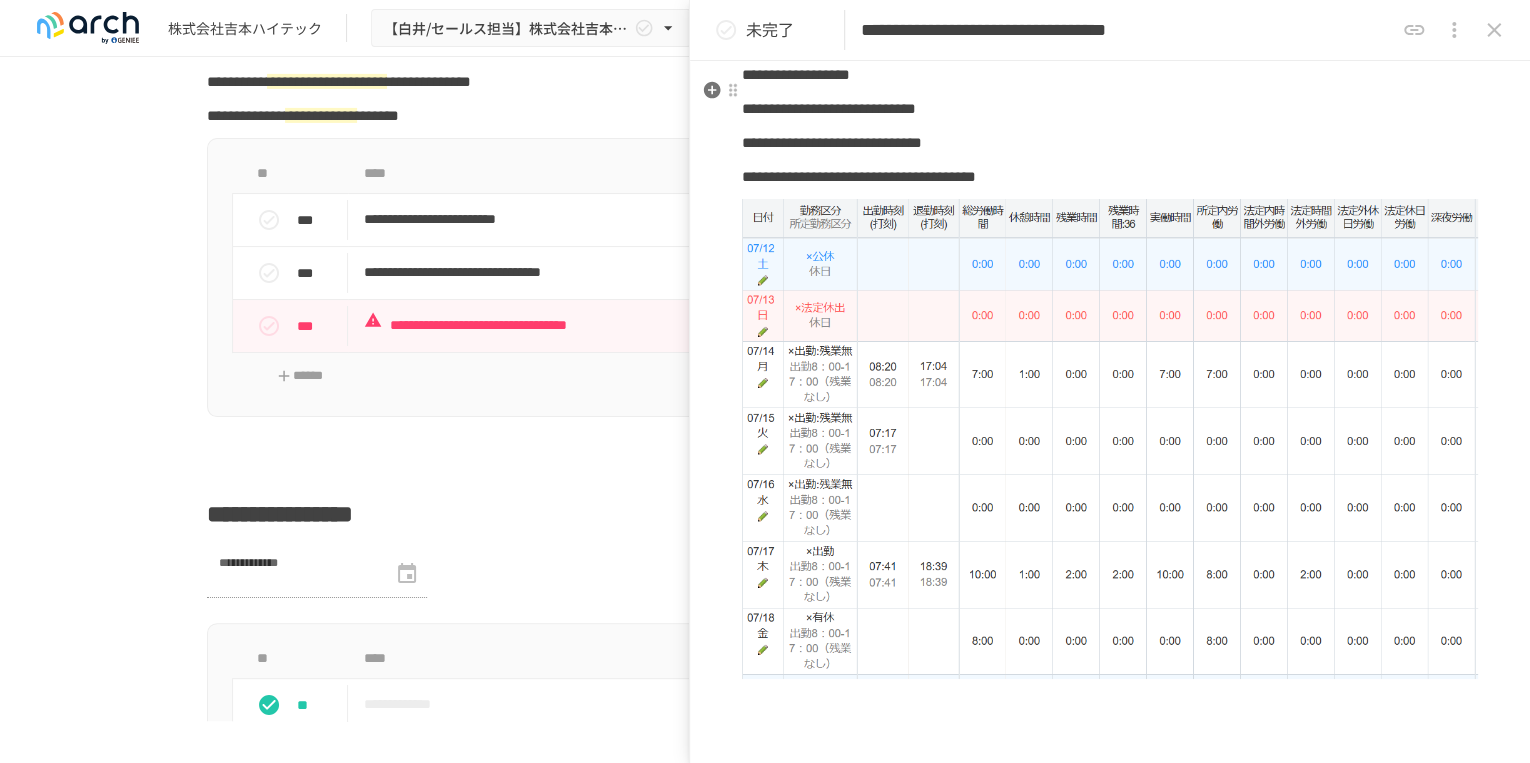 scroll, scrollTop: 651, scrollLeft: 0, axis: vertical 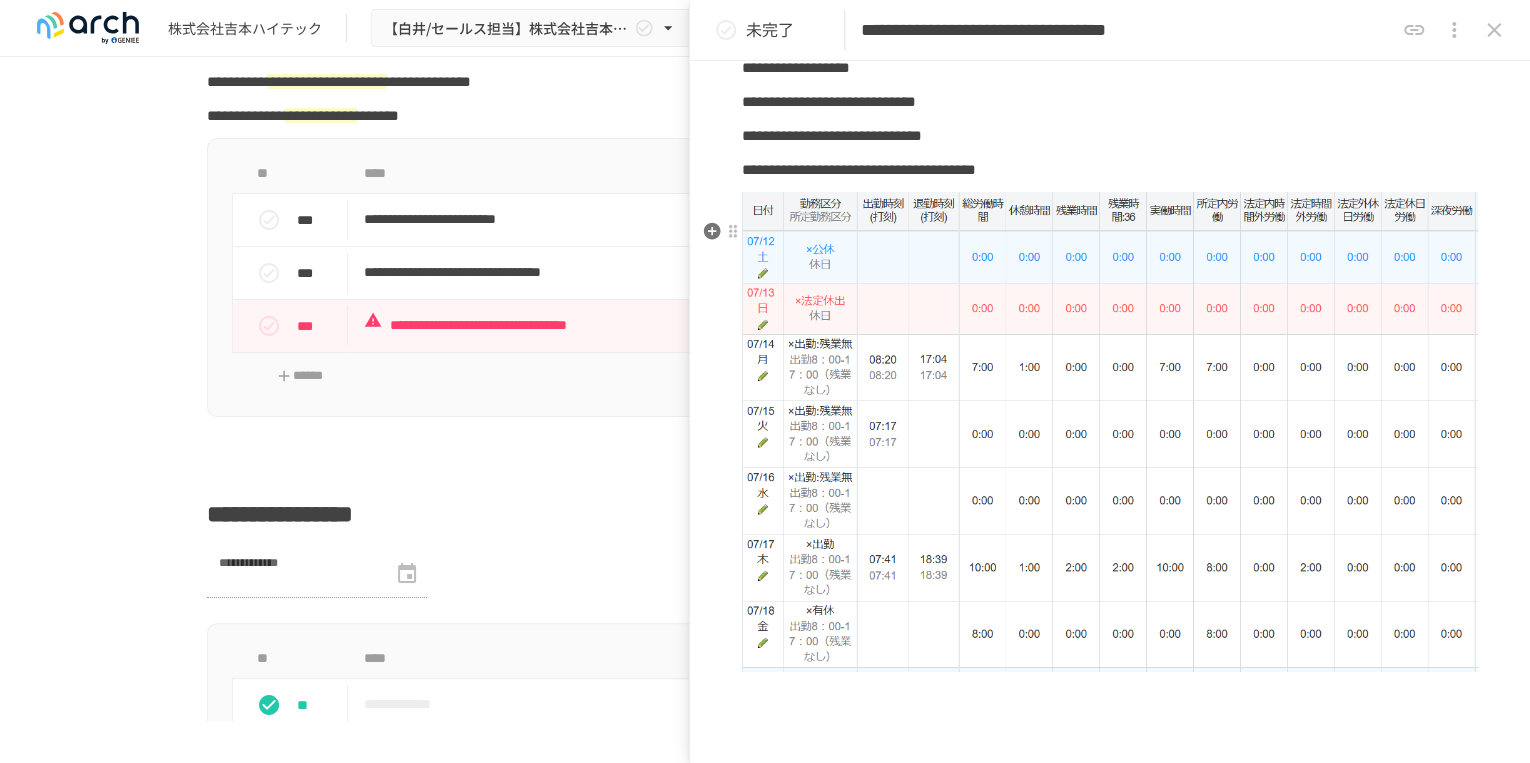 click on "**********" at bounding box center (832, 135) 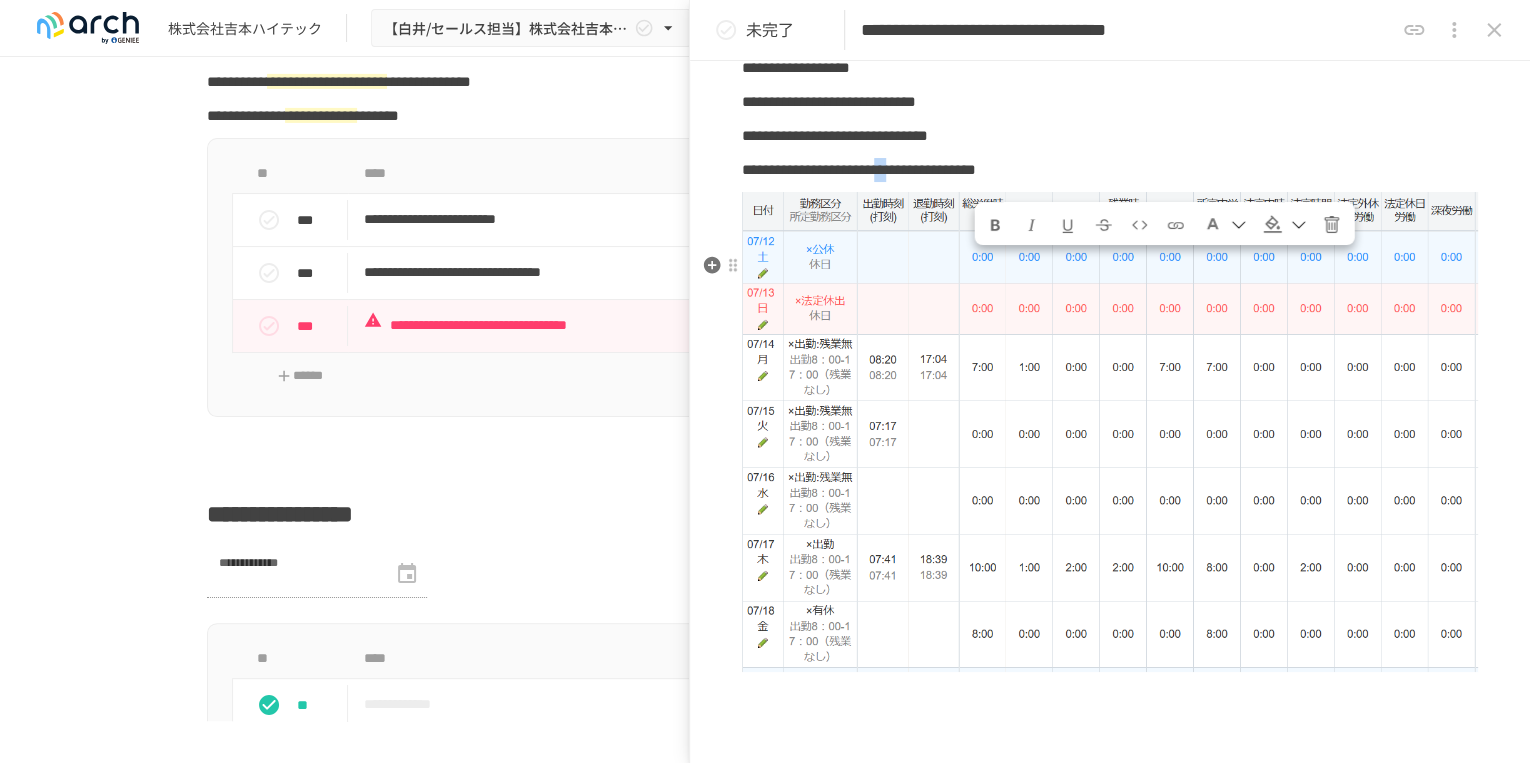 click on "**********" at bounding box center (859, 169) 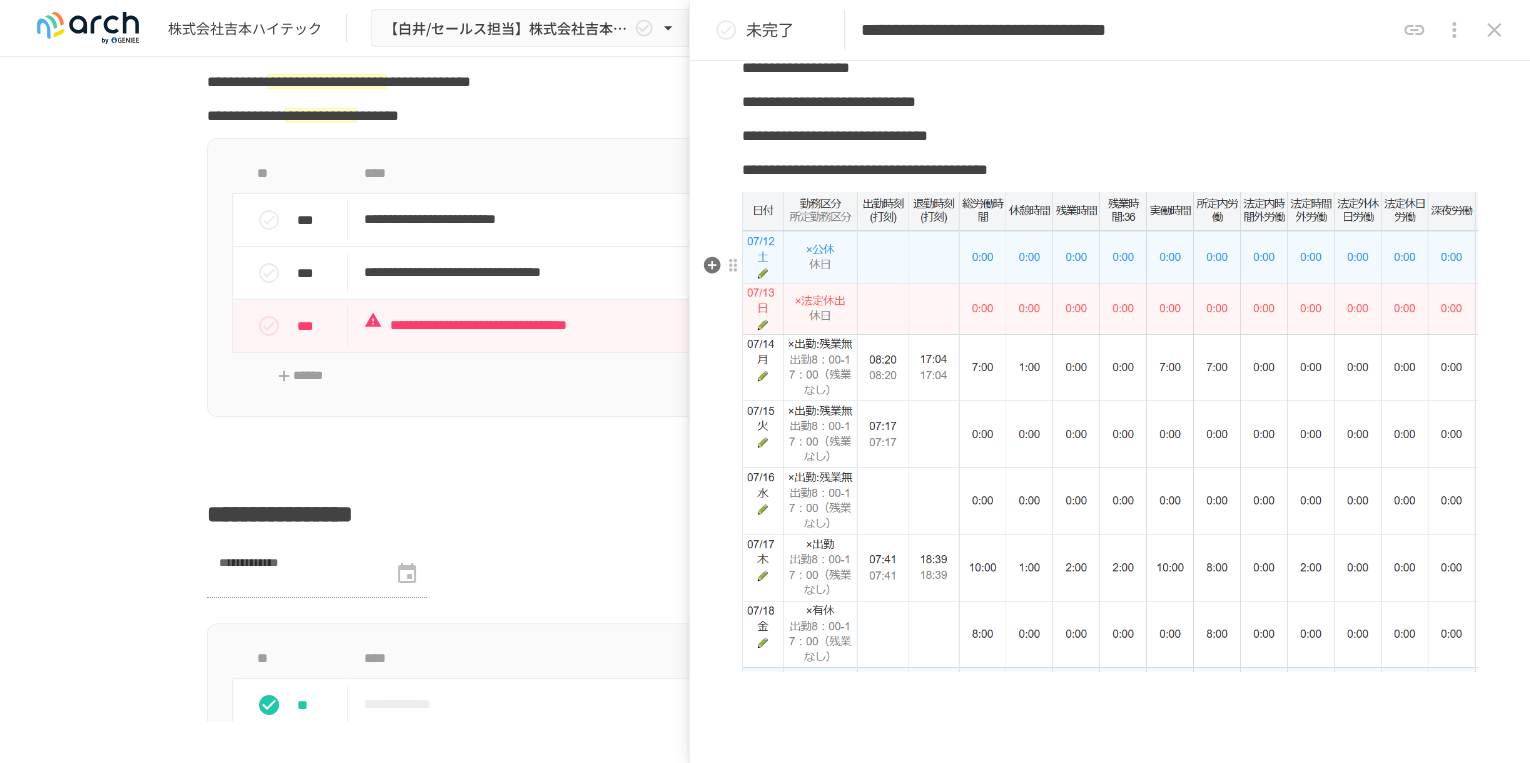 click on "**********" at bounding box center (865, 169) 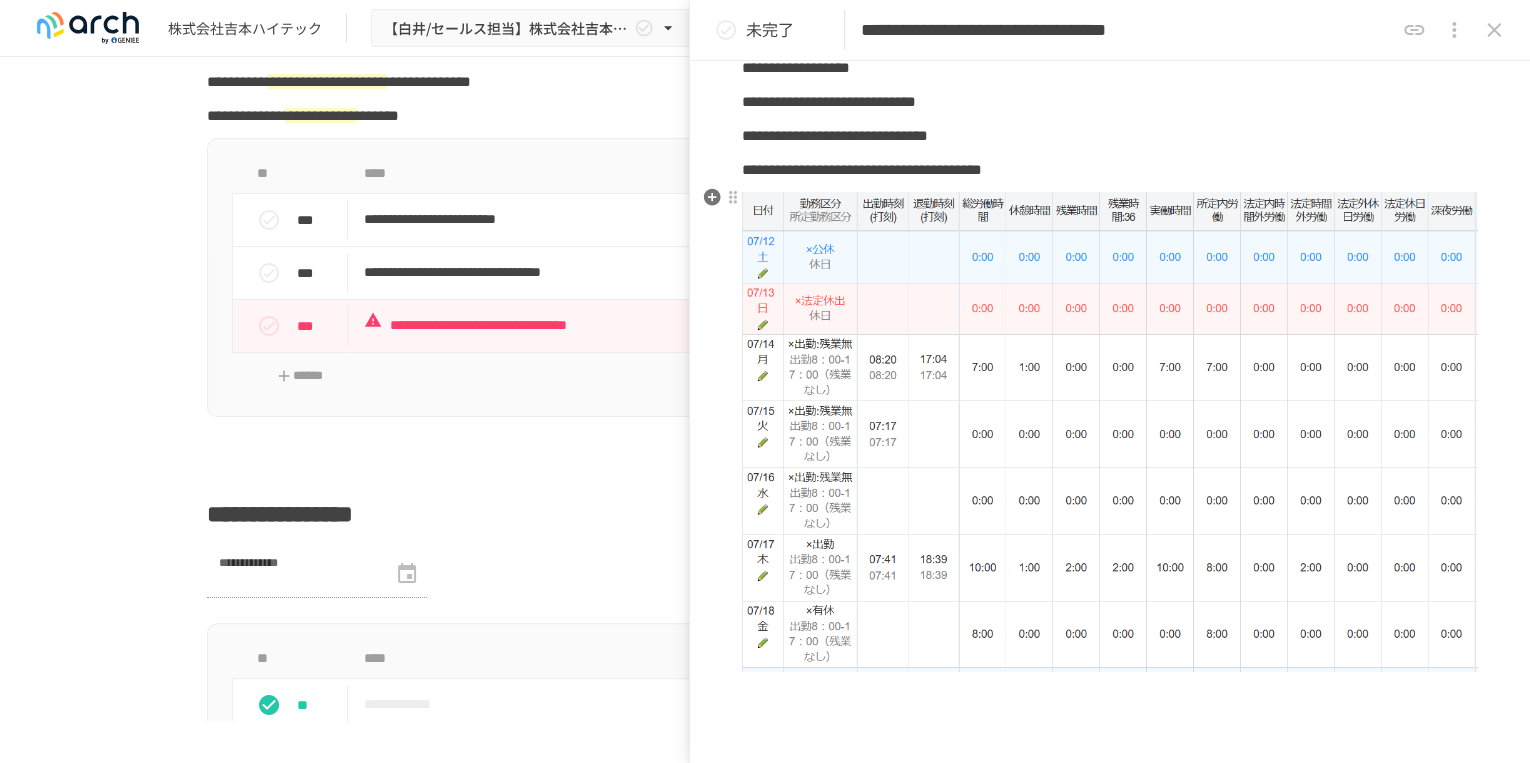 click on "**********" at bounding box center (1110, 136) 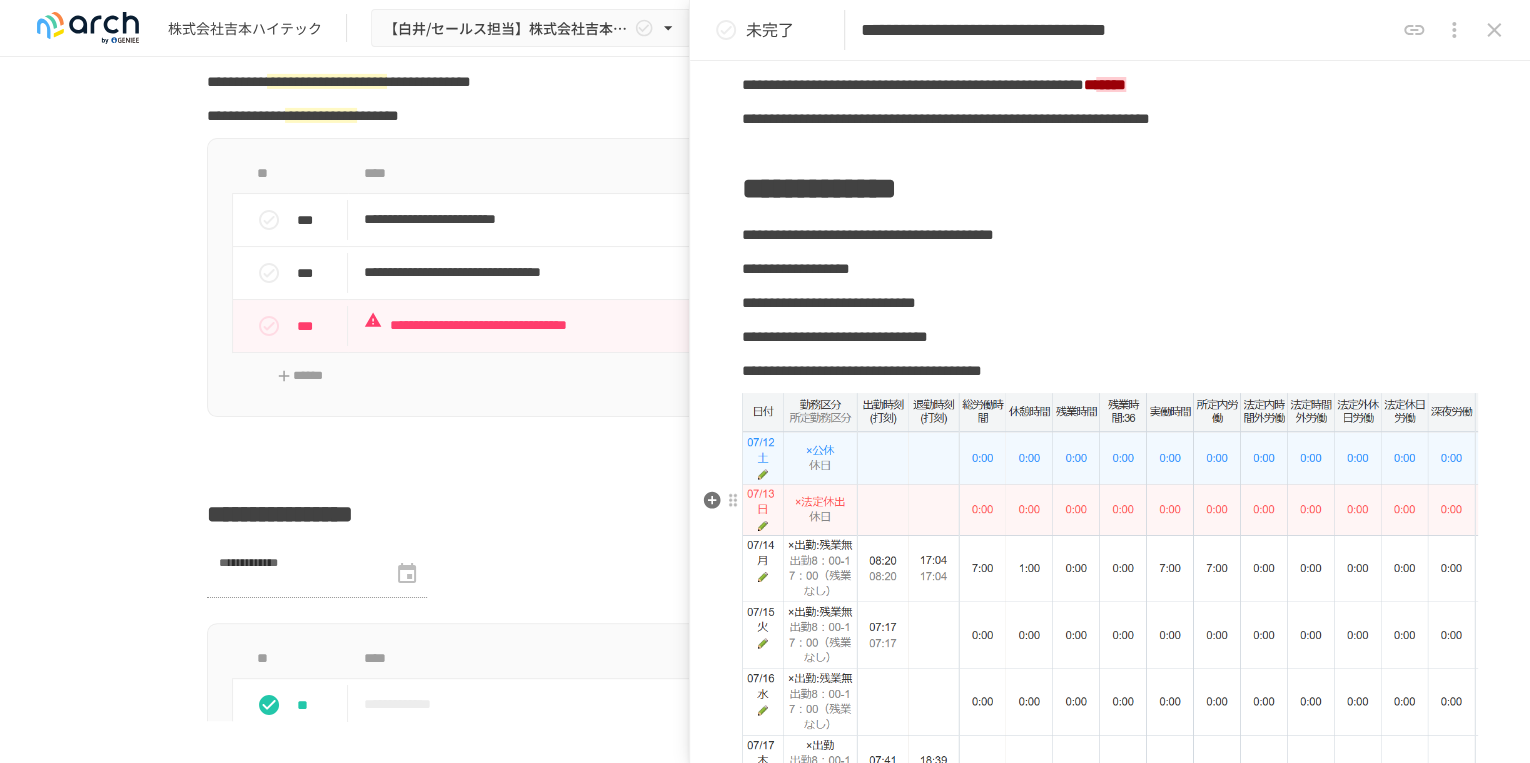 scroll, scrollTop: 464, scrollLeft: 0, axis: vertical 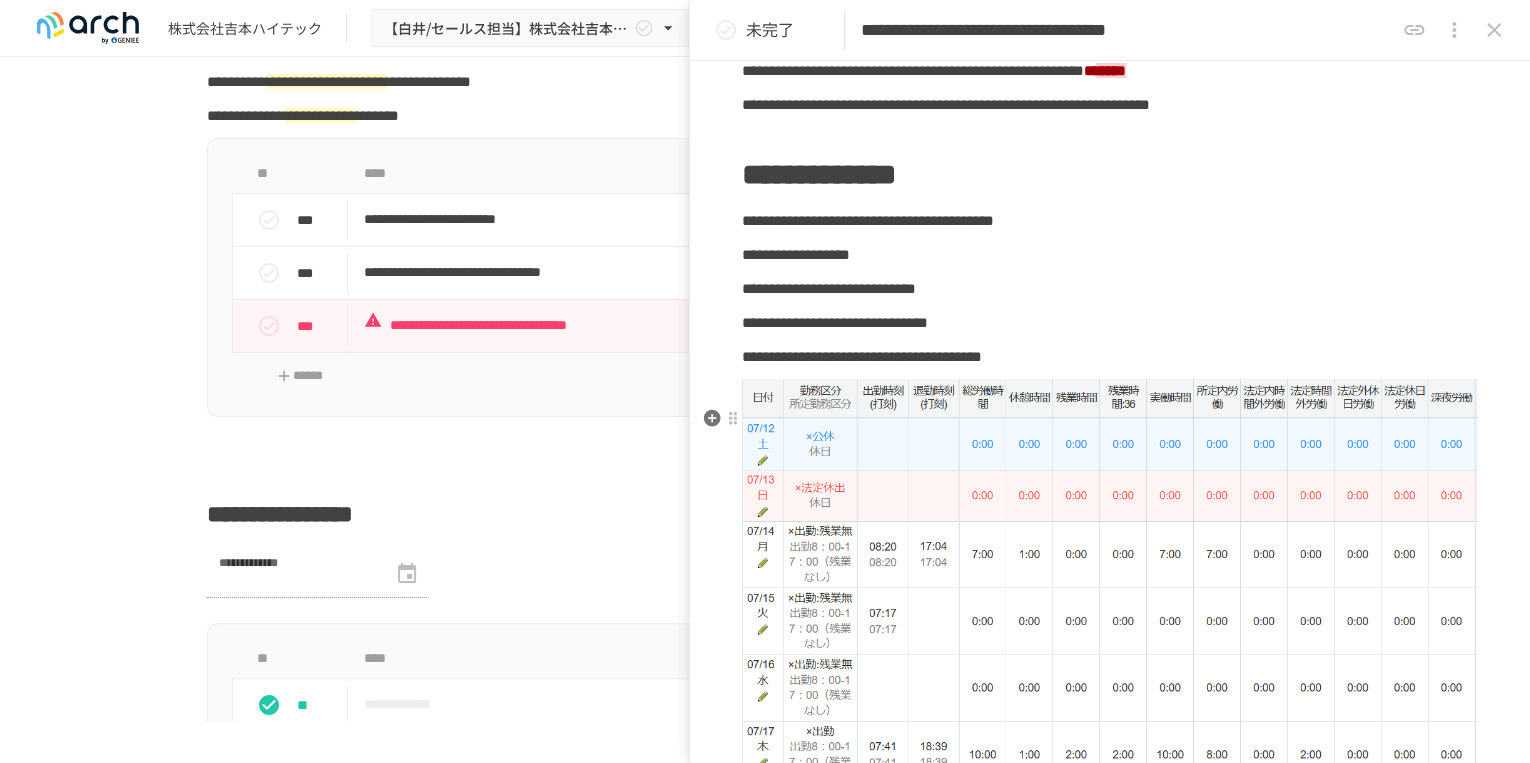 click on "**********" at bounding box center (835, 322) 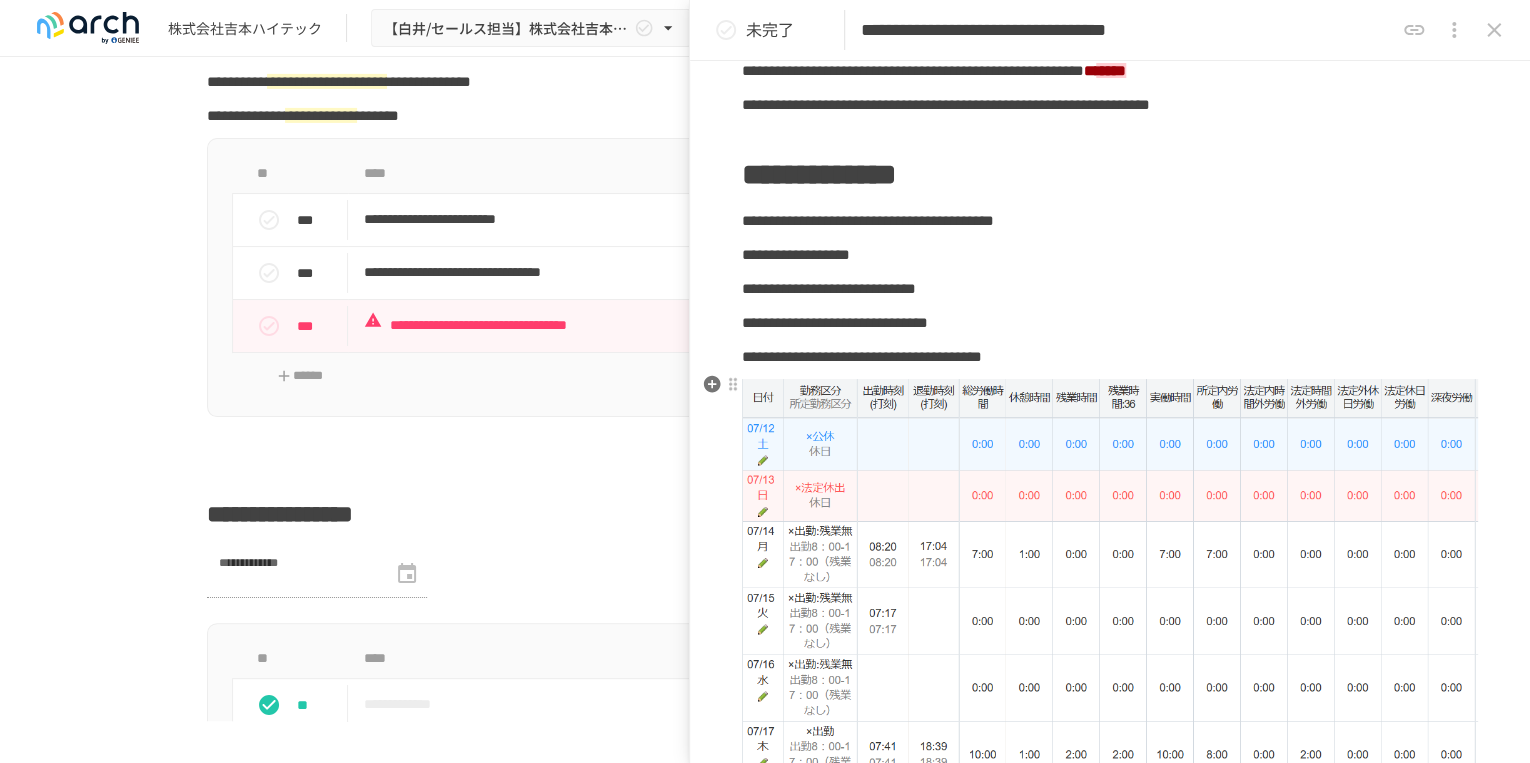 click on "**********" at bounding box center [1110, 340] 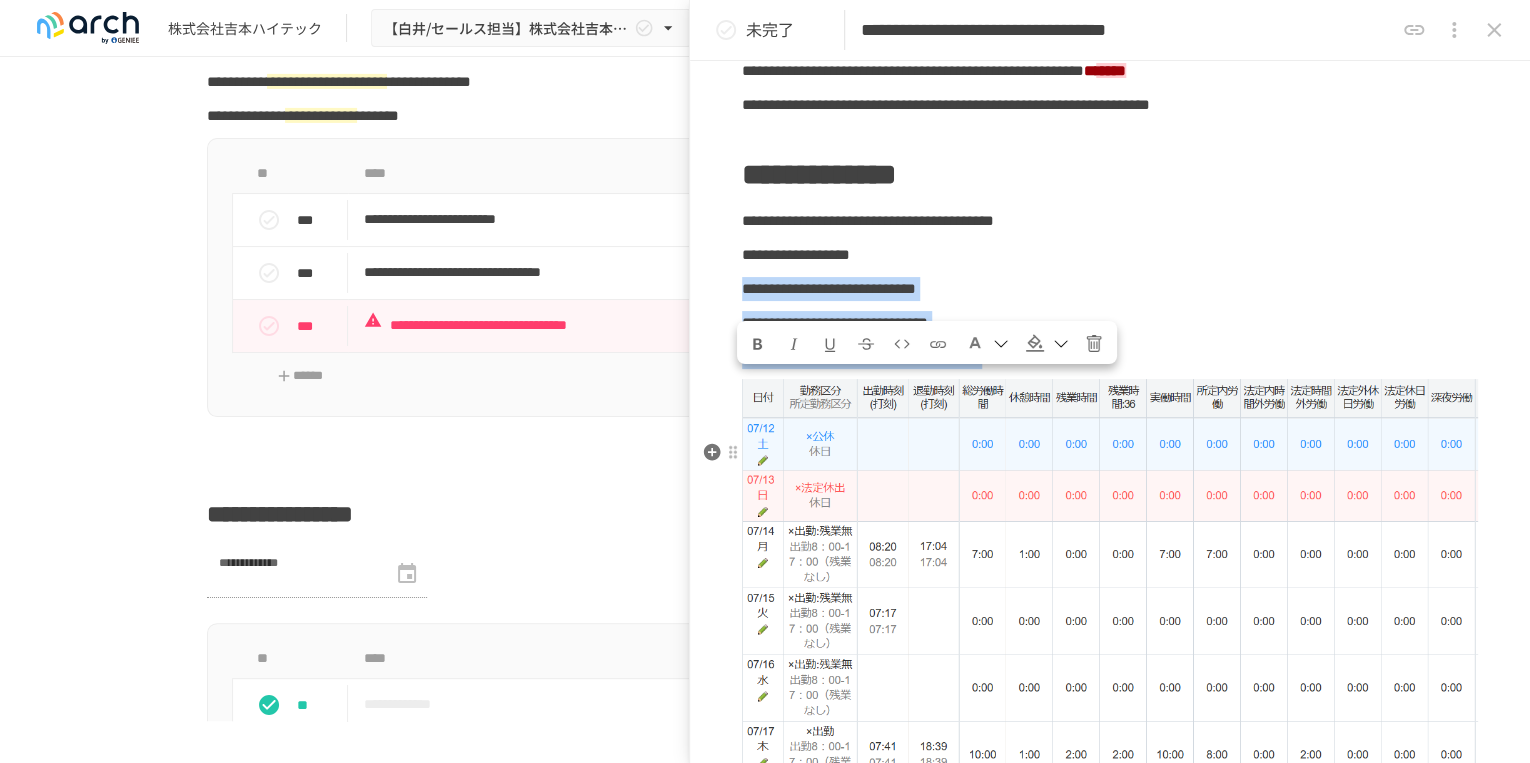 drag, startPoint x: 742, startPoint y: 377, endPoint x: 1208, endPoint y: 440, distance: 470.2393 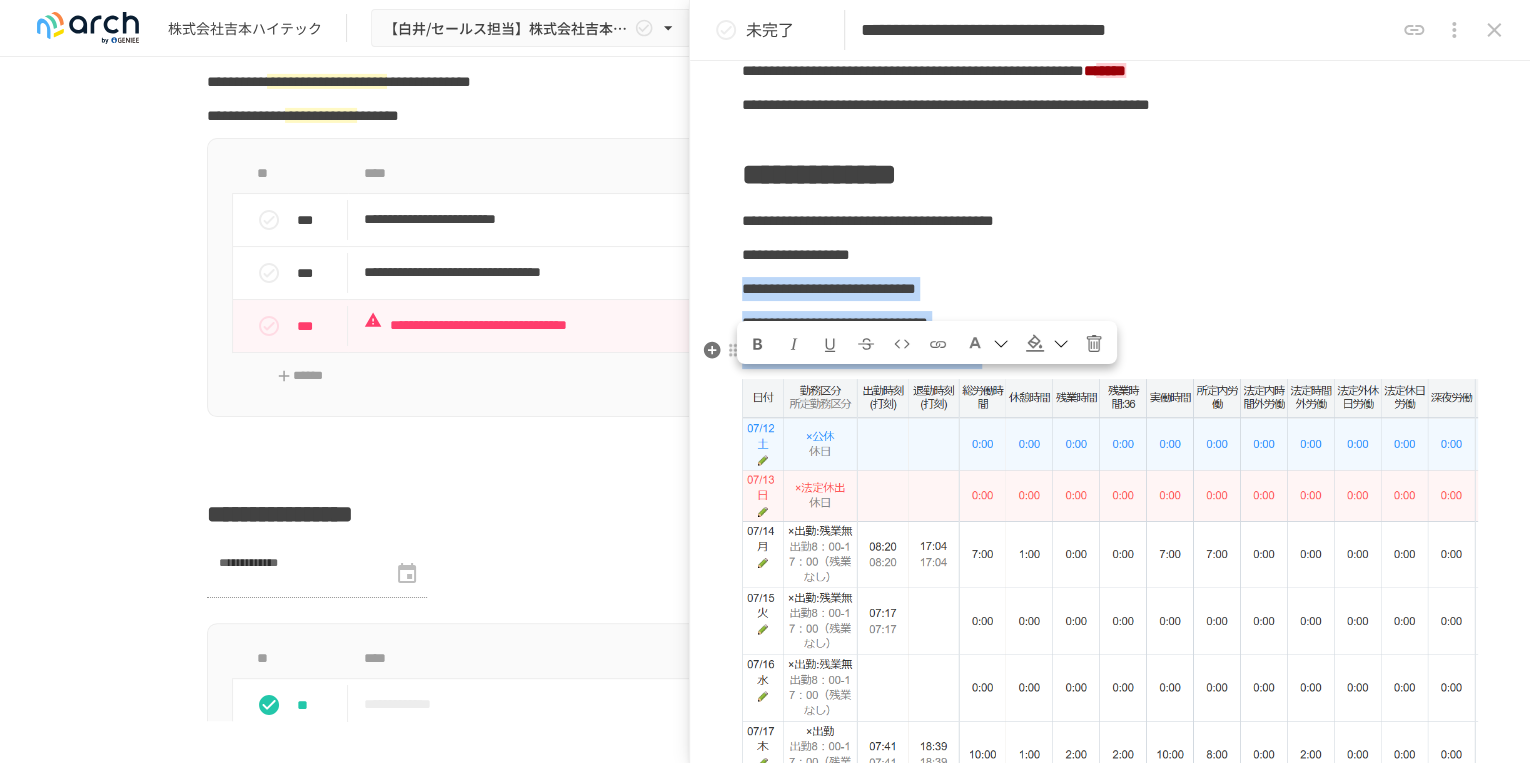 click at bounding box center [1001, 344] 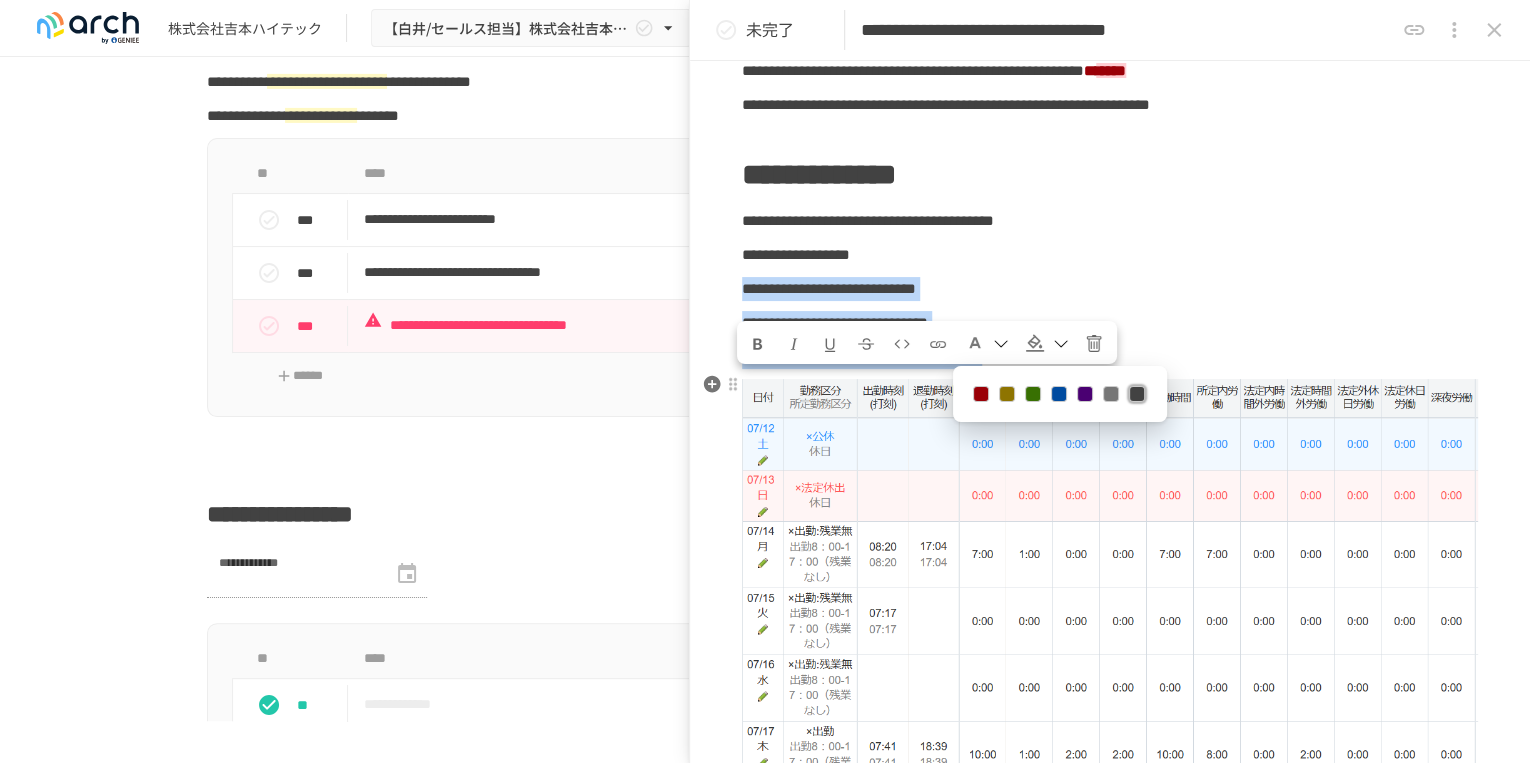 click at bounding box center (981, 394) 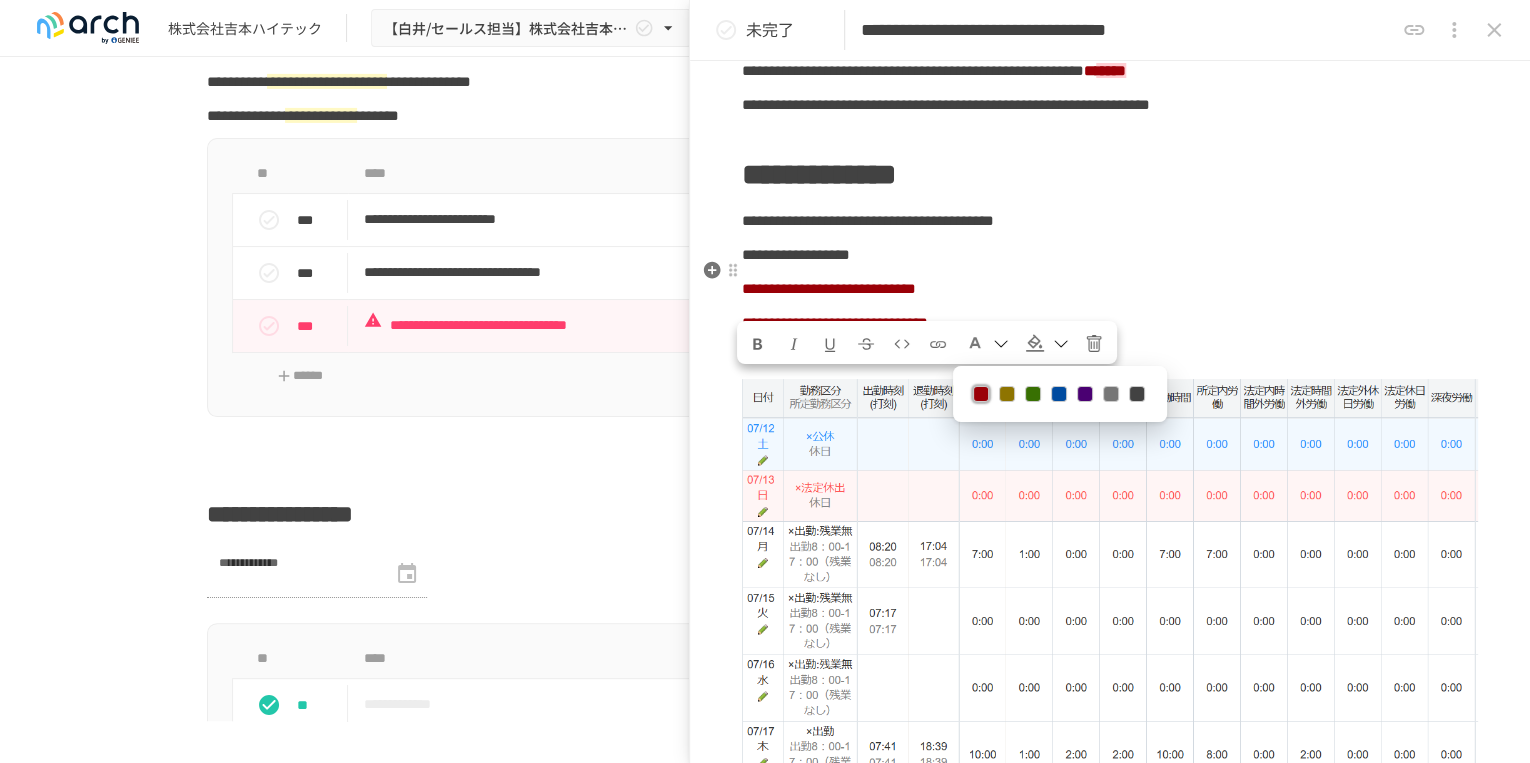 click on "**********" at bounding box center (1110, 175) 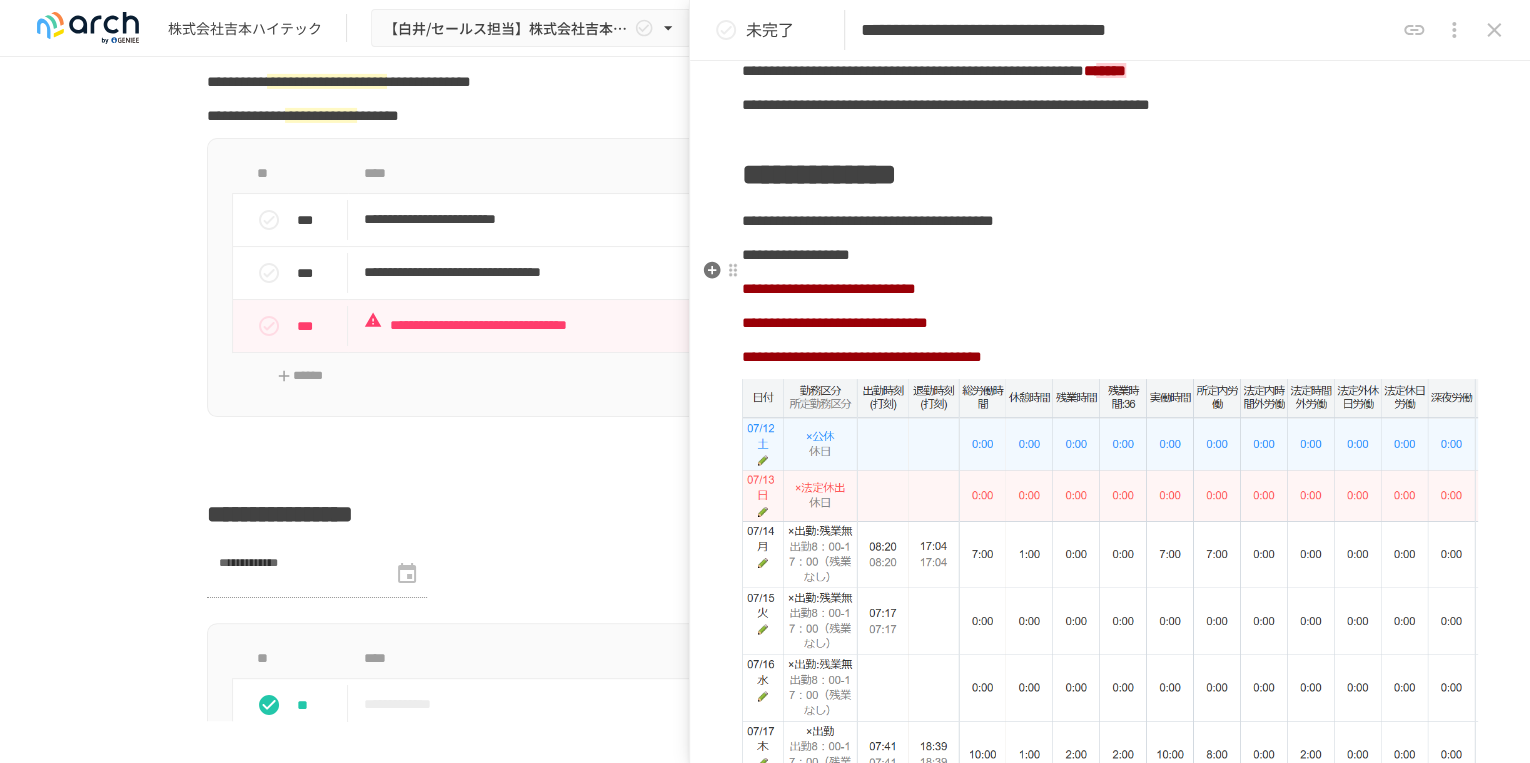 click on "**********" at bounding box center (819, 174) 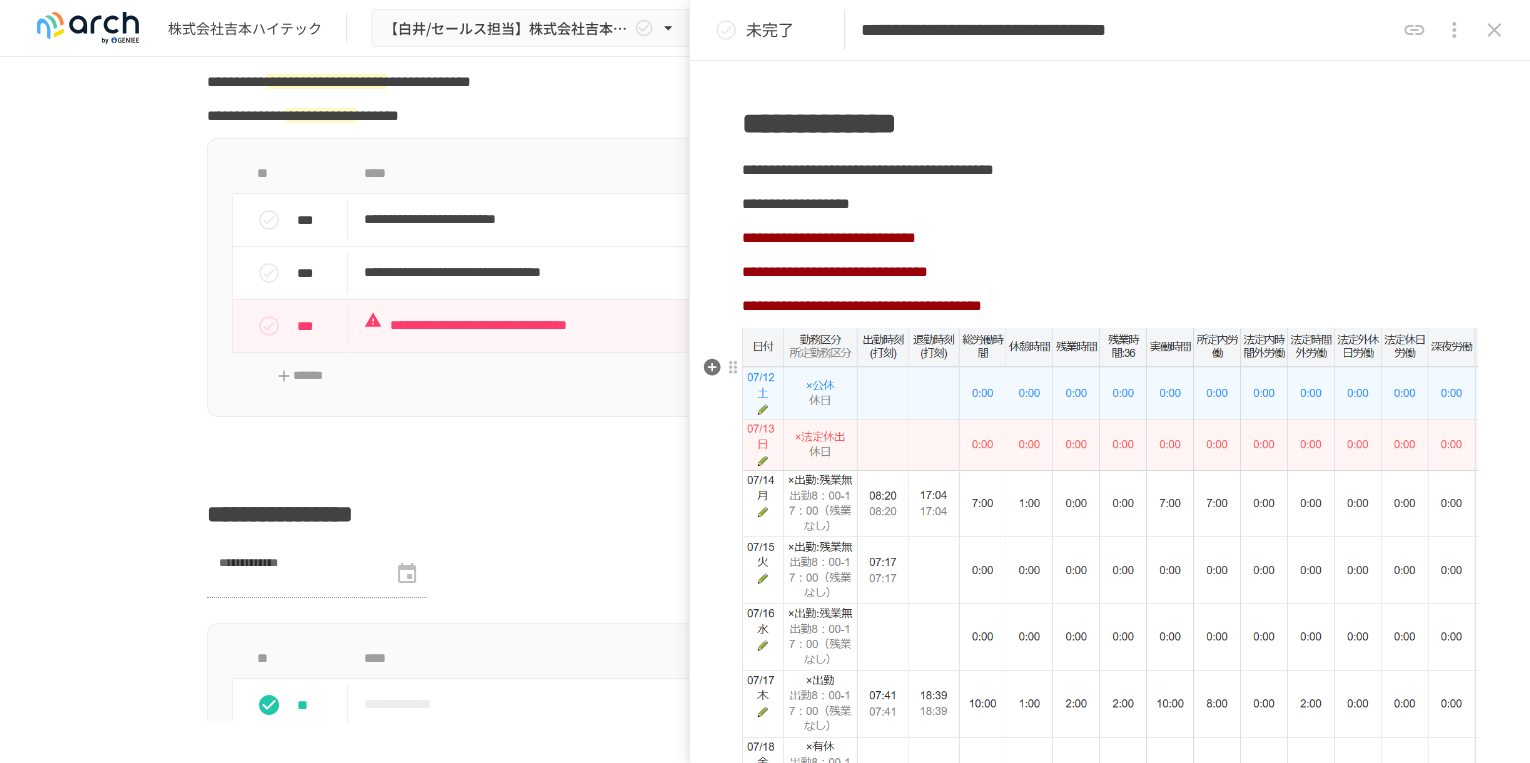 scroll, scrollTop: 518, scrollLeft: 0, axis: vertical 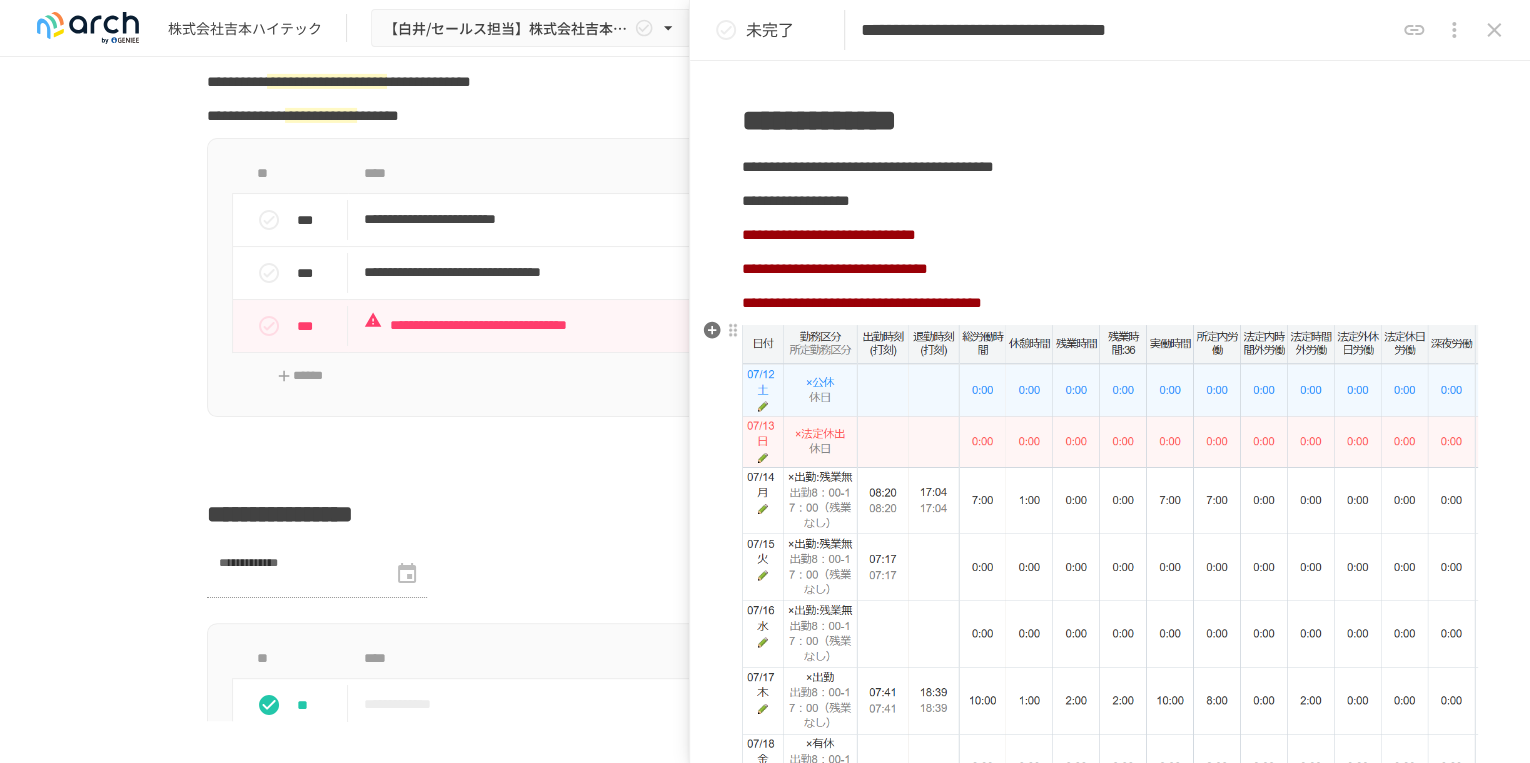 click on "**********" at bounding box center [1110, 286] 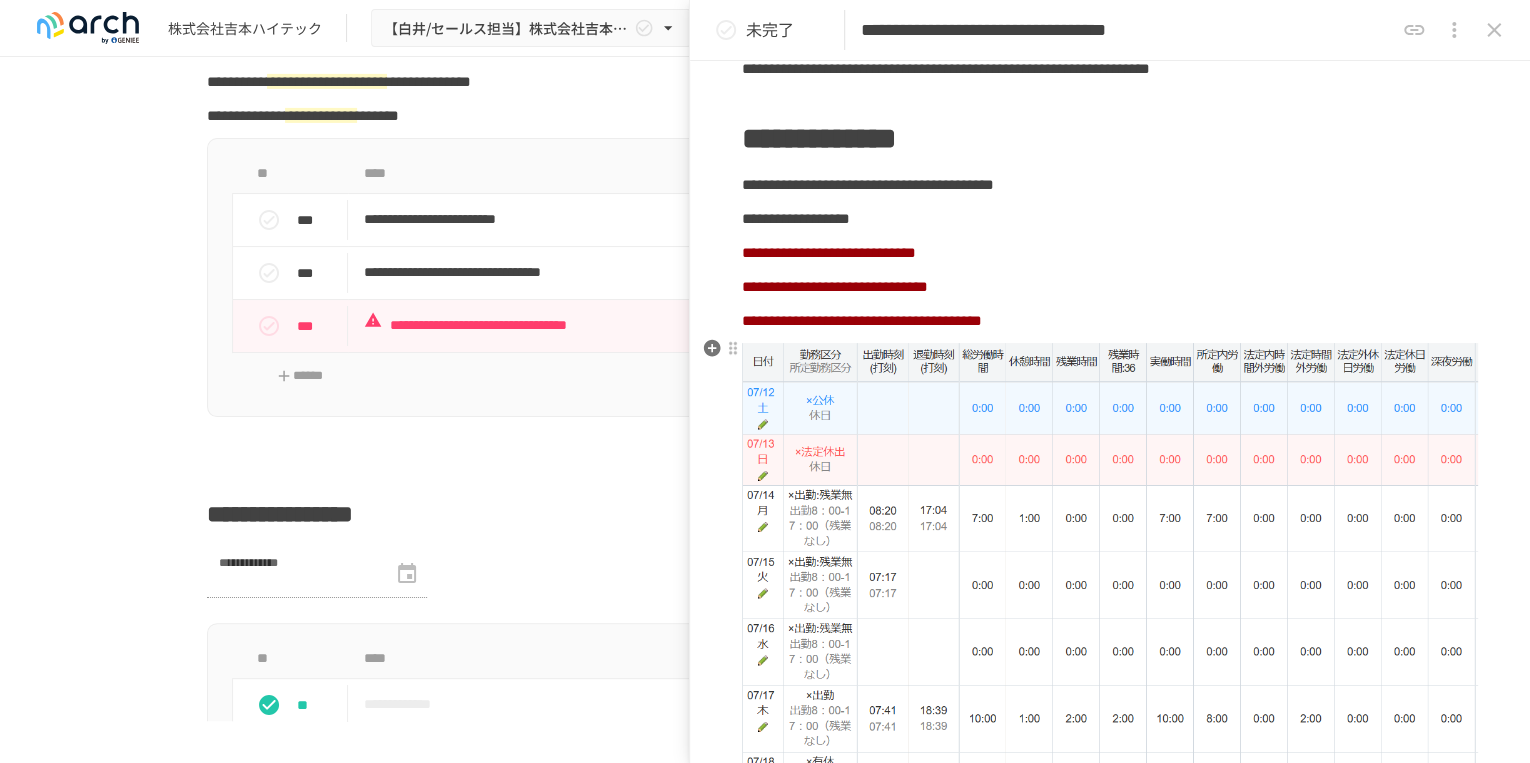 scroll, scrollTop: 491, scrollLeft: 0, axis: vertical 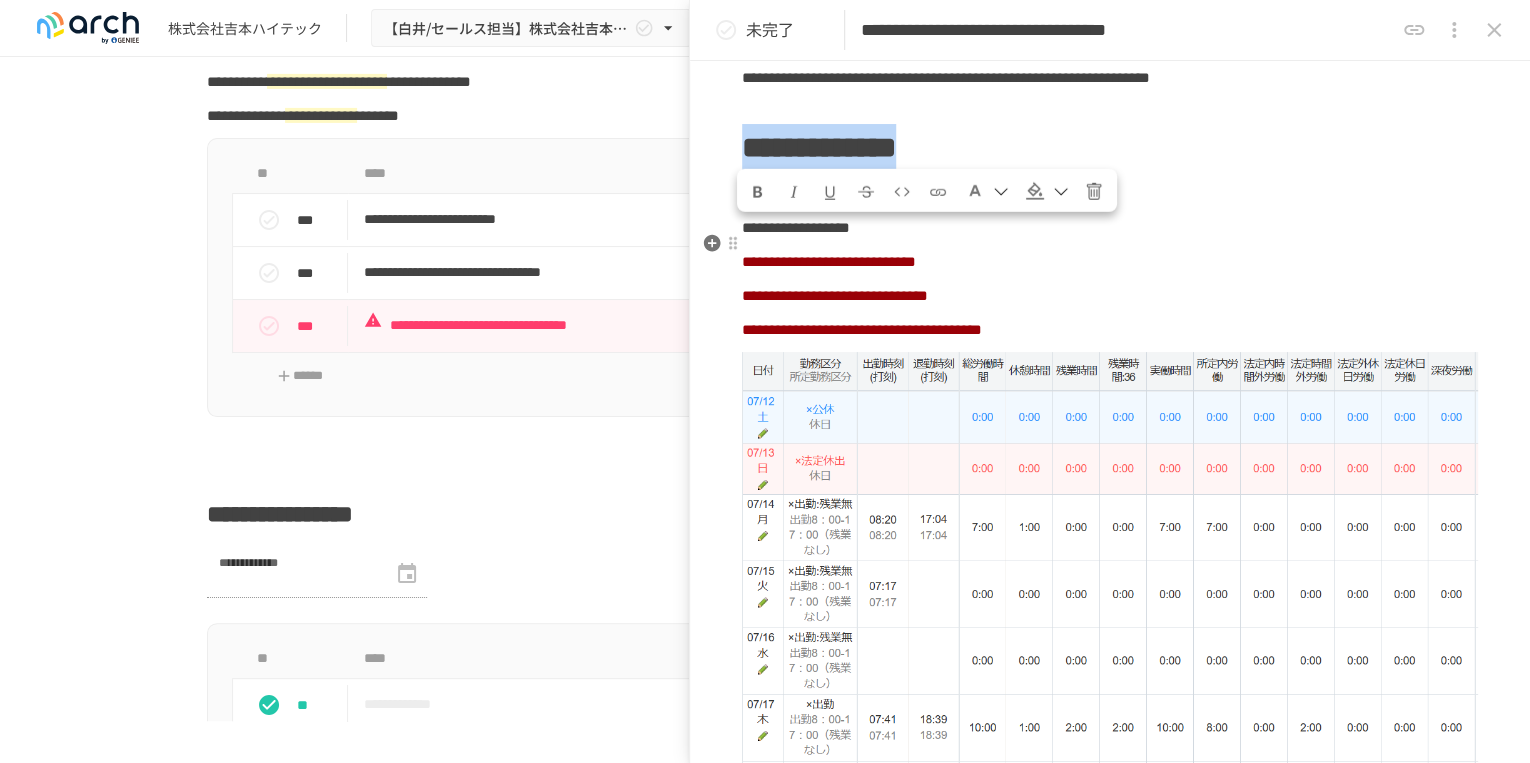 drag, startPoint x: 756, startPoint y: 240, endPoint x: 1125, endPoint y: 260, distance: 369.5416 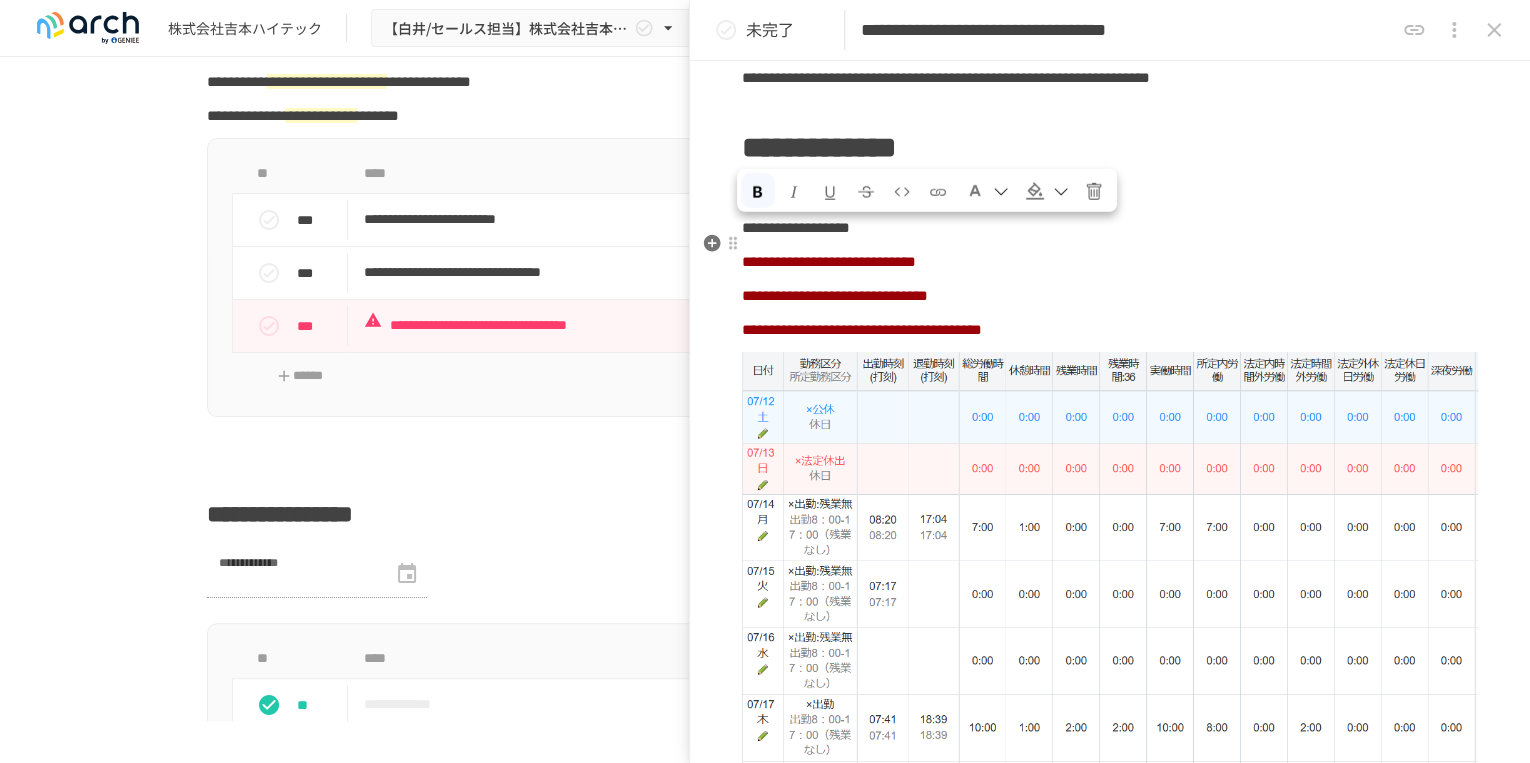 click at bounding box center (987, 190) 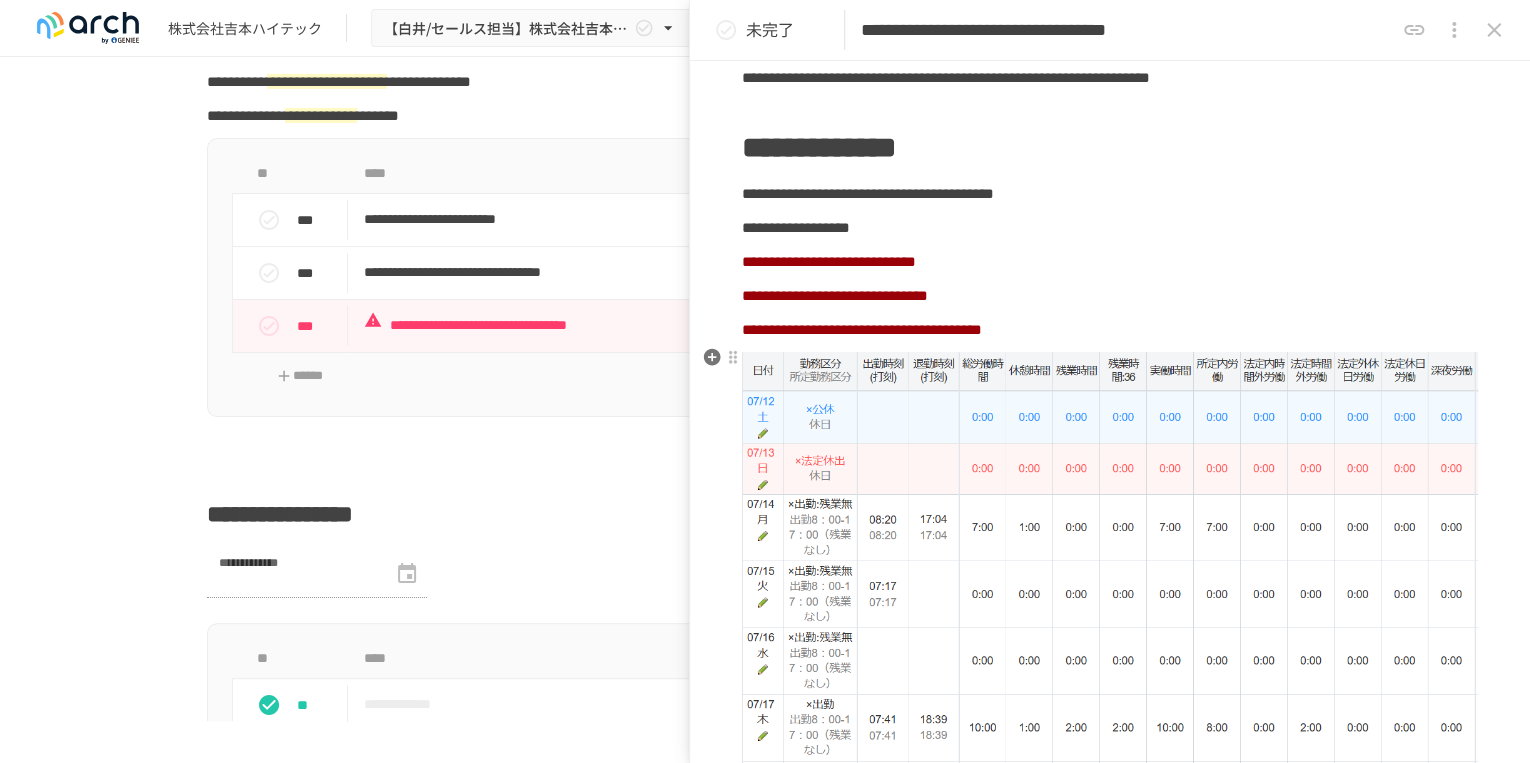 click on "**********" at bounding box center (1110, 313) 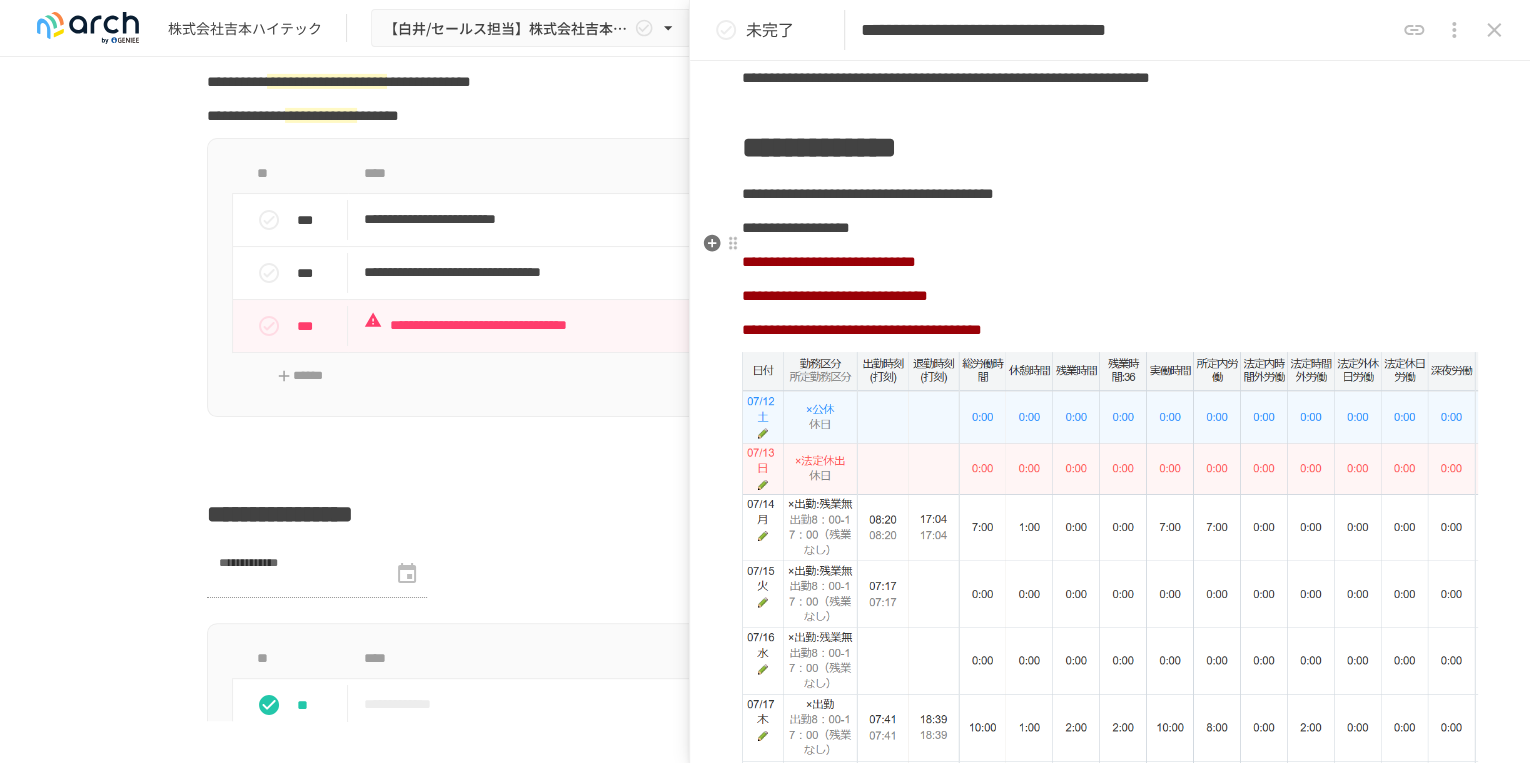 click on "**********" at bounding box center (819, 147) 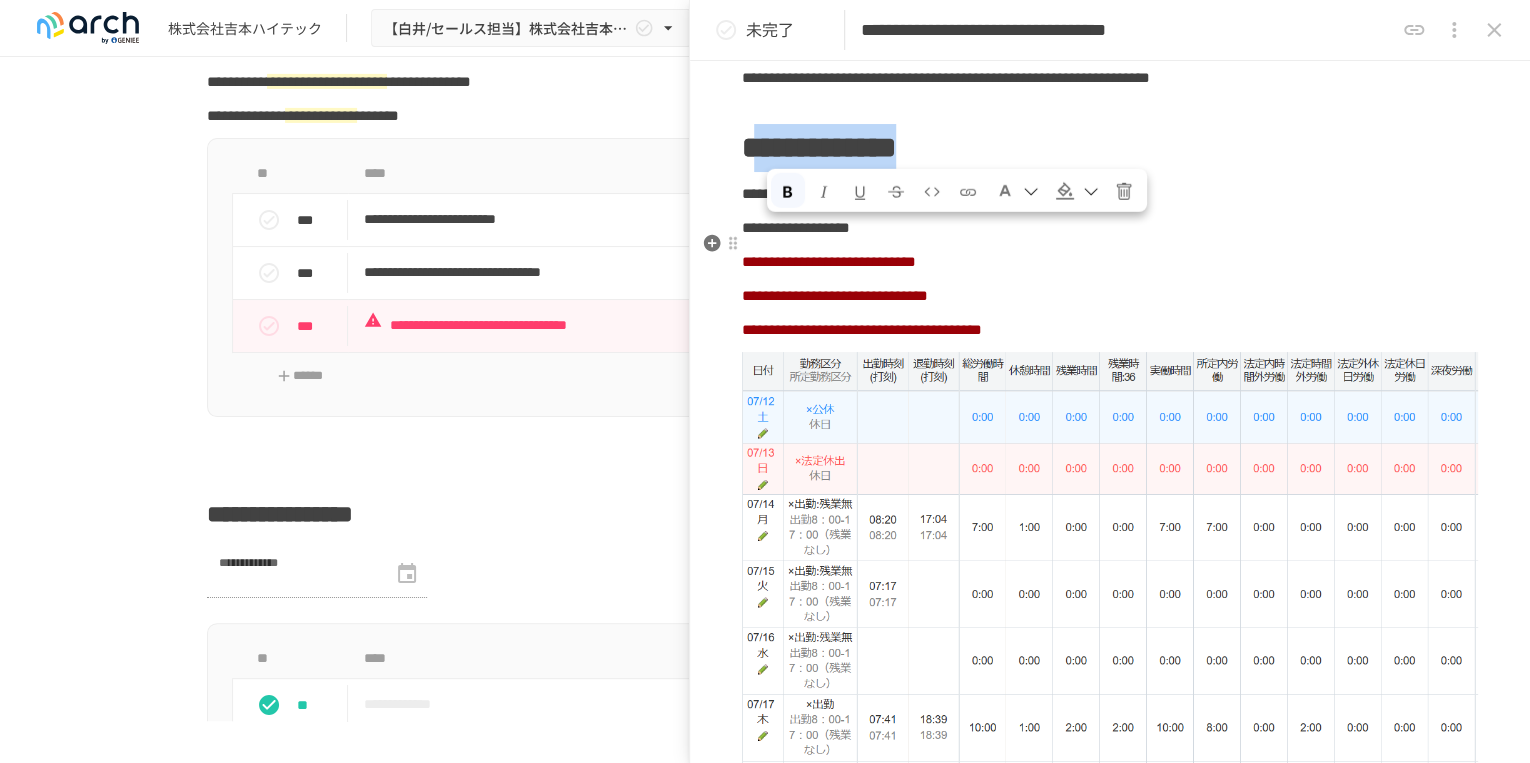 drag, startPoint x: 757, startPoint y: 238, endPoint x: 1141, endPoint y: 258, distance: 384.52048 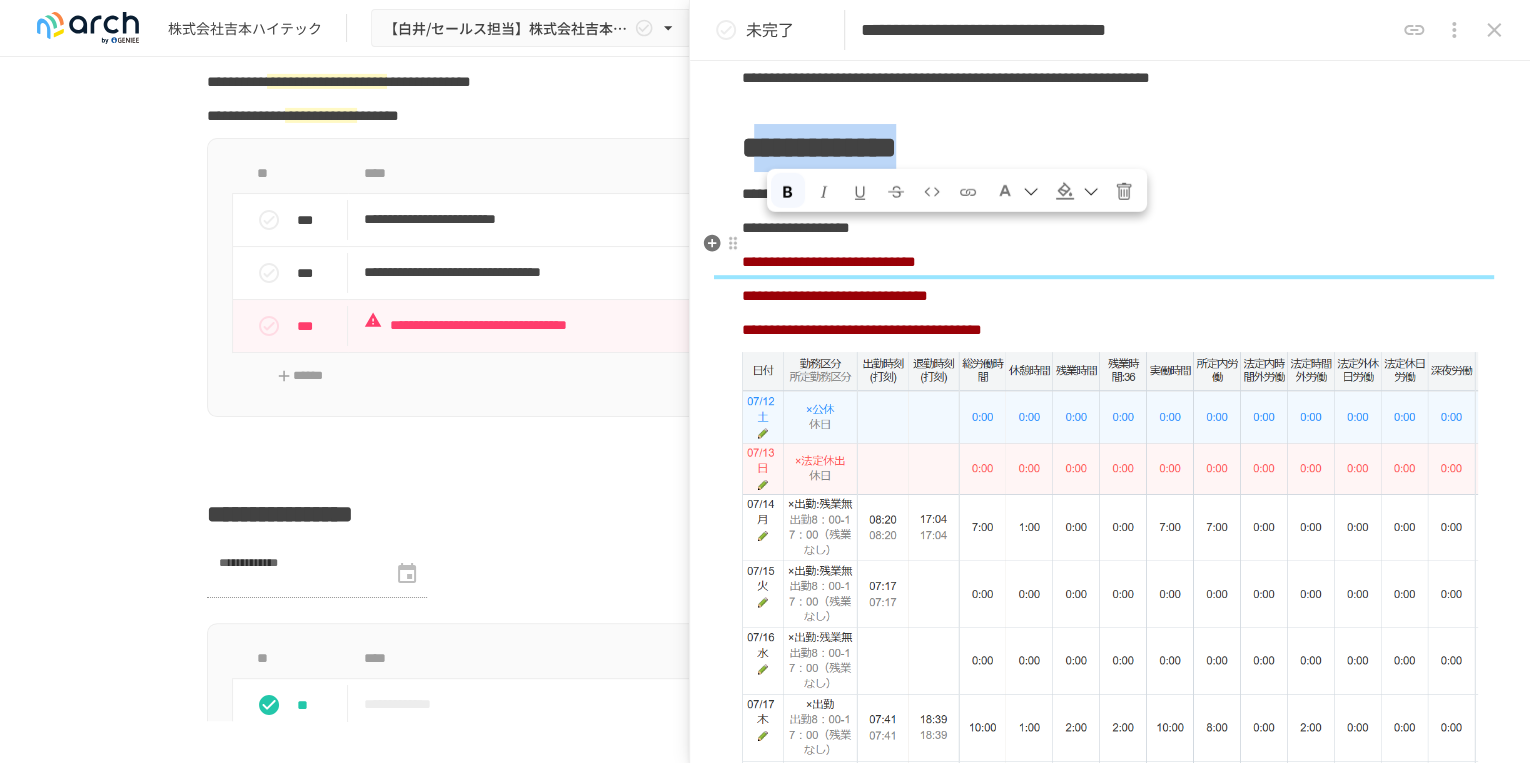 click on "**********" at bounding box center [1110, 148] 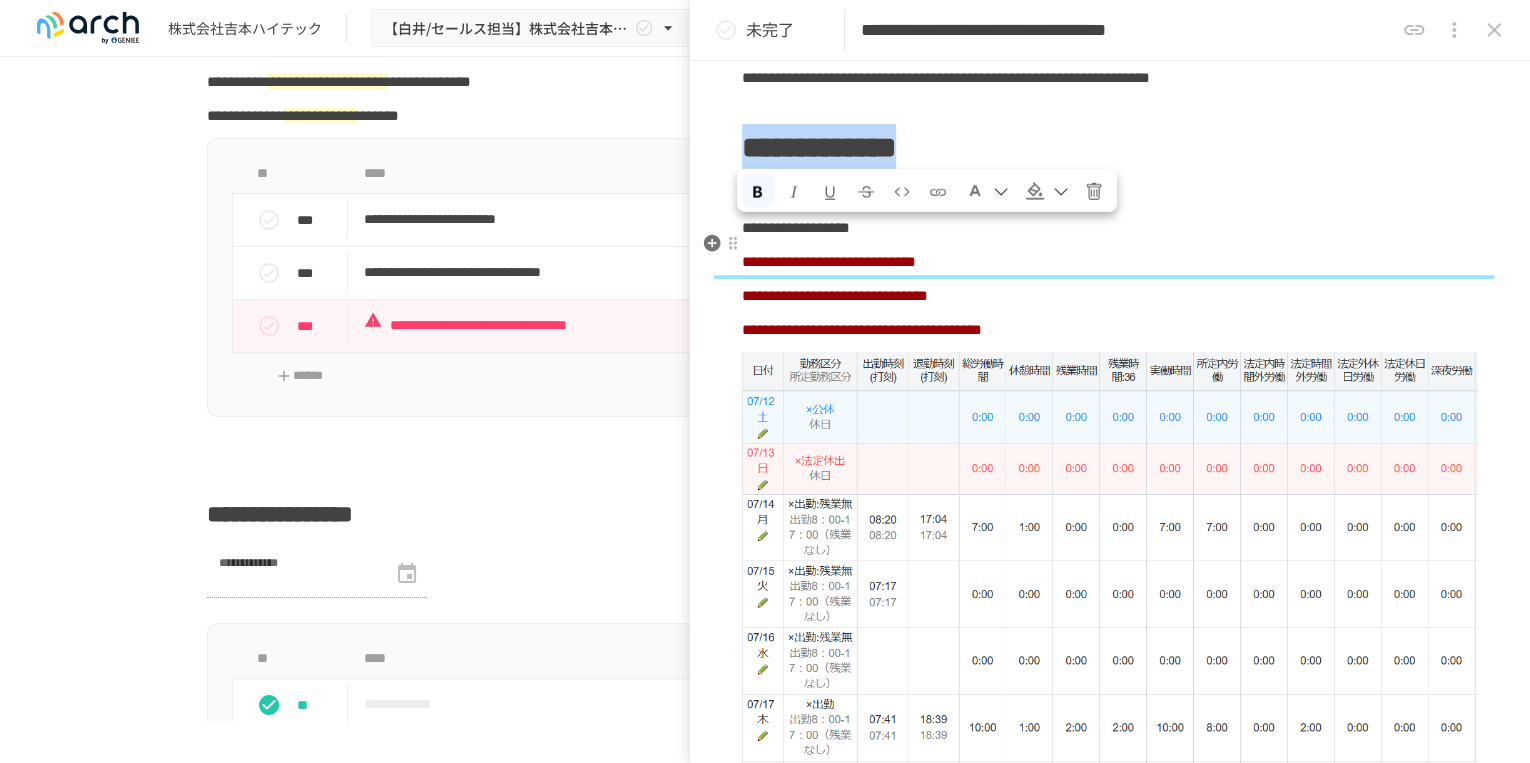 drag, startPoint x: 1133, startPoint y: 245, endPoint x: 753, endPoint y: 243, distance: 380.00525 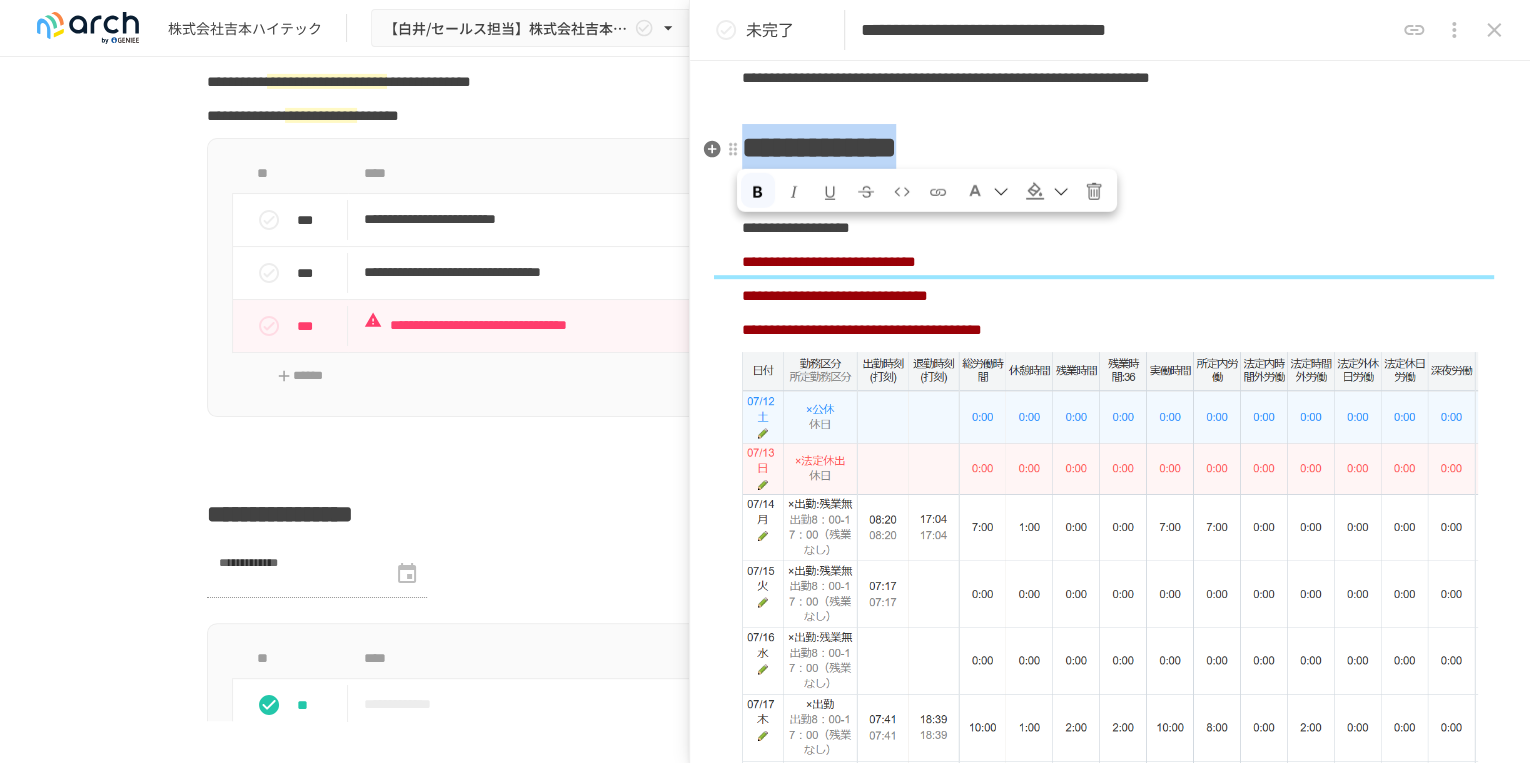 click at bounding box center [758, 192] 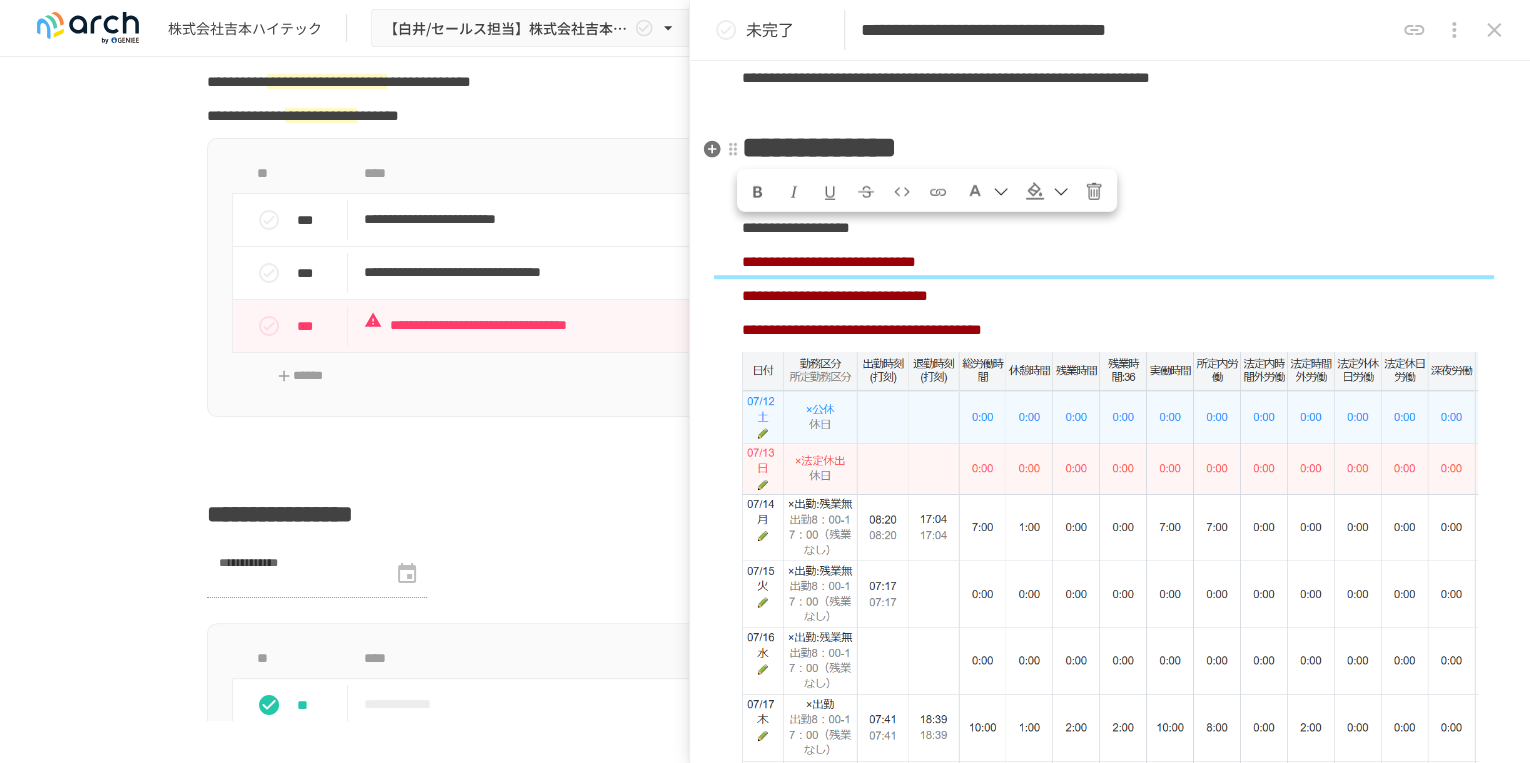 click at bounding box center (758, 192) 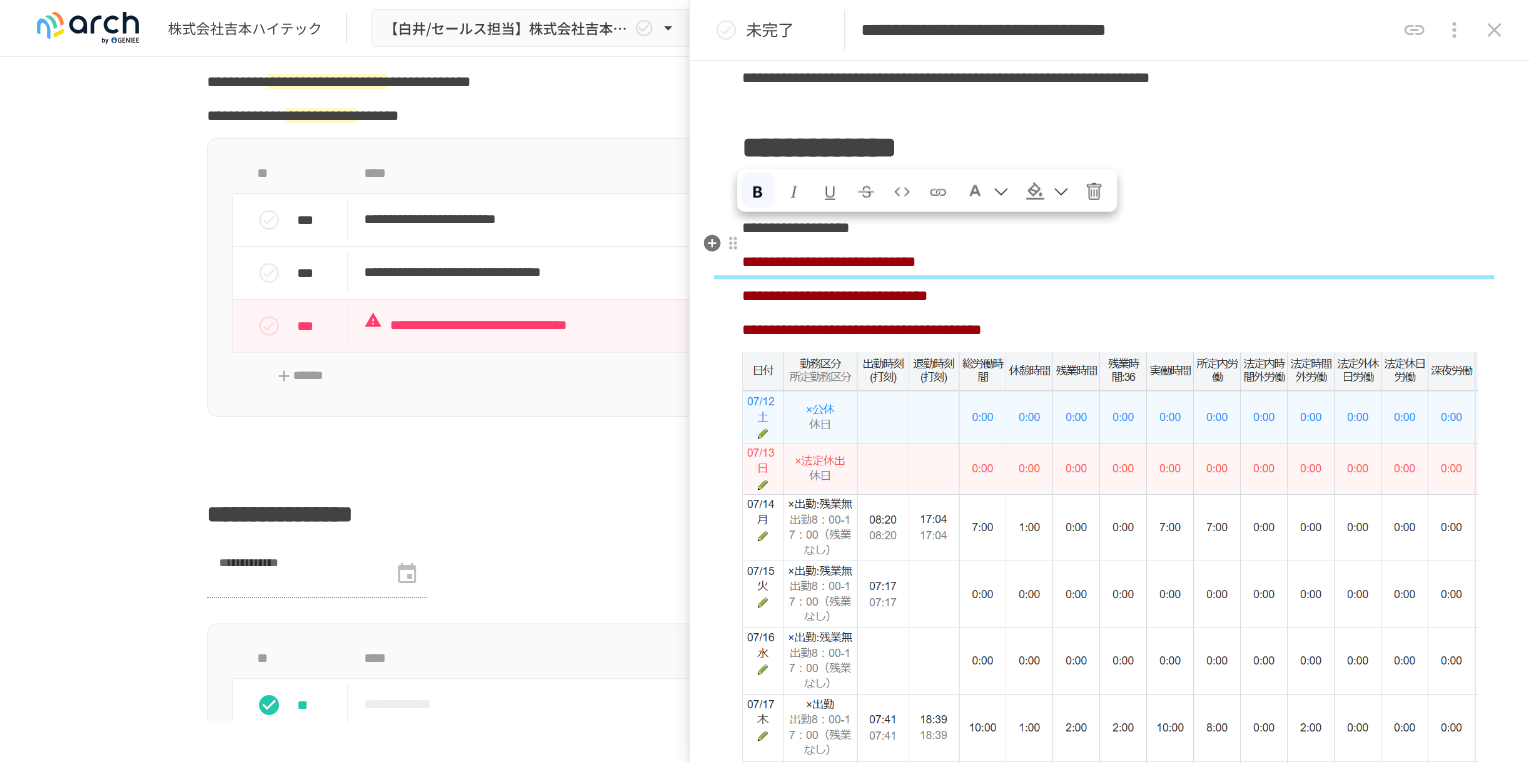 click at bounding box center [830, 192] 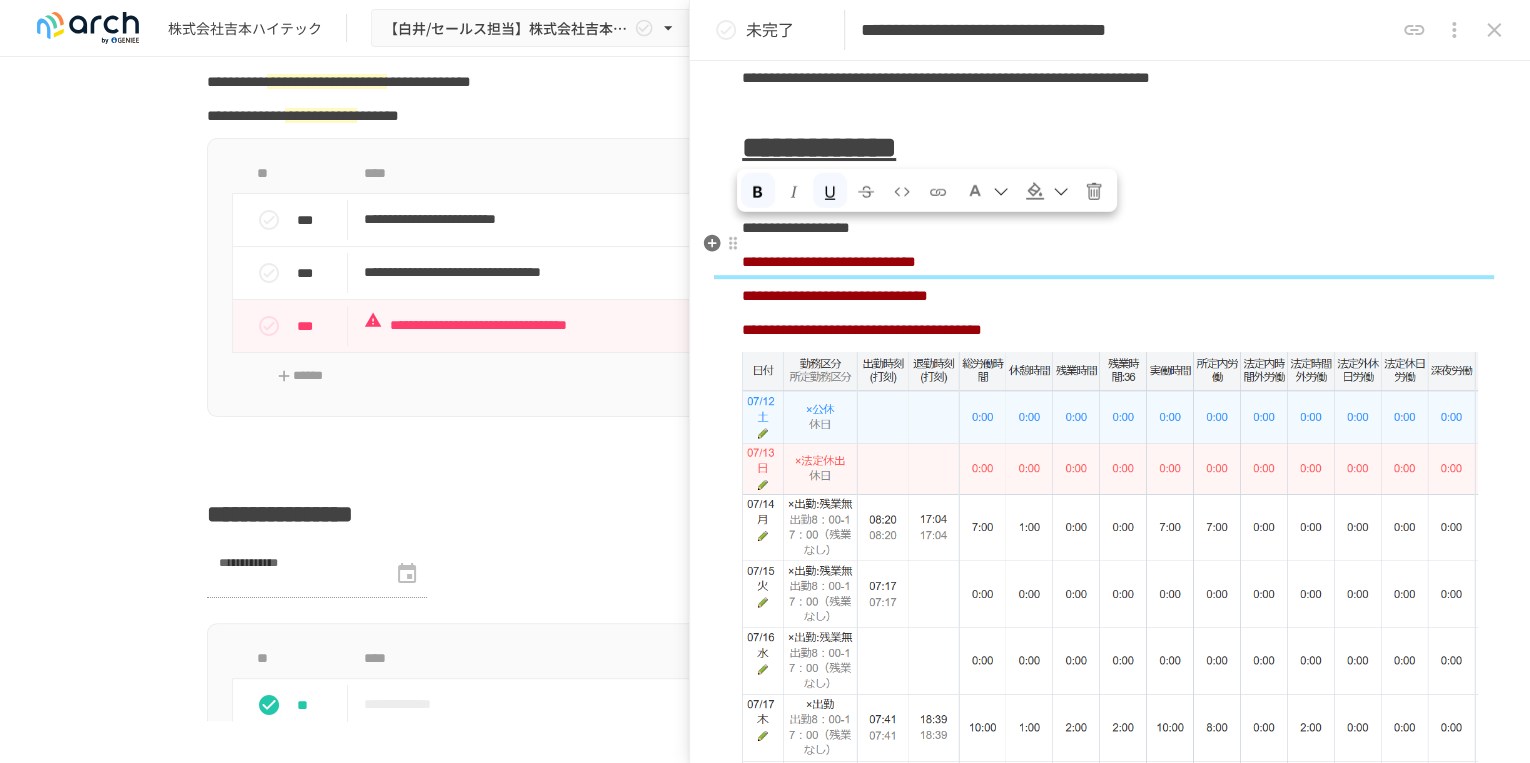 click at bounding box center (1001, 192) 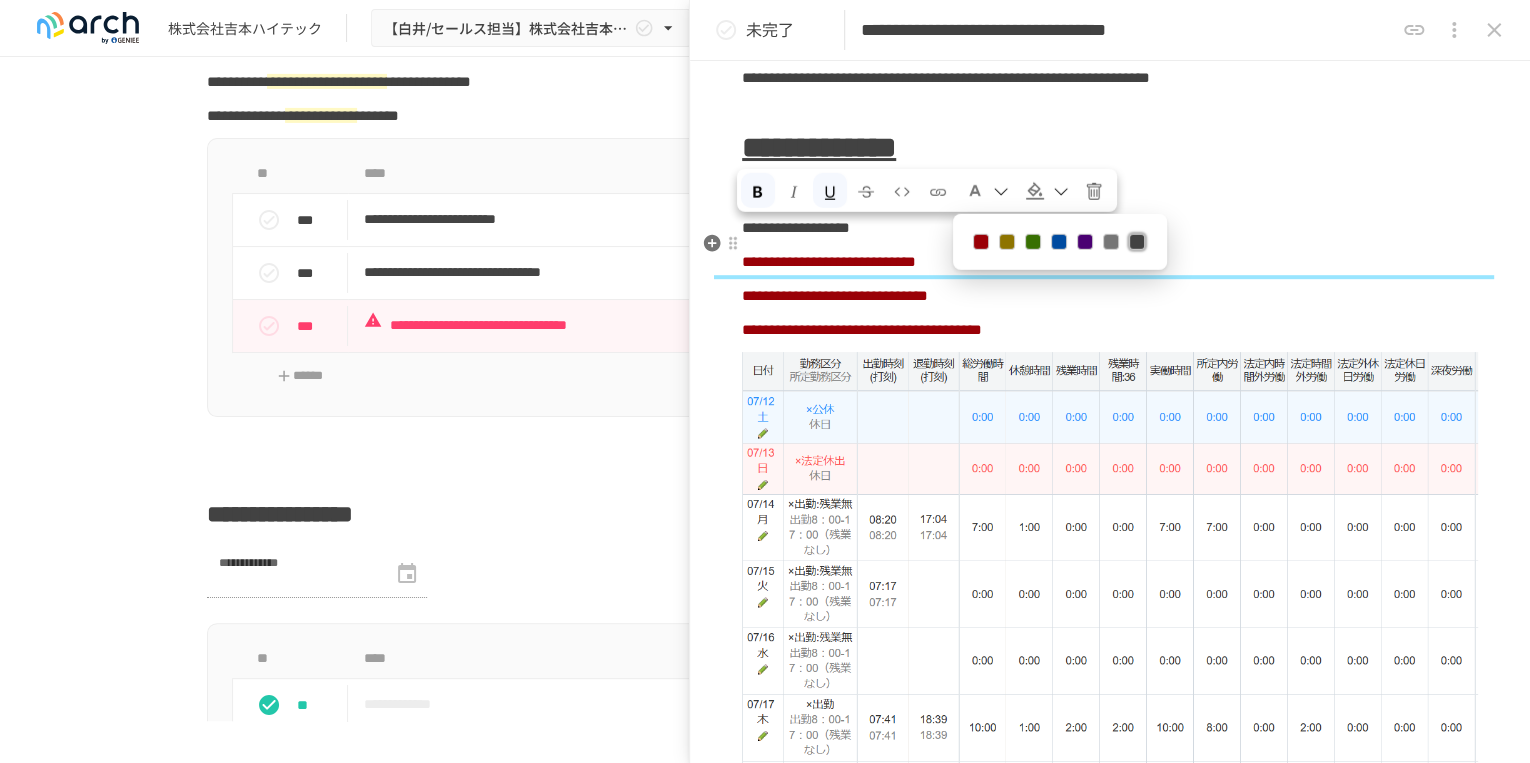 click at bounding box center [981, 242] 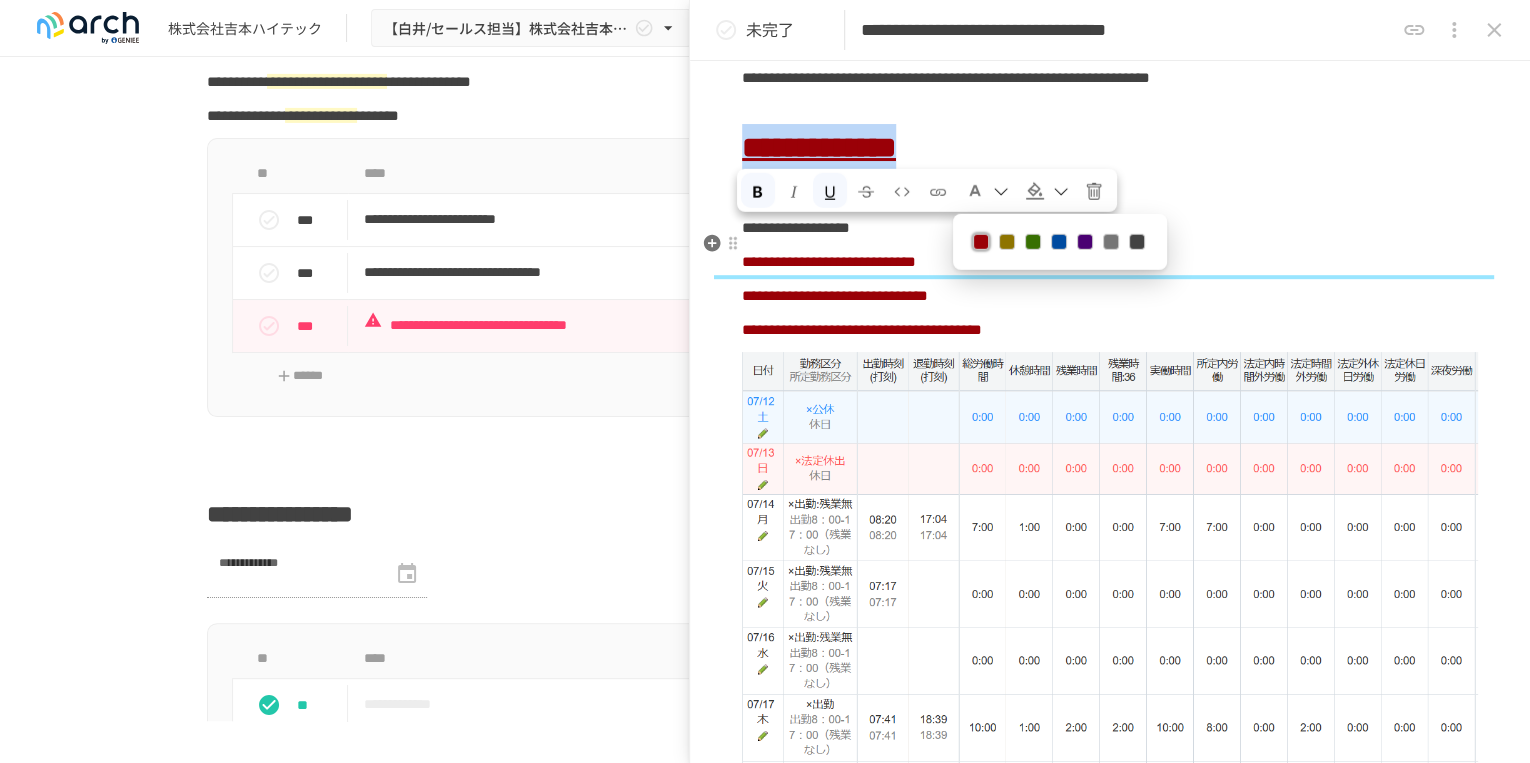 click at bounding box center [981, 242] 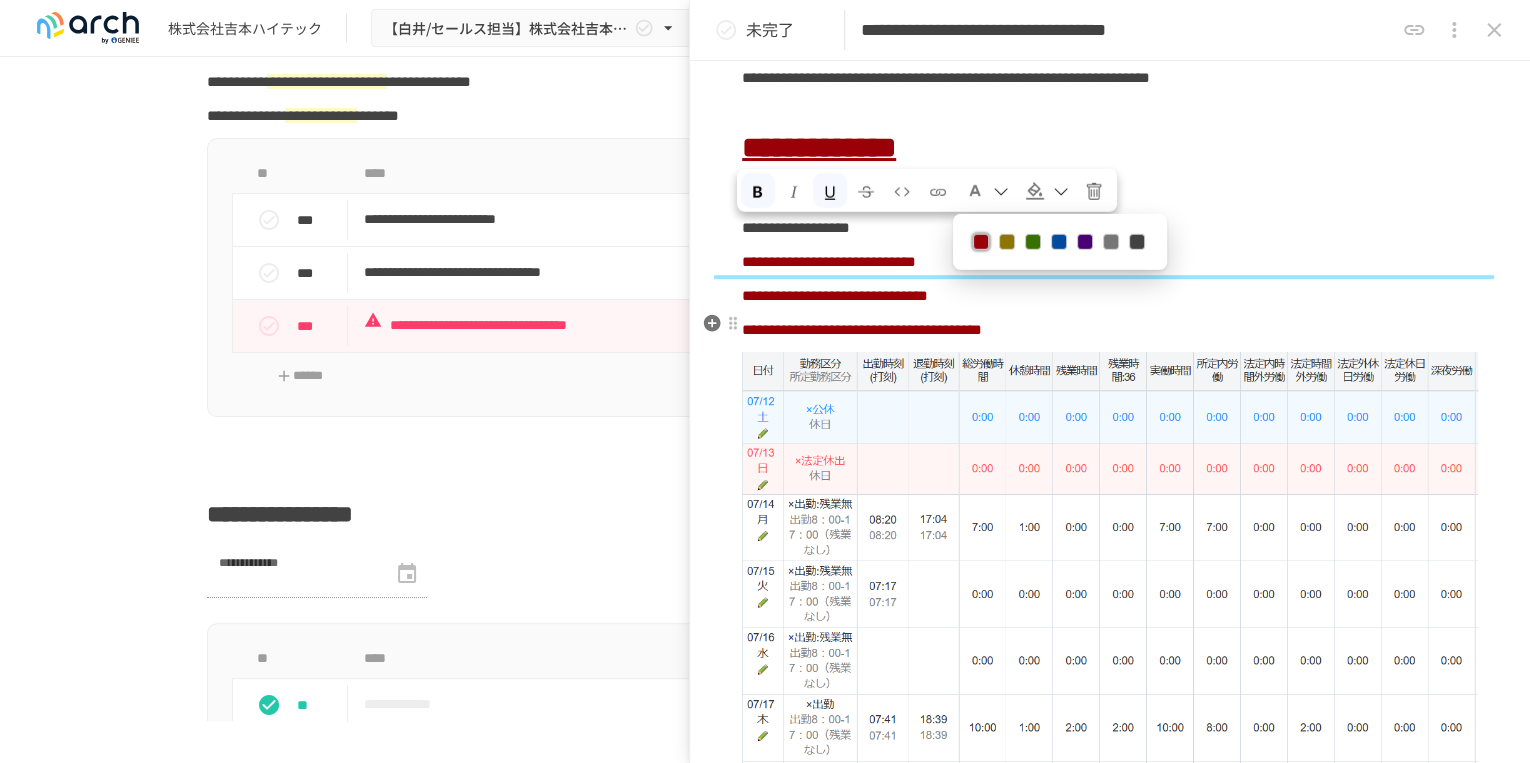 click on "**********" at bounding box center [1110, 262] 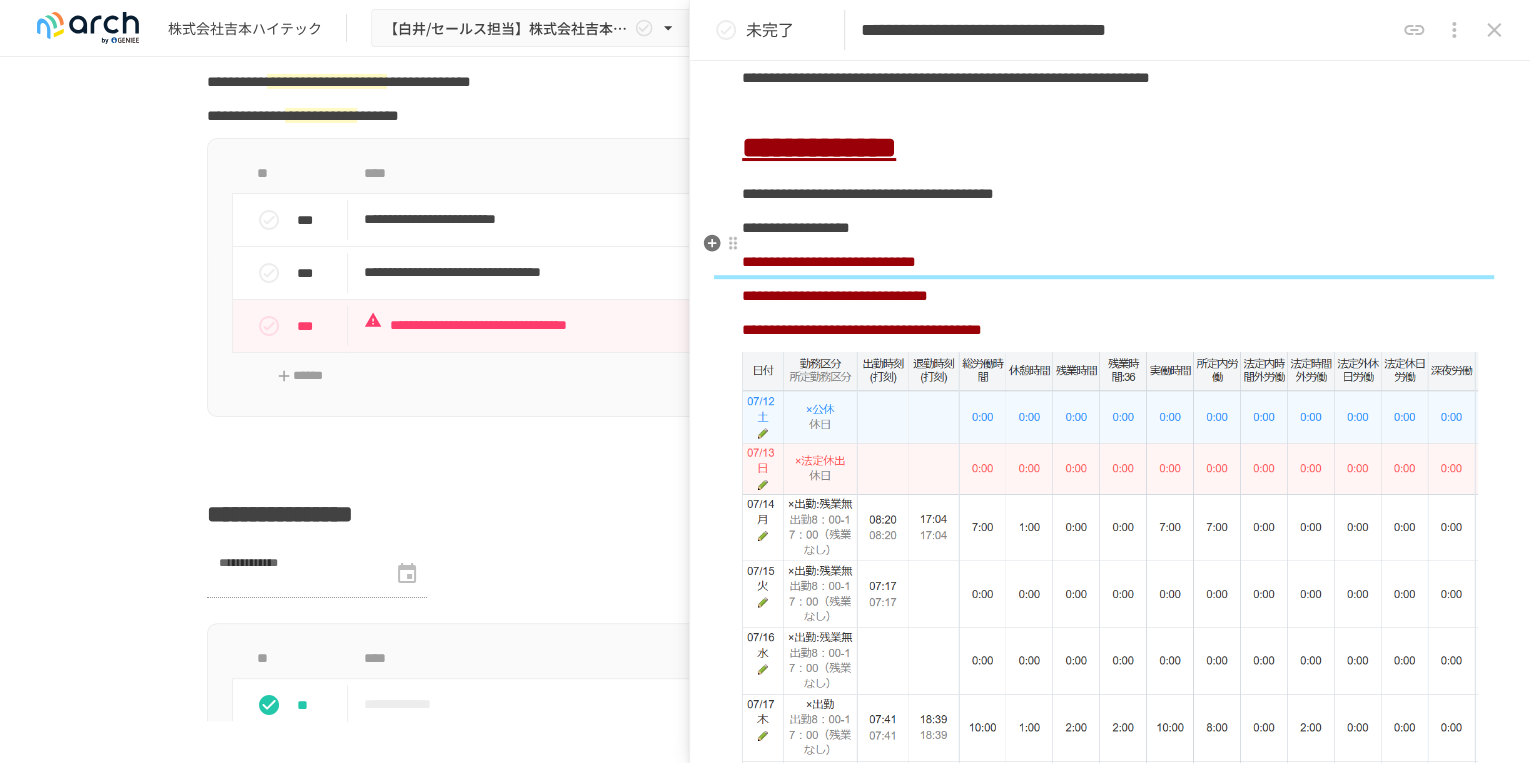 click on "**********" at bounding box center [1110, 148] 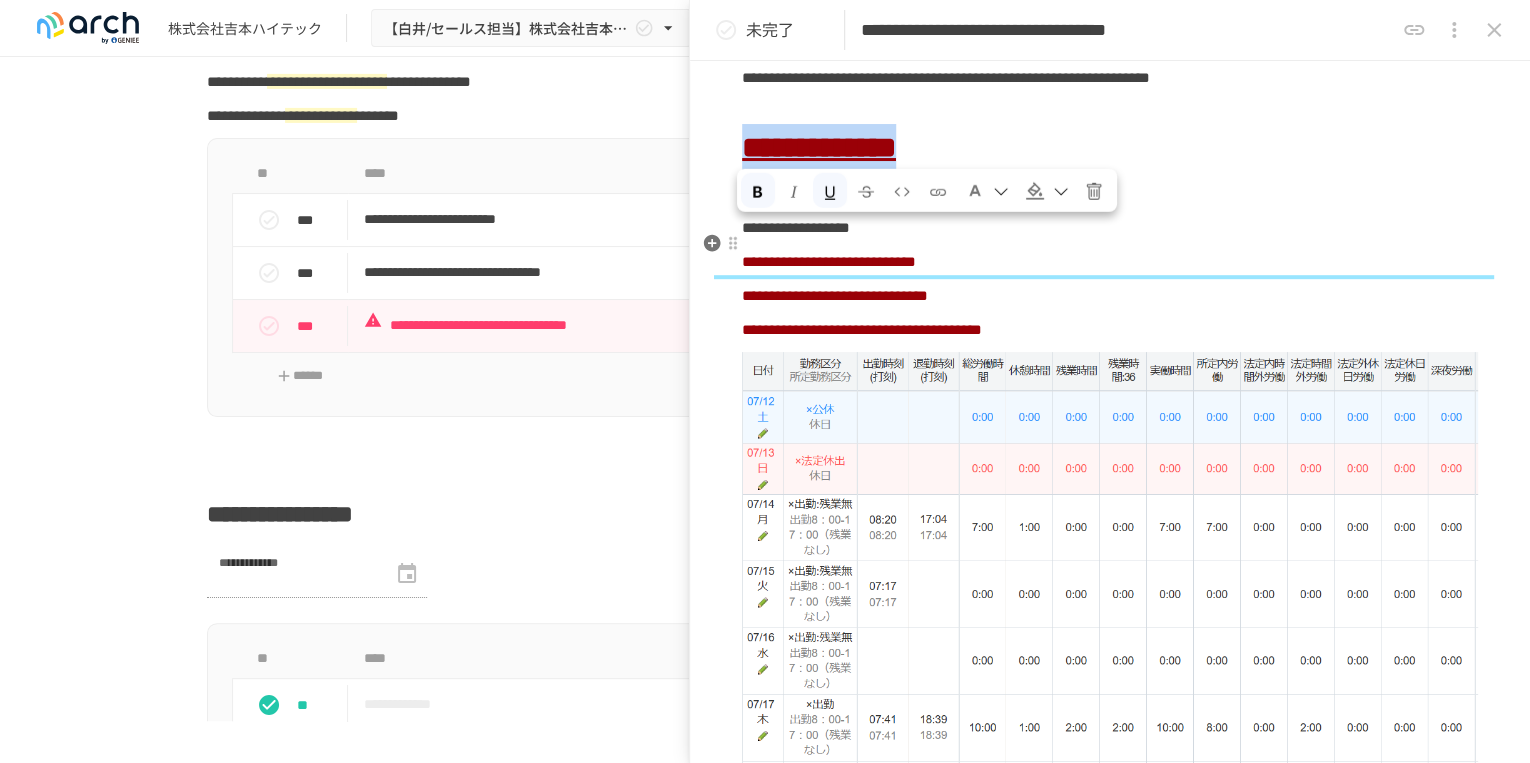 drag, startPoint x: 1352, startPoint y: 245, endPoint x: 743, endPoint y: 248, distance: 609.0074 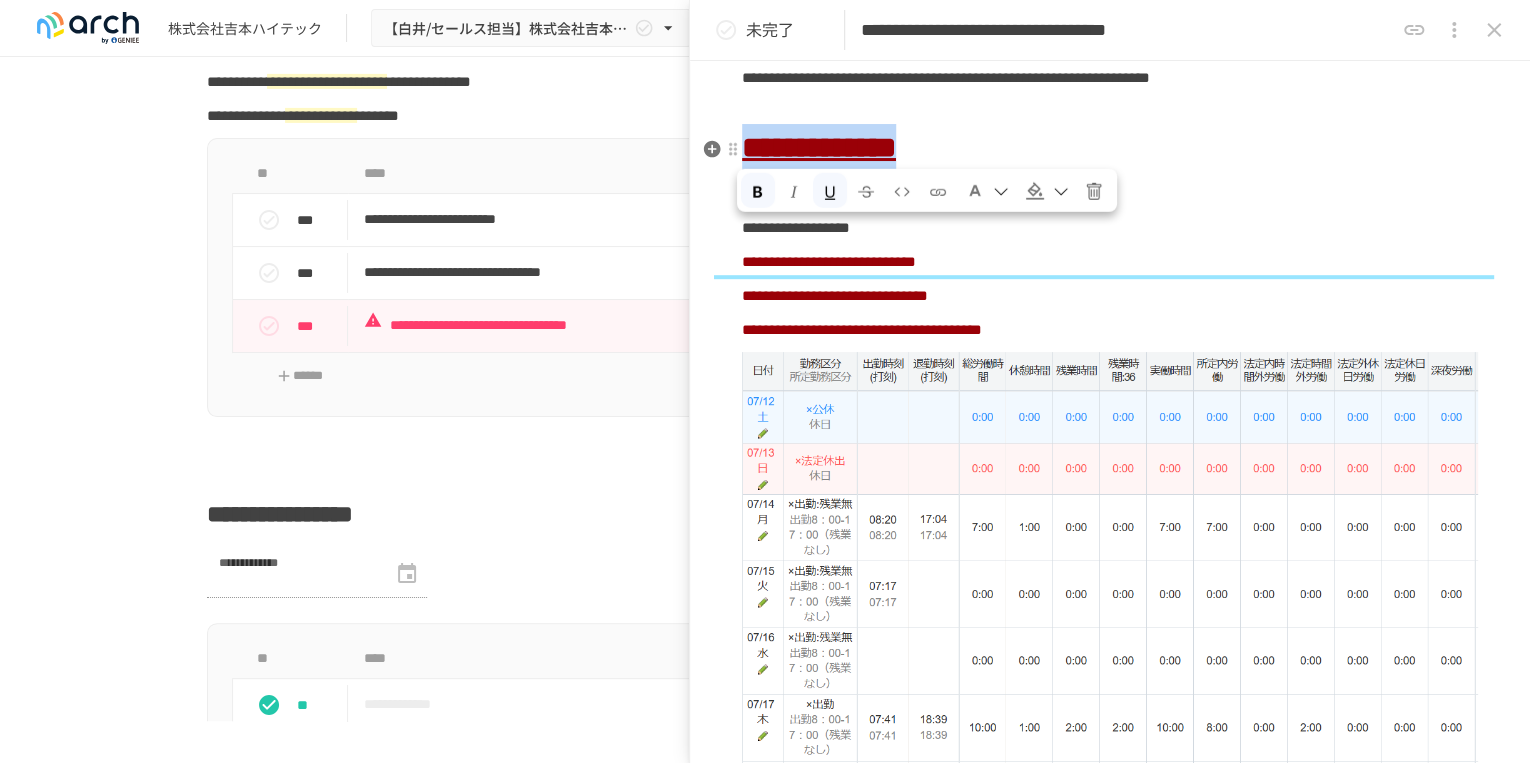 click at bounding box center [830, 192] 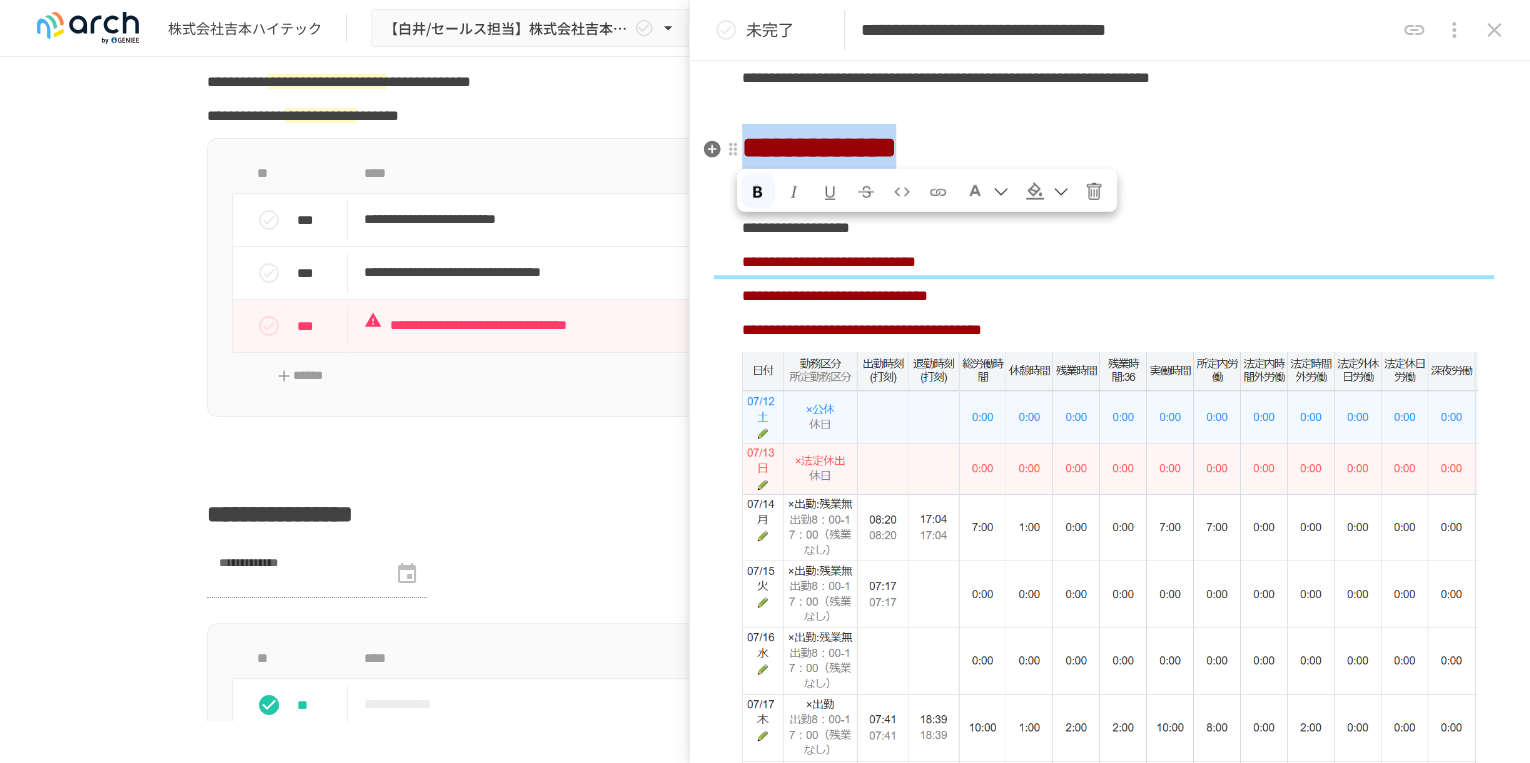 click at bounding box center (830, 192) 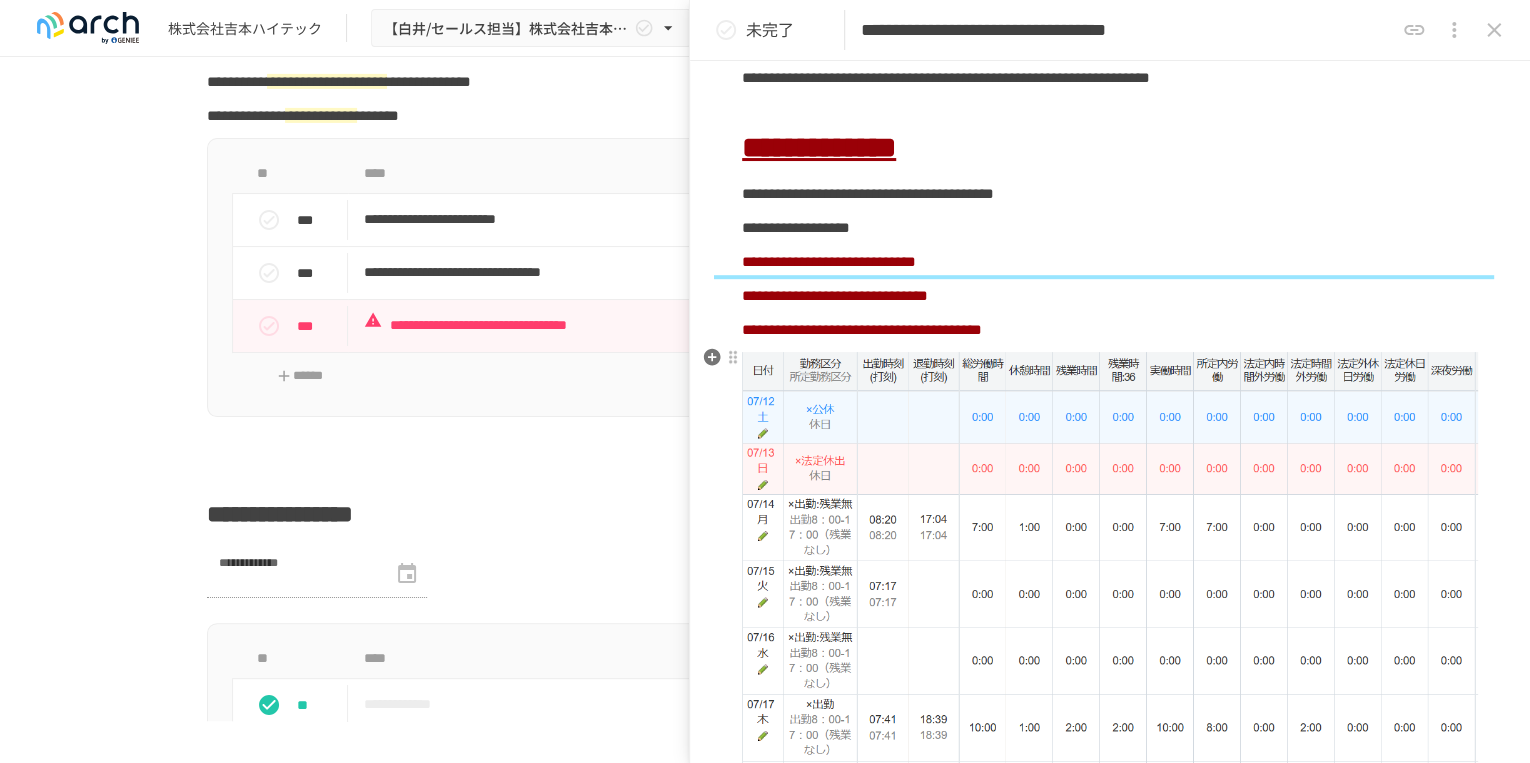 click on "**********" at bounding box center [1110, 296] 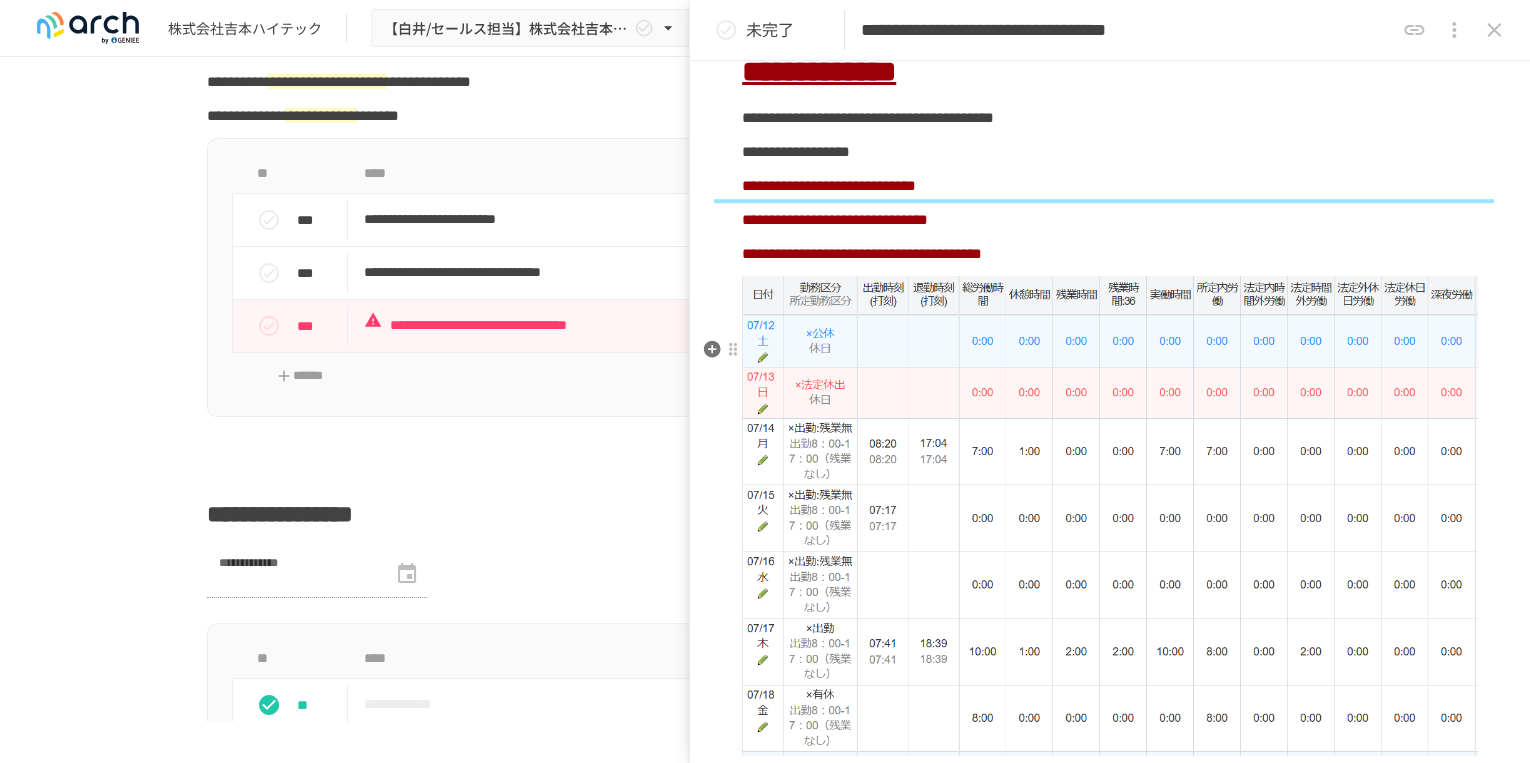 scroll, scrollTop: 571, scrollLeft: 0, axis: vertical 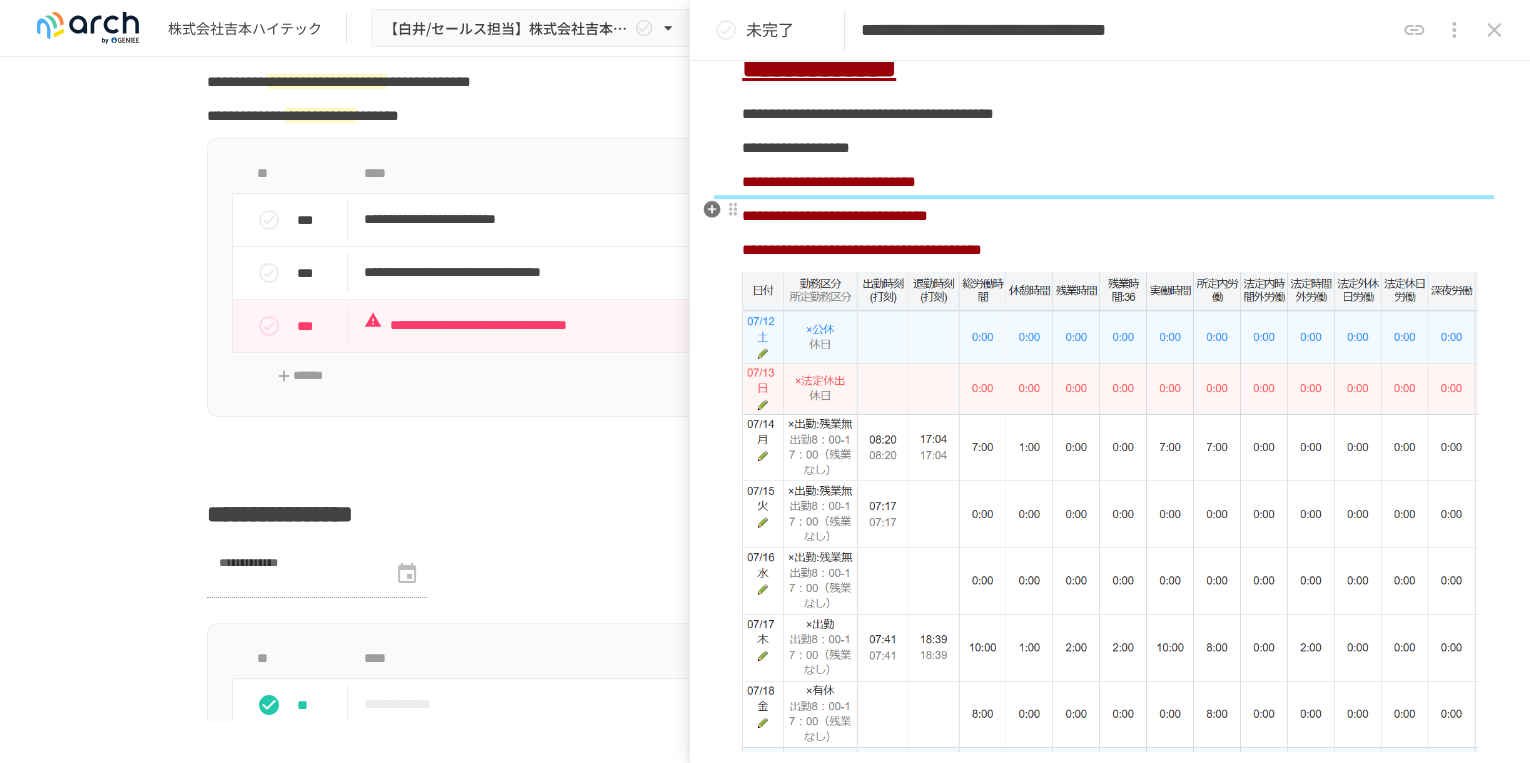 click on "**********" at bounding box center [1110, 114] 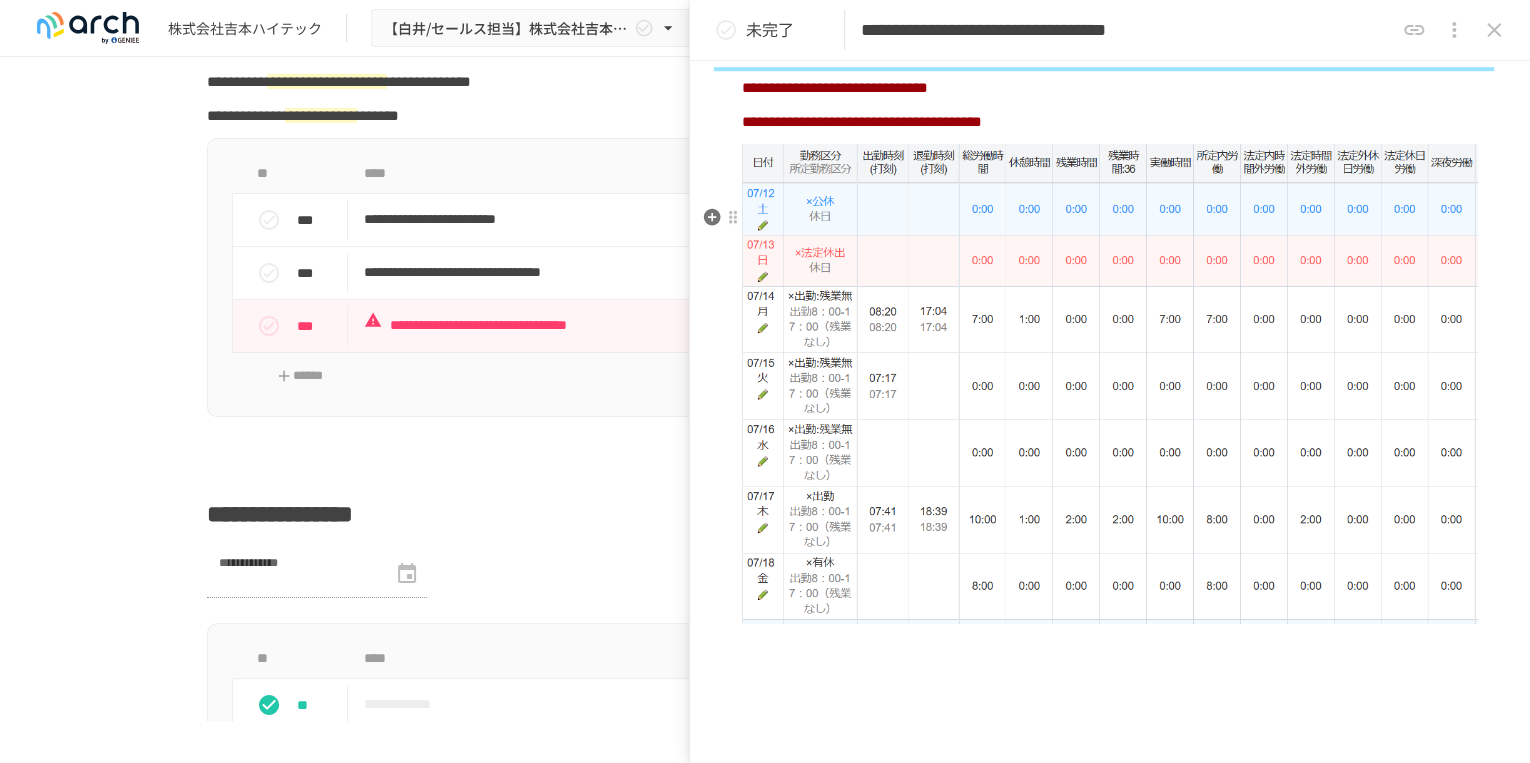 scroll, scrollTop: 678, scrollLeft: 0, axis: vertical 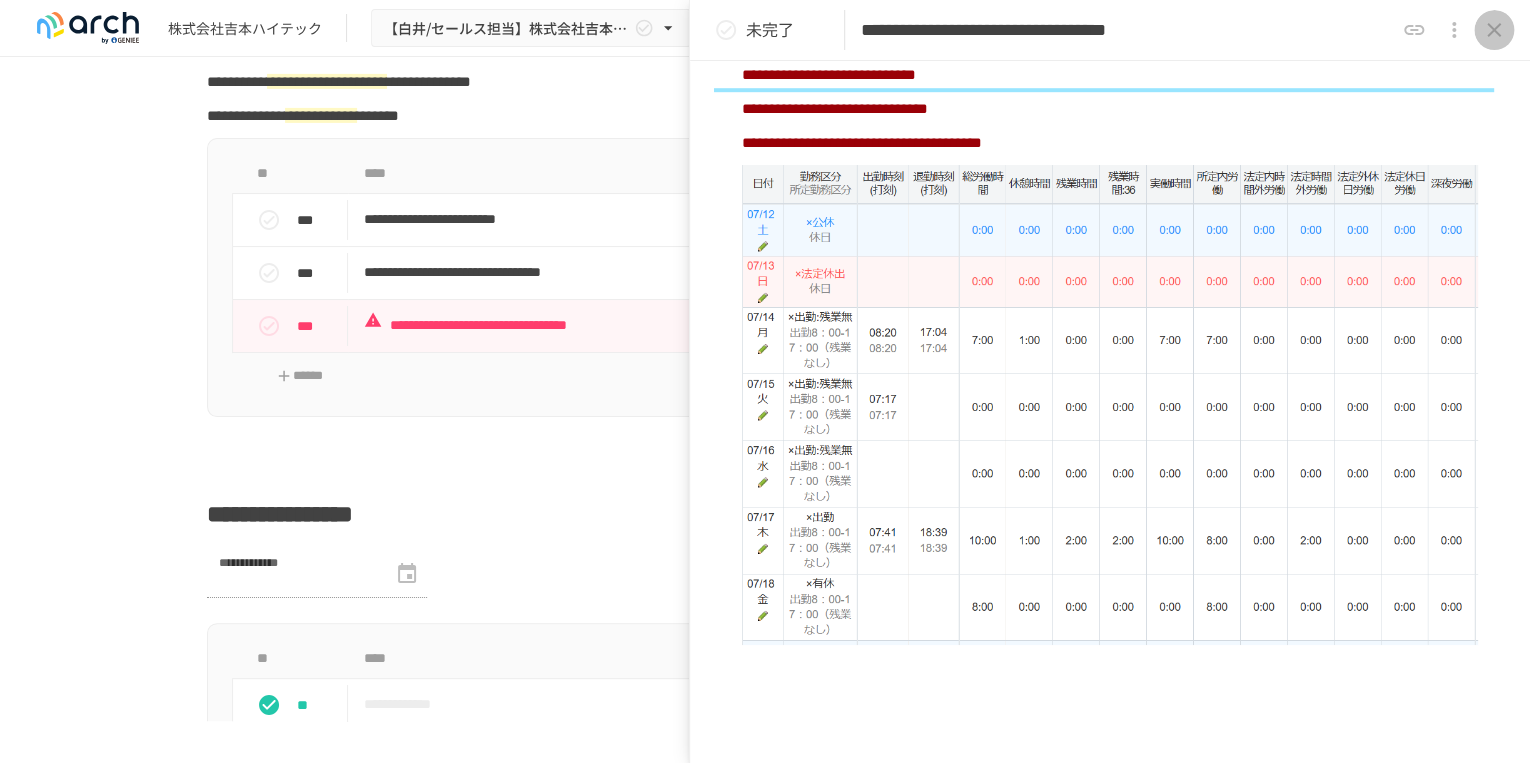 click 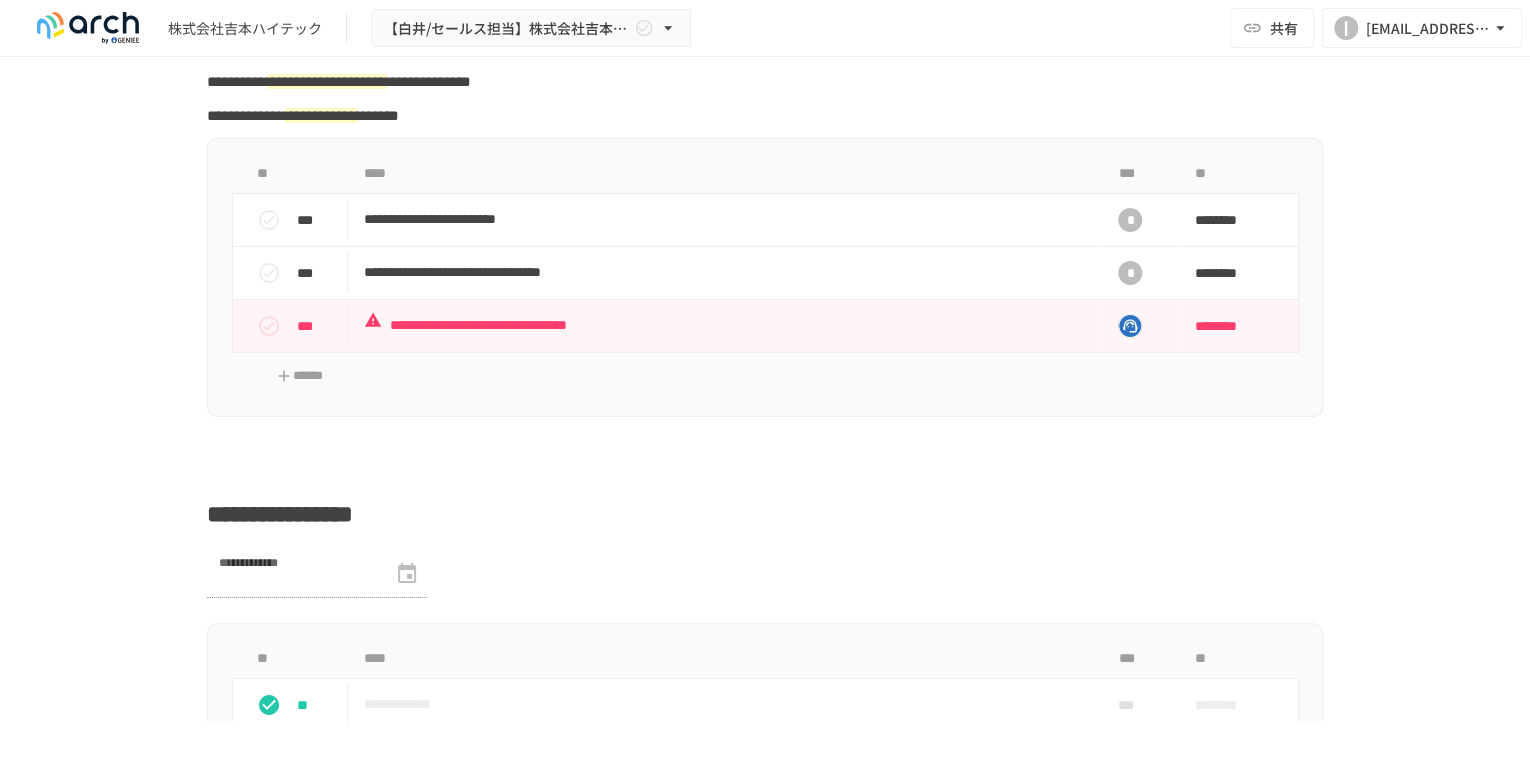click on "**********" at bounding box center [765, 514] 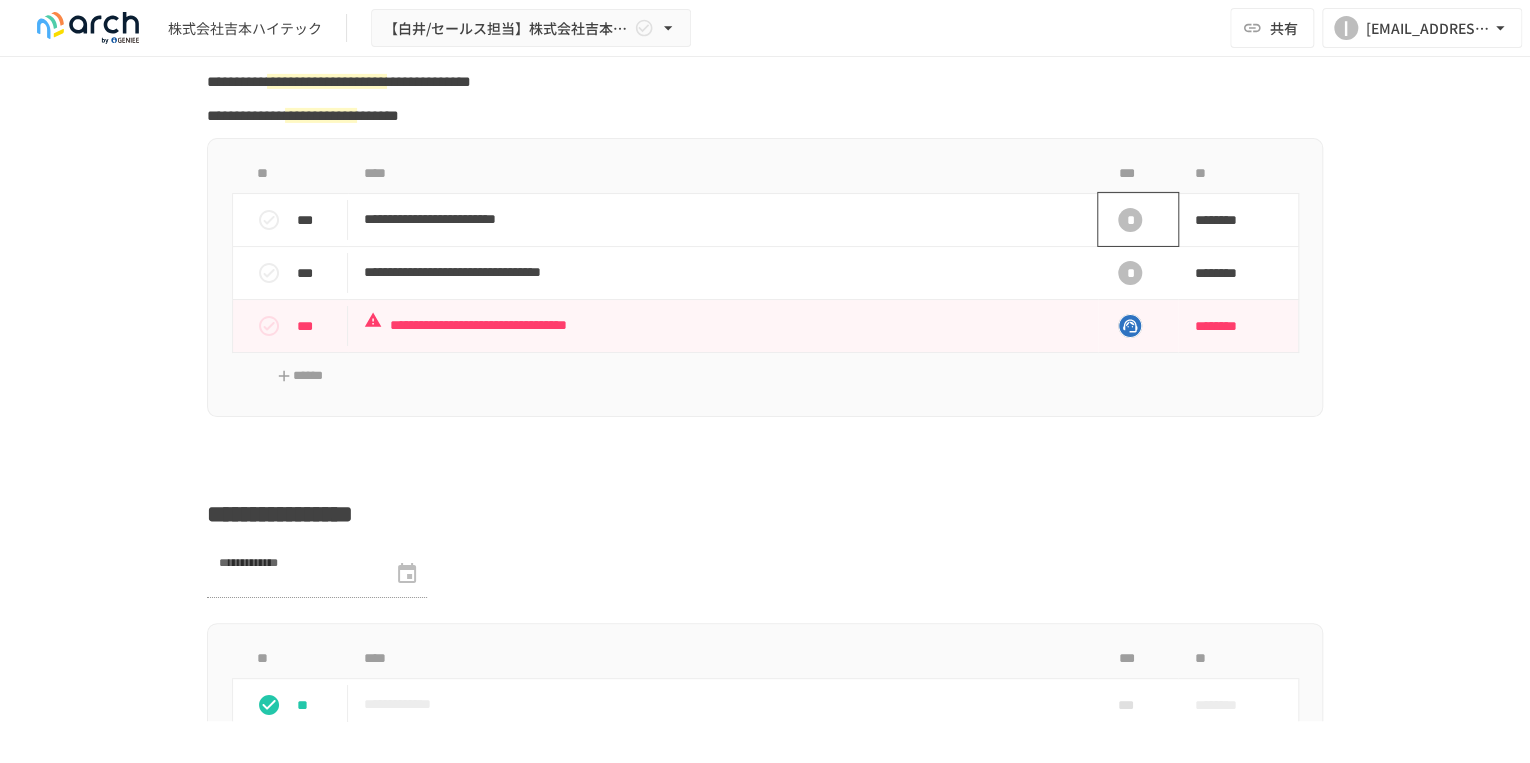 click on "*" at bounding box center (1130, 220) 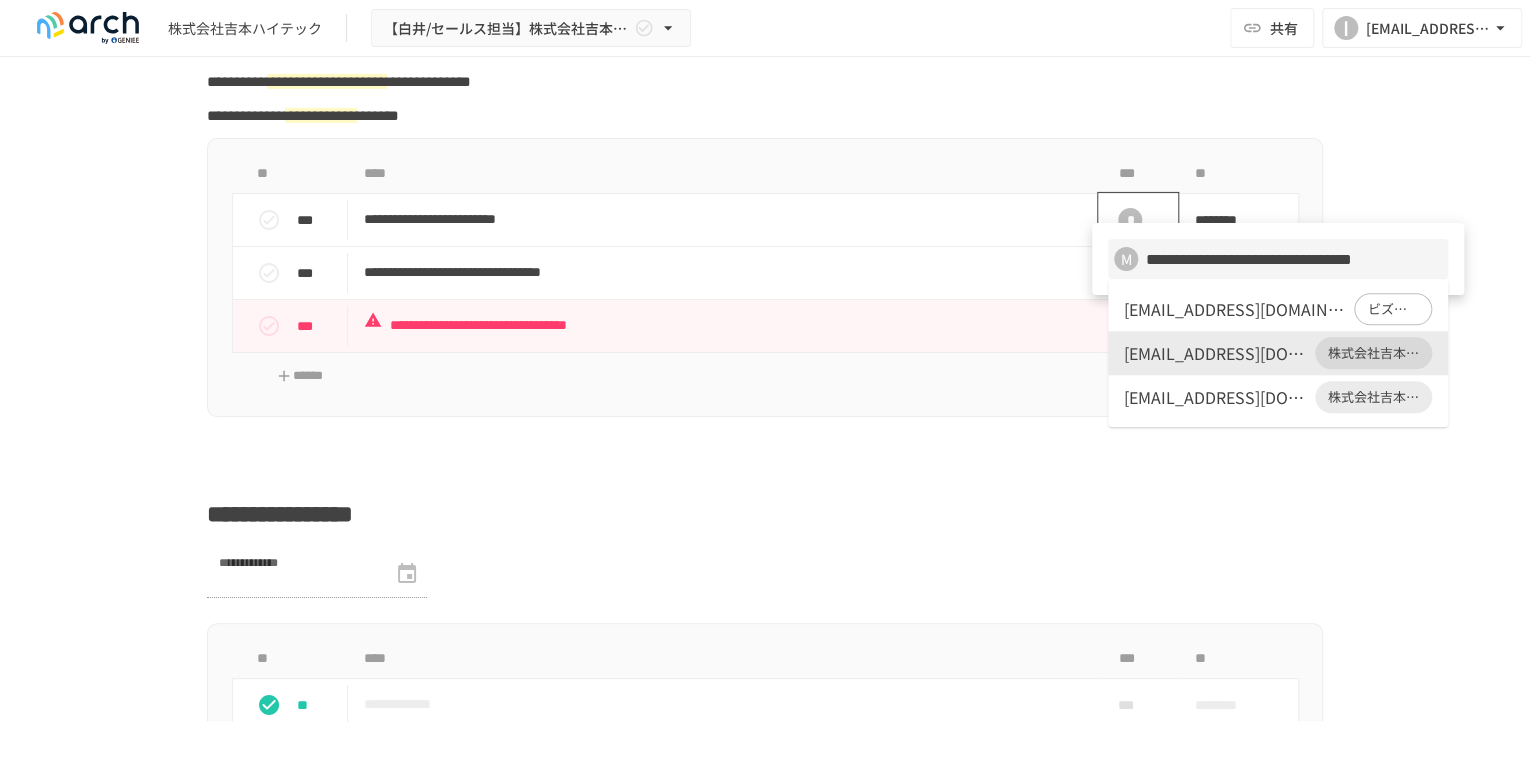 click on "M" at bounding box center (1126, 259) 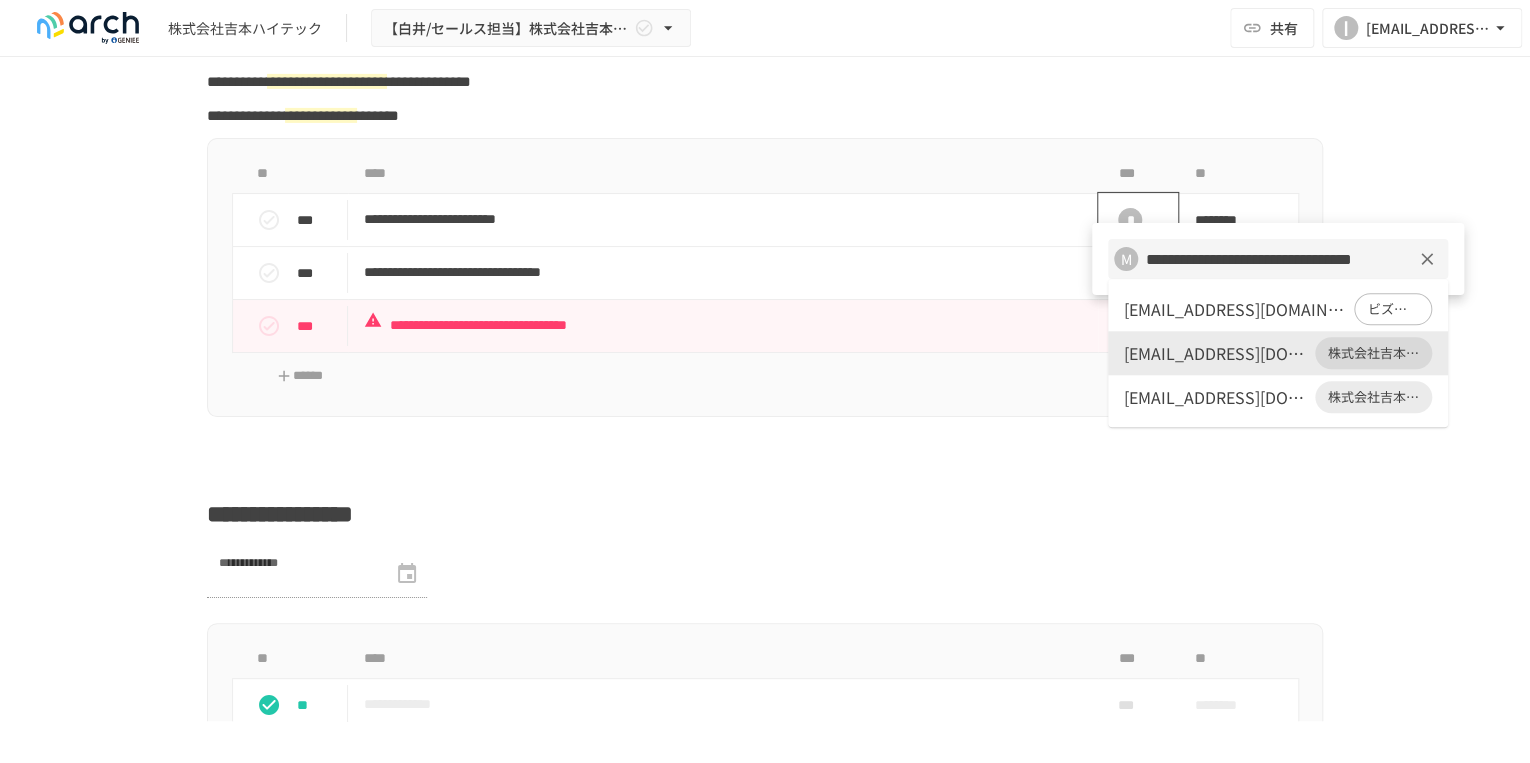 click on "M" at bounding box center [1126, 259] 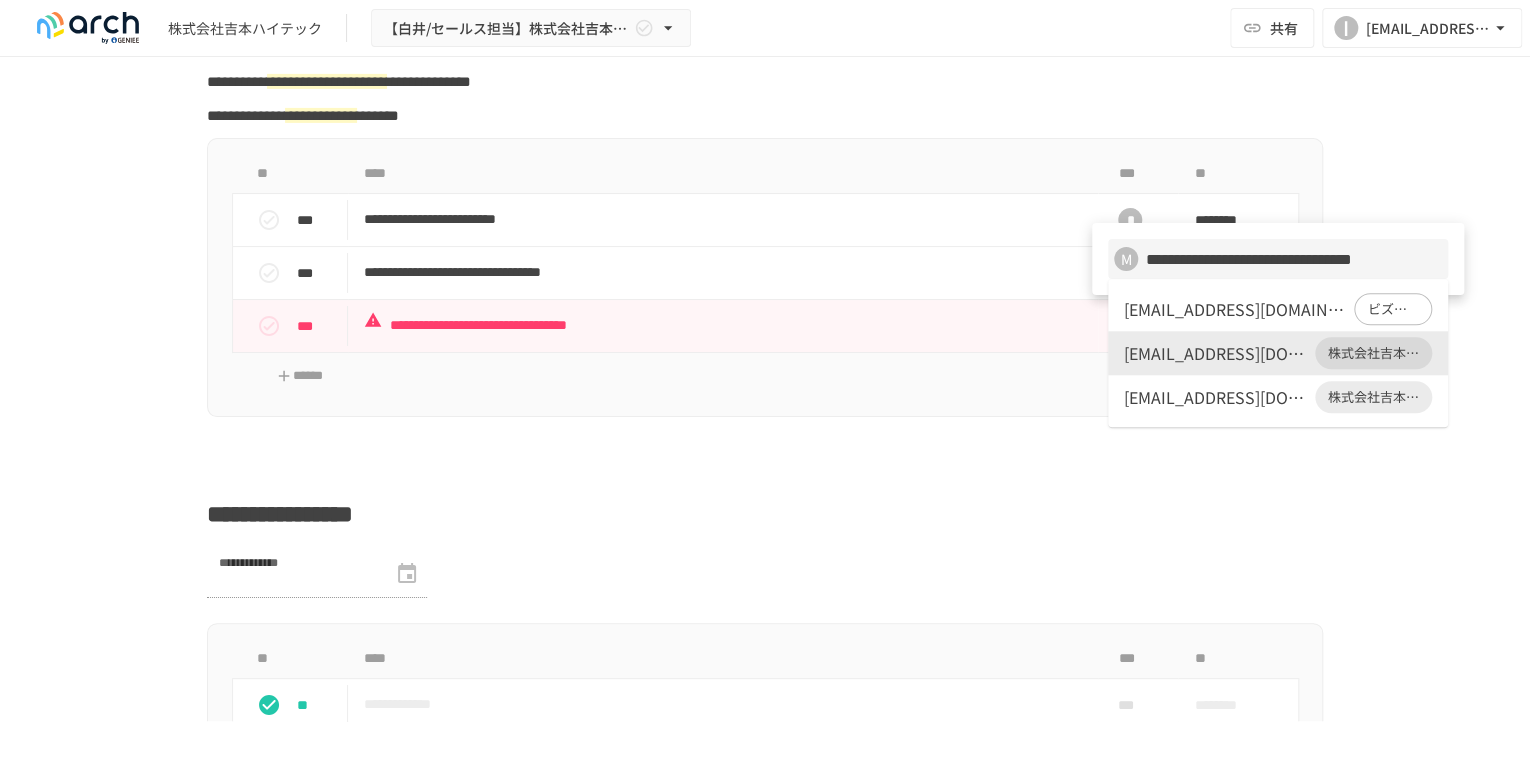 scroll, scrollTop: 0, scrollLeft: 0, axis: both 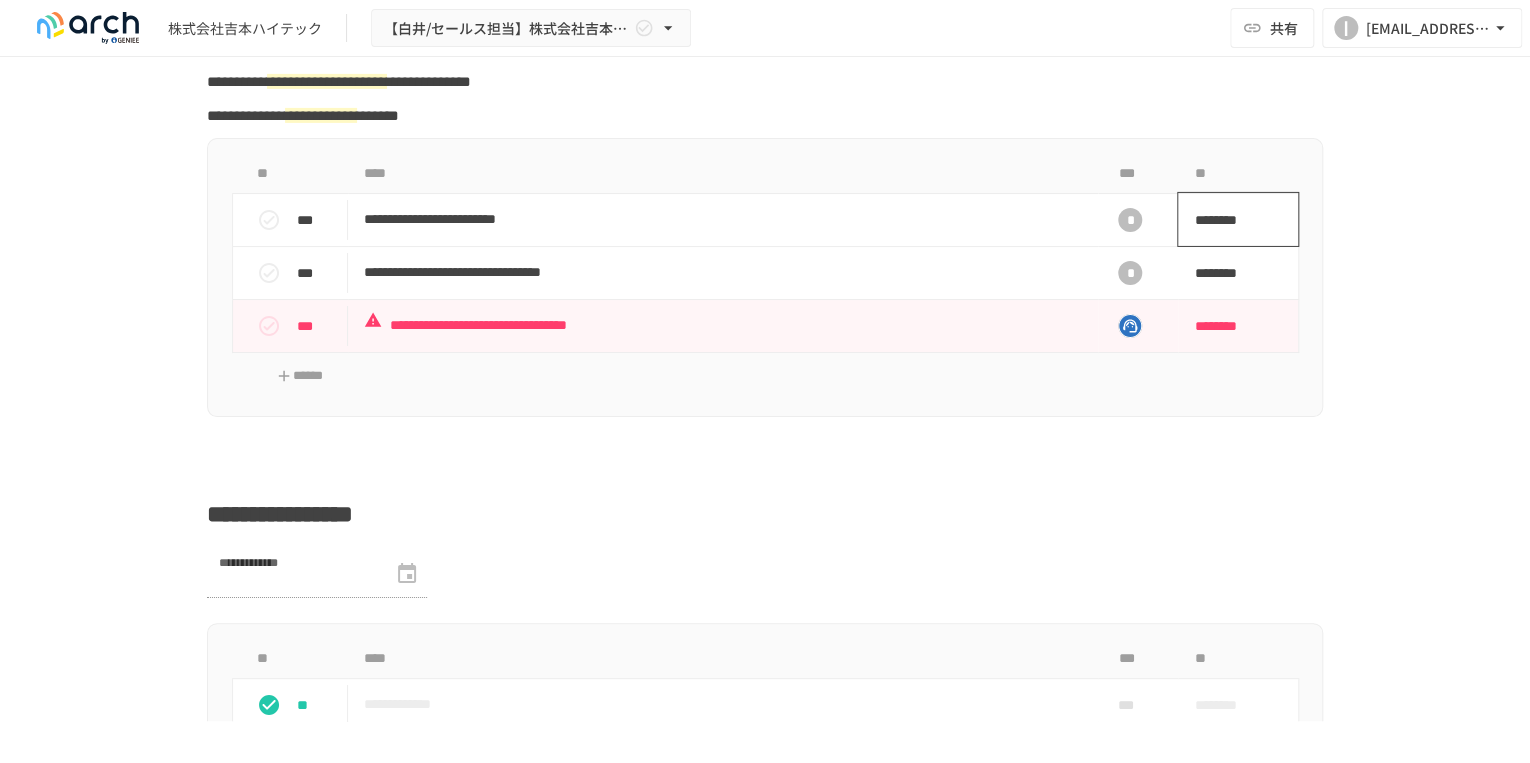 click on "********" at bounding box center [1238, 219] 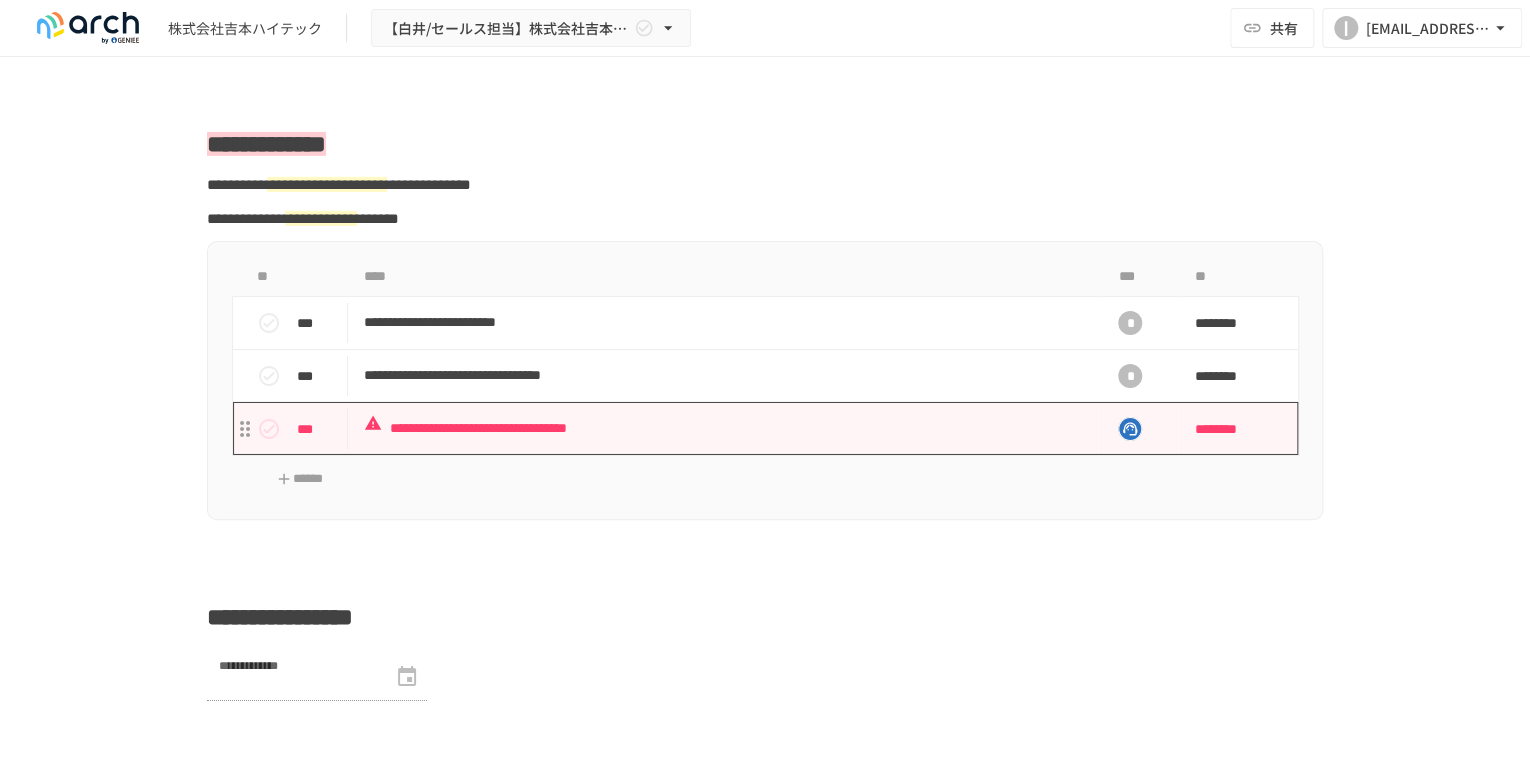 scroll, scrollTop: 3247, scrollLeft: 0, axis: vertical 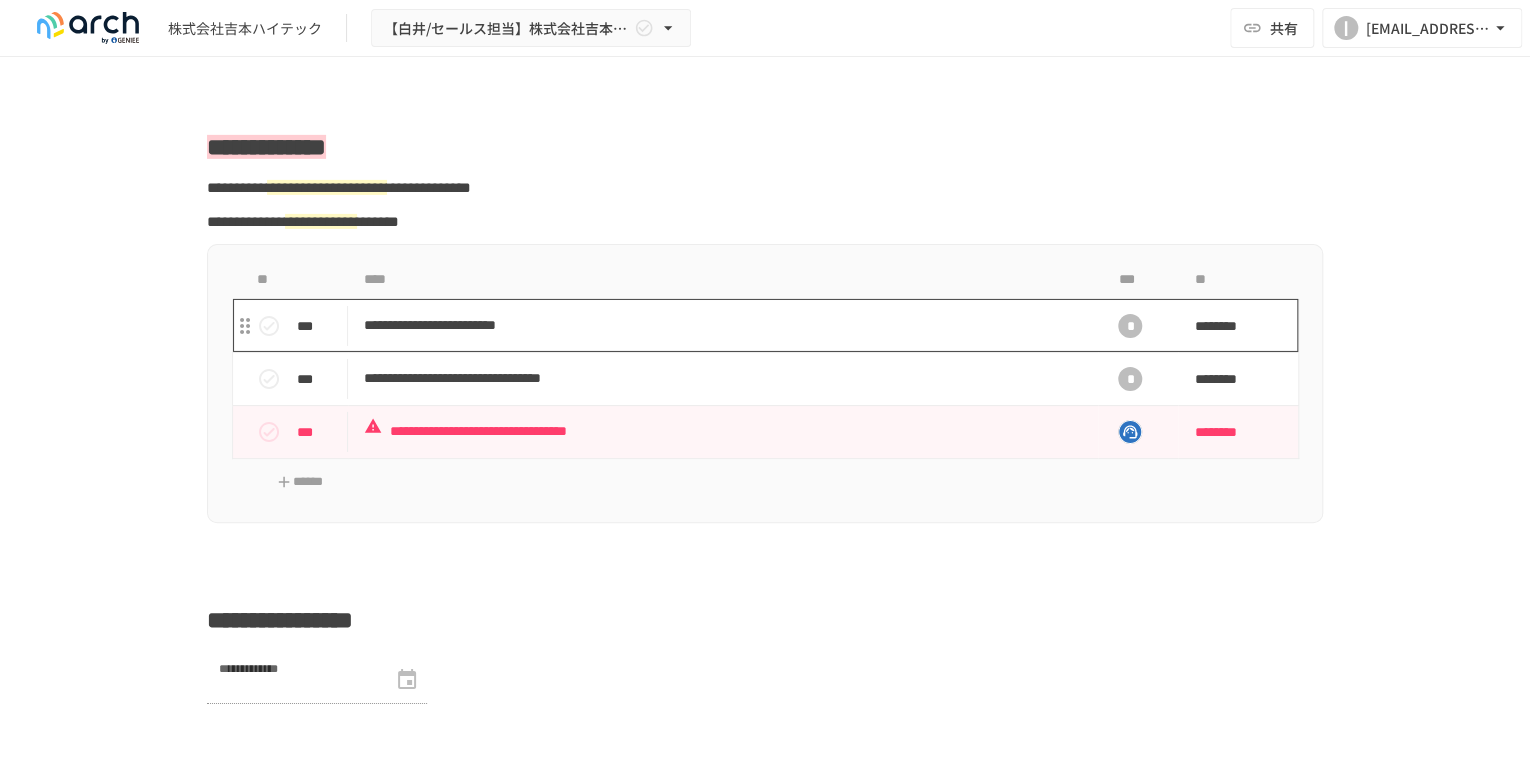 click on "**********" at bounding box center [723, 325] 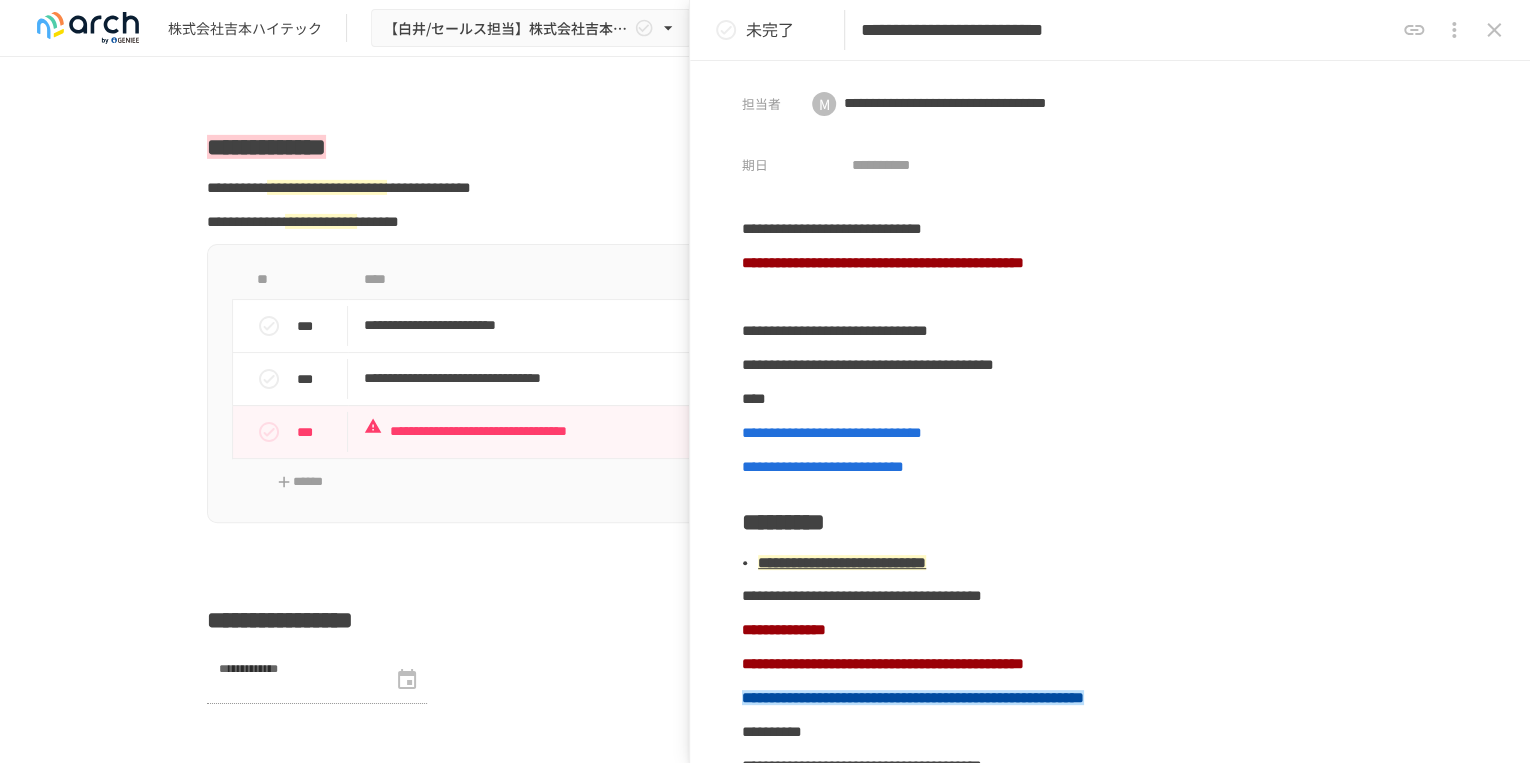 scroll, scrollTop: 0, scrollLeft: 0, axis: both 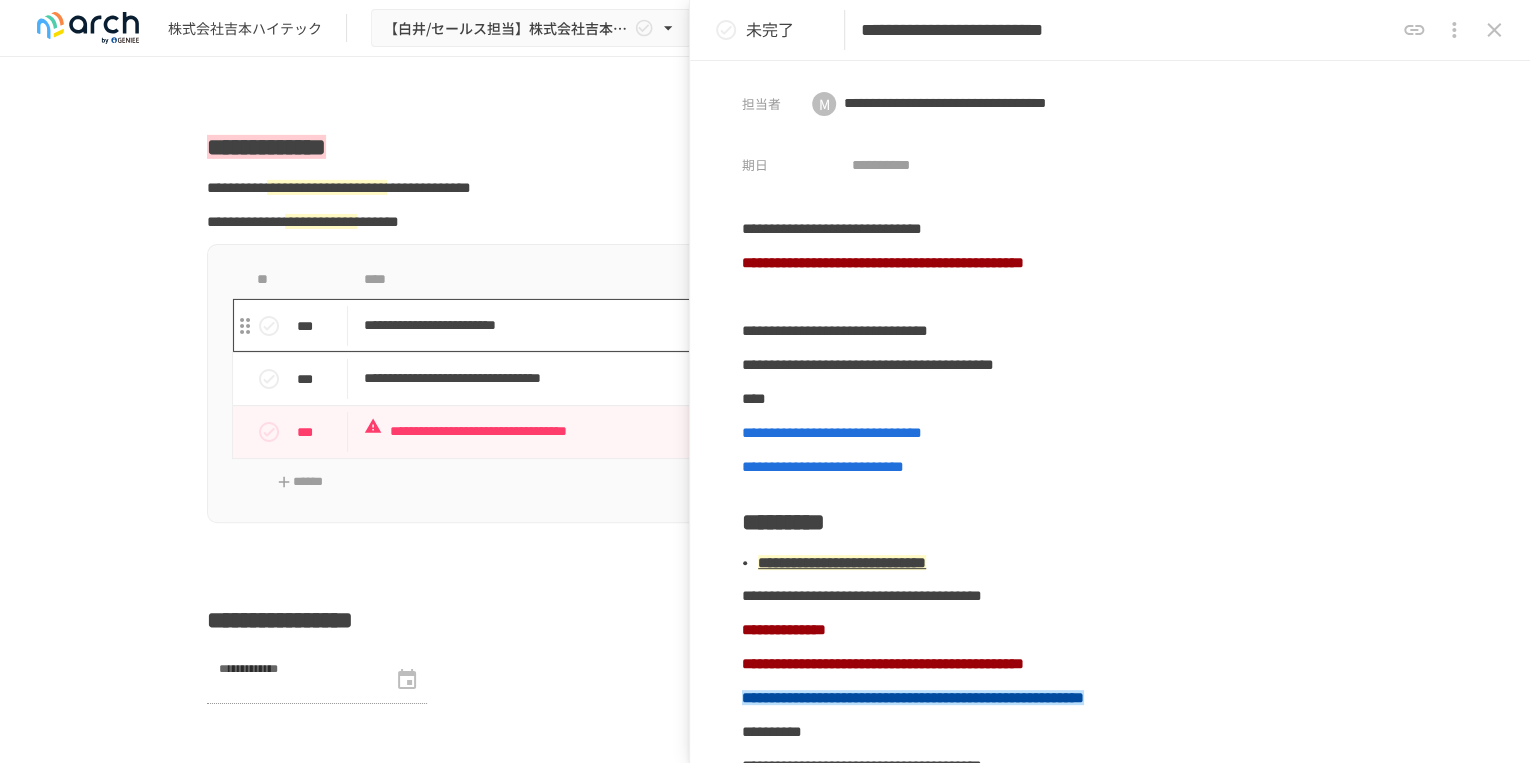 click on "**********" at bounding box center (723, 325) 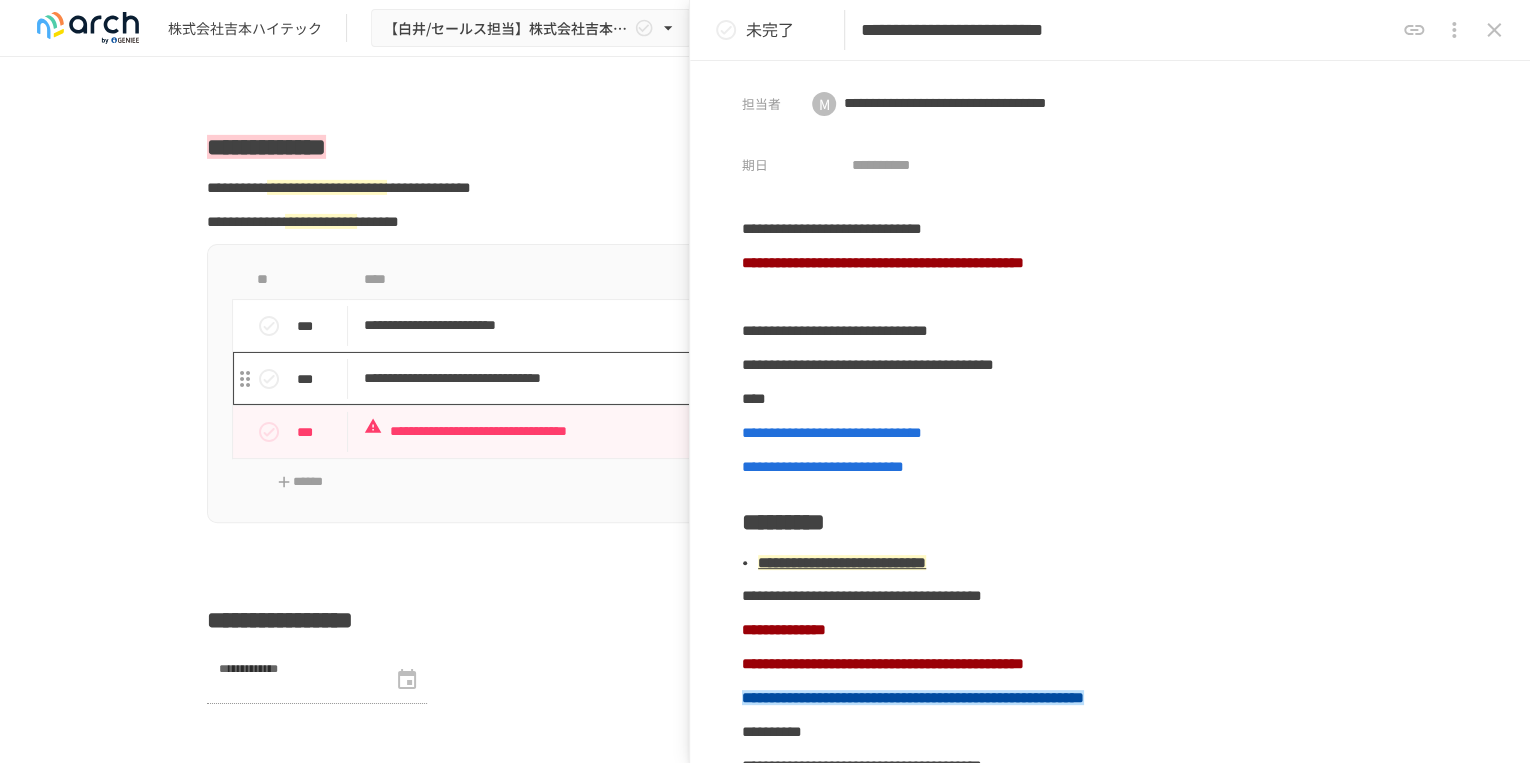 click on "**********" at bounding box center (723, 378) 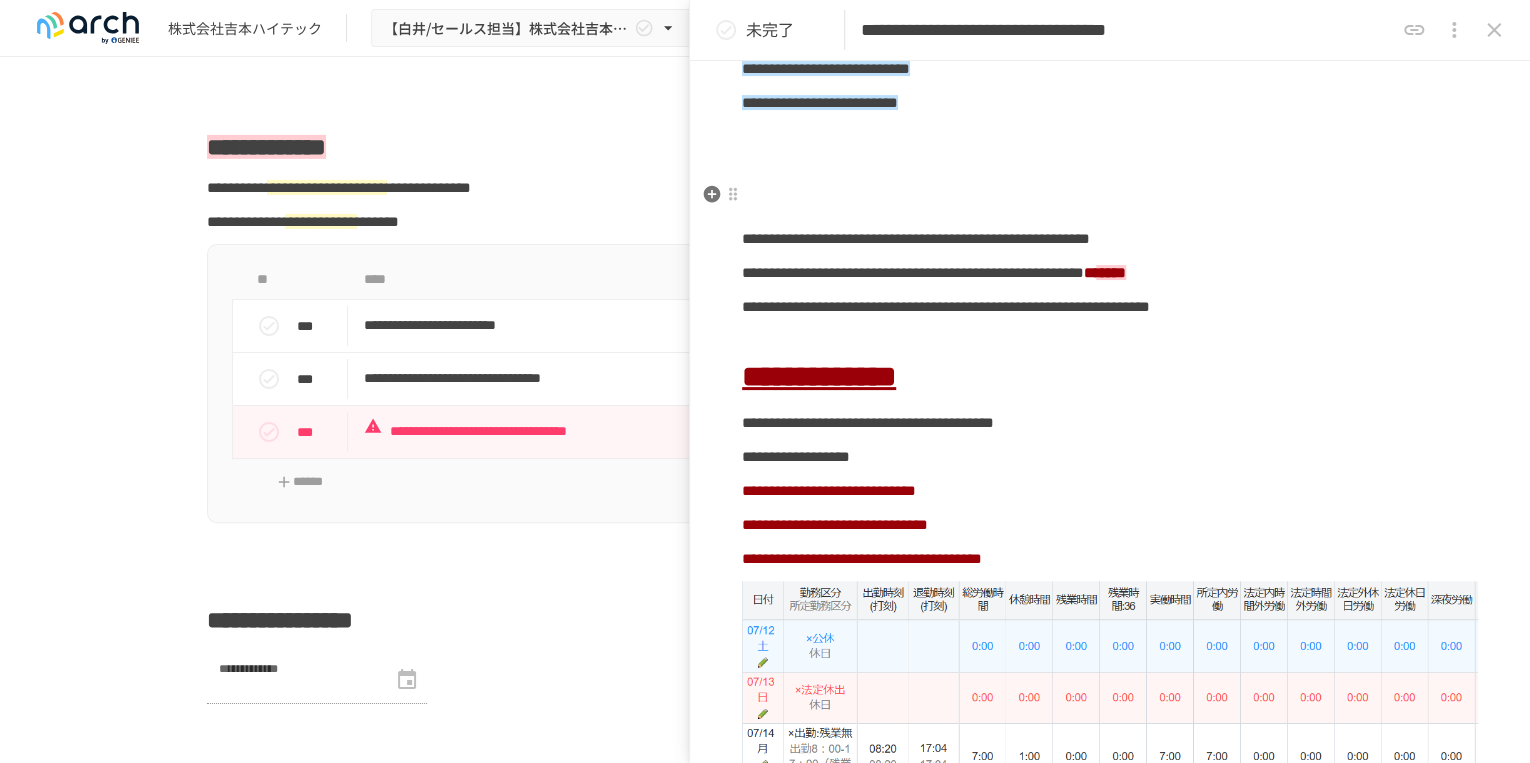 scroll, scrollTop: 373, scrollLeft: 0, axis: vertical 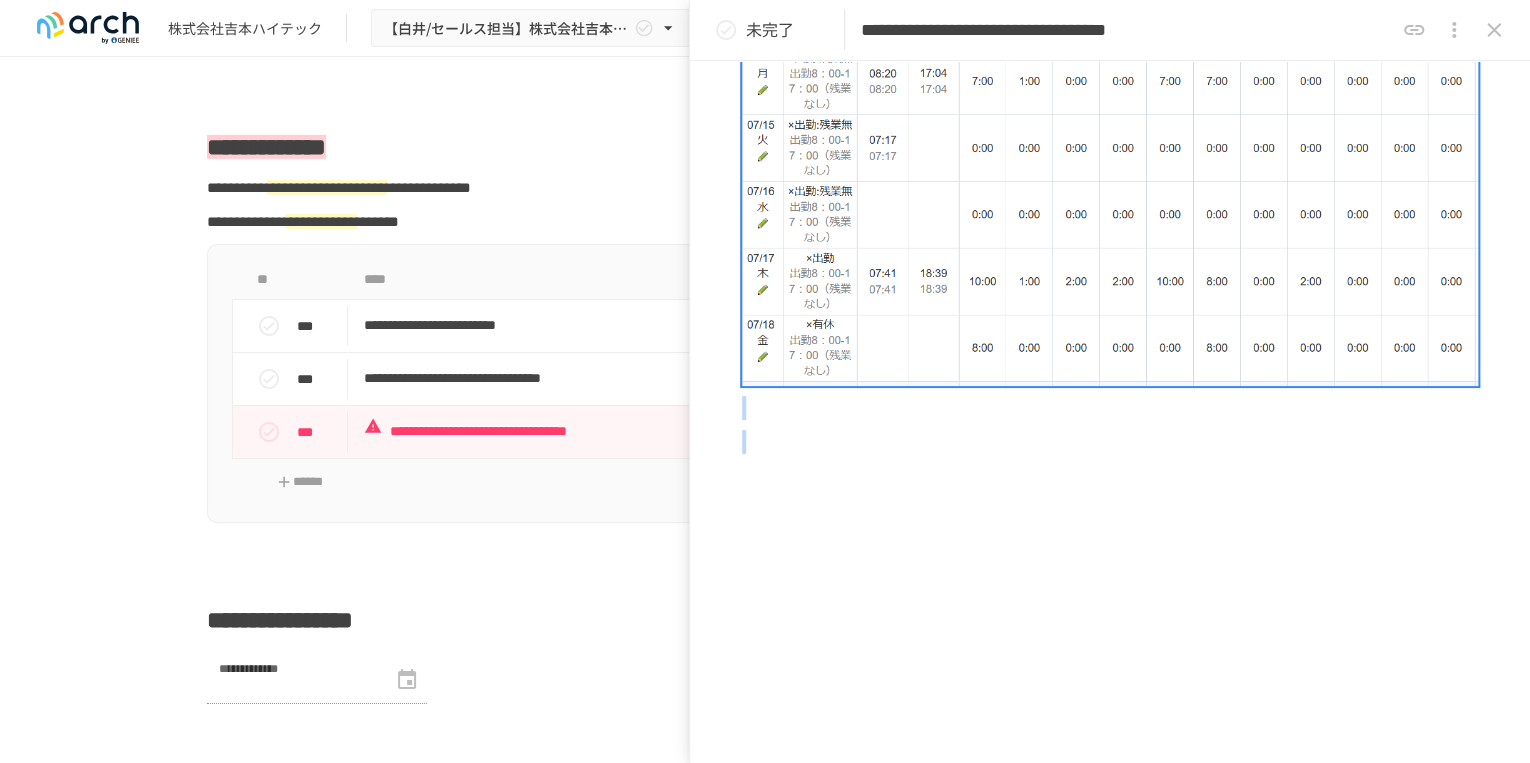 drag, startPoint x: 739, startPoint y: 346, endPoint x: 1484, endPoint y: 702, distance: 825.6882 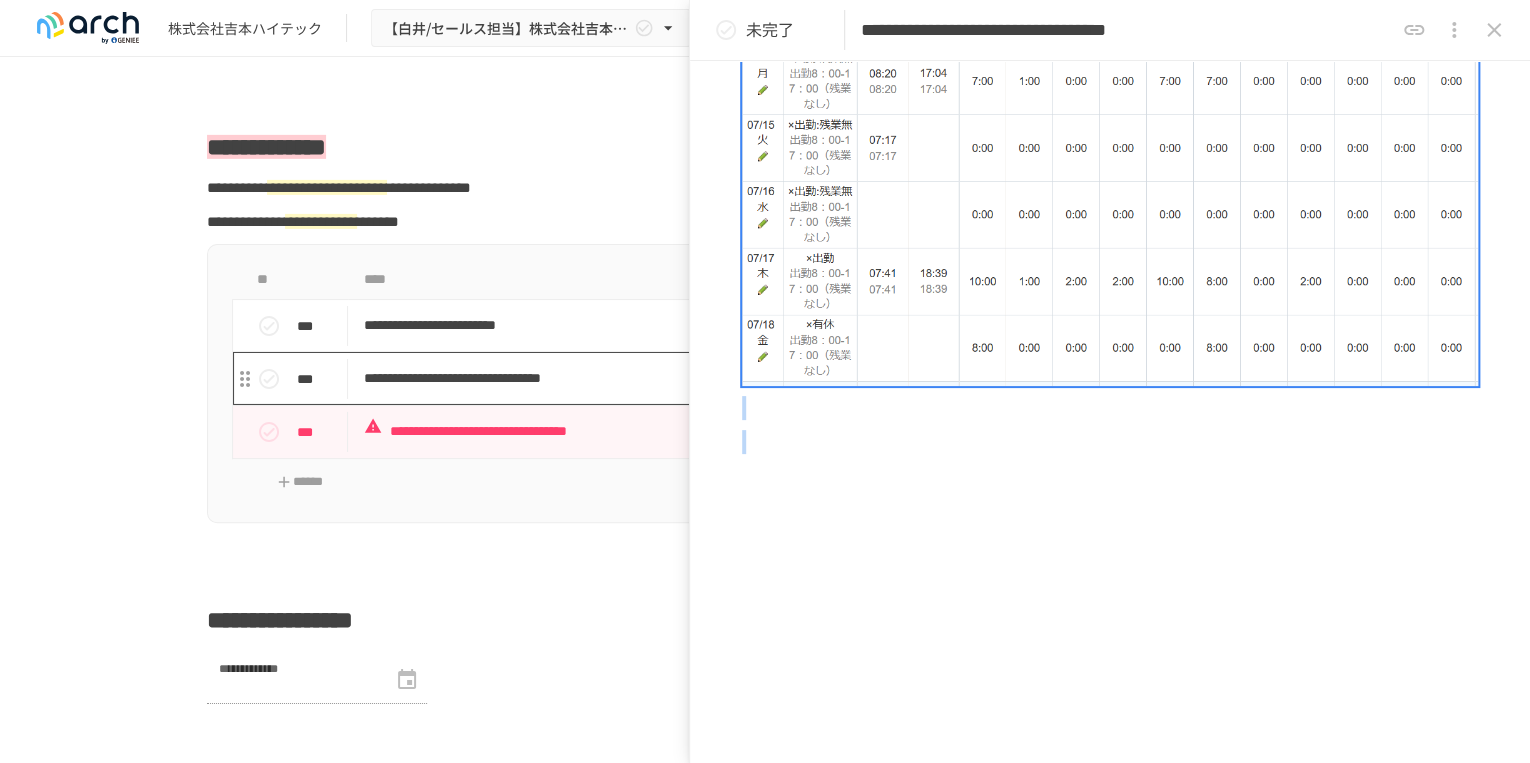 click on "**********" at bounding box center [723, 378] 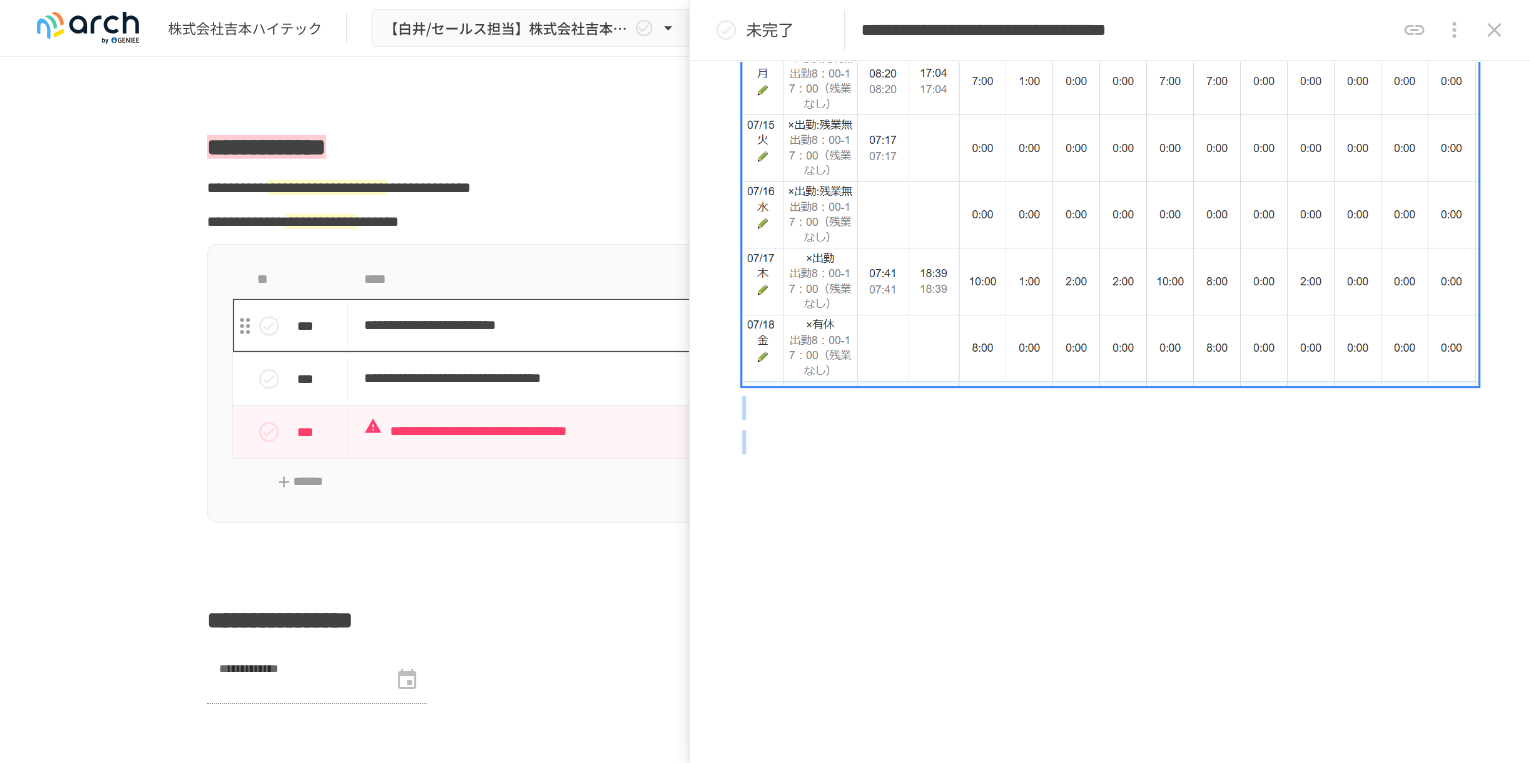 click on "**********" at bounding box center [723, 325] 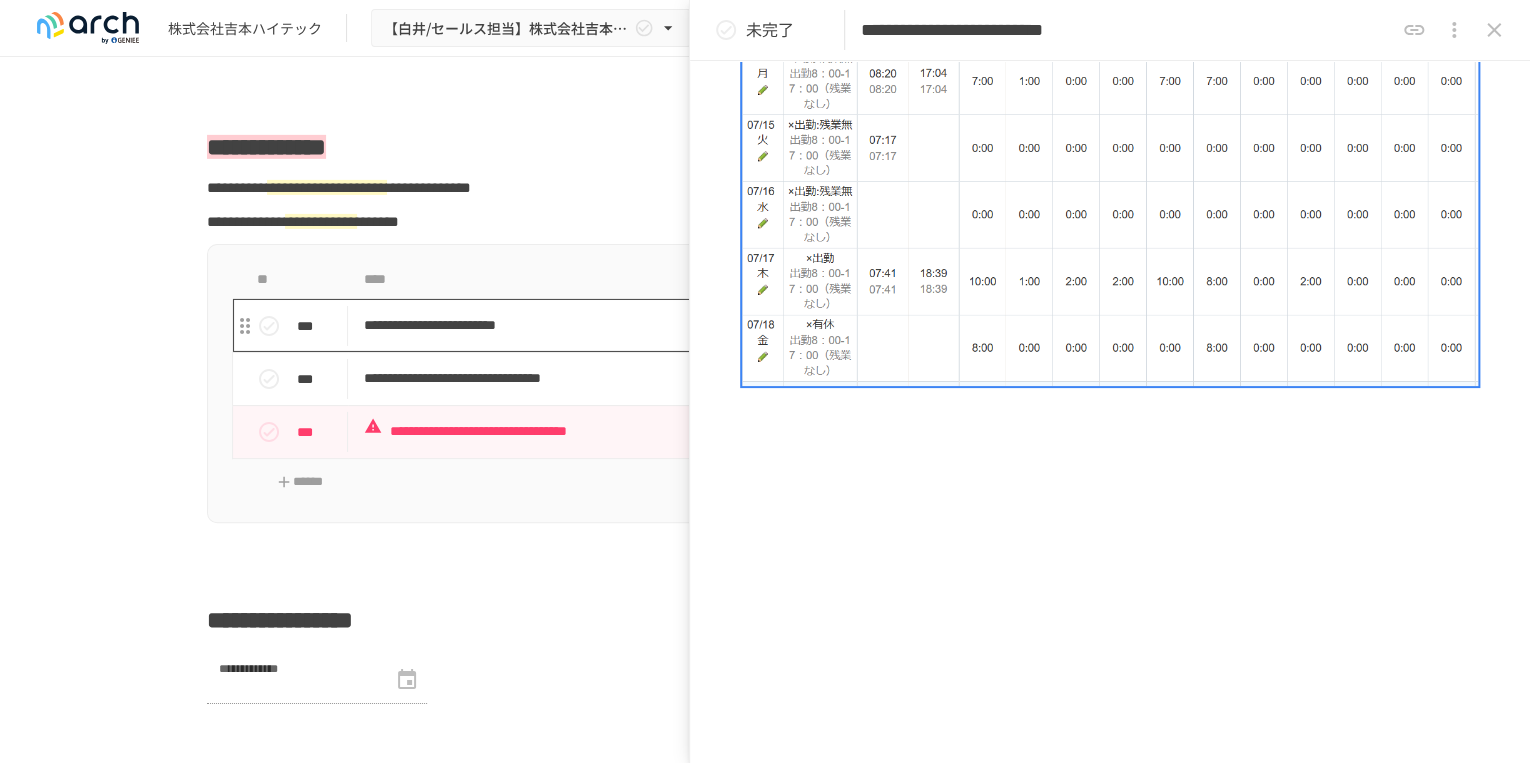 scroll, scrollTop: 755, scrollLeft: 0, axis: vertical 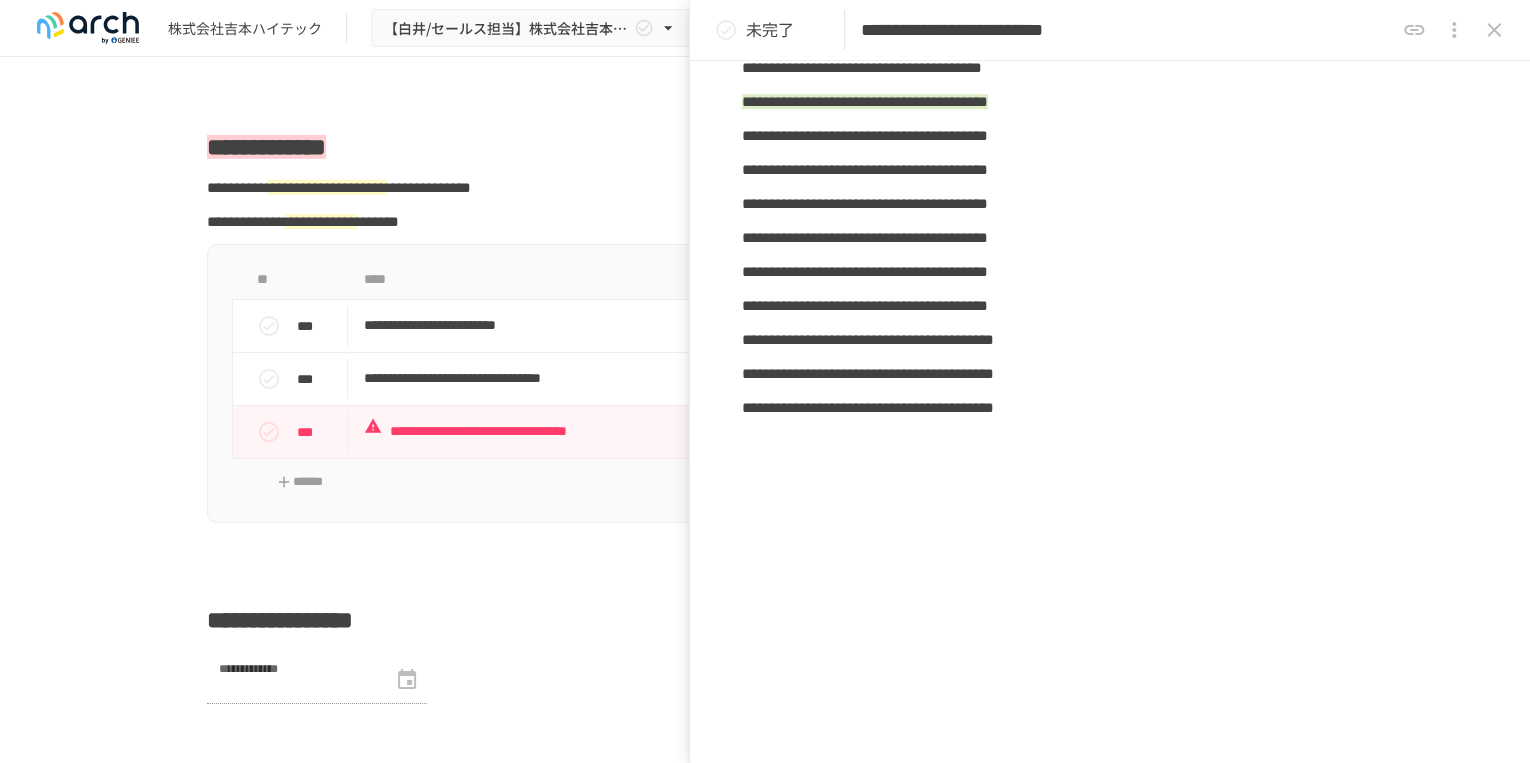 click on "**********" at bounding box center [1110, 123] 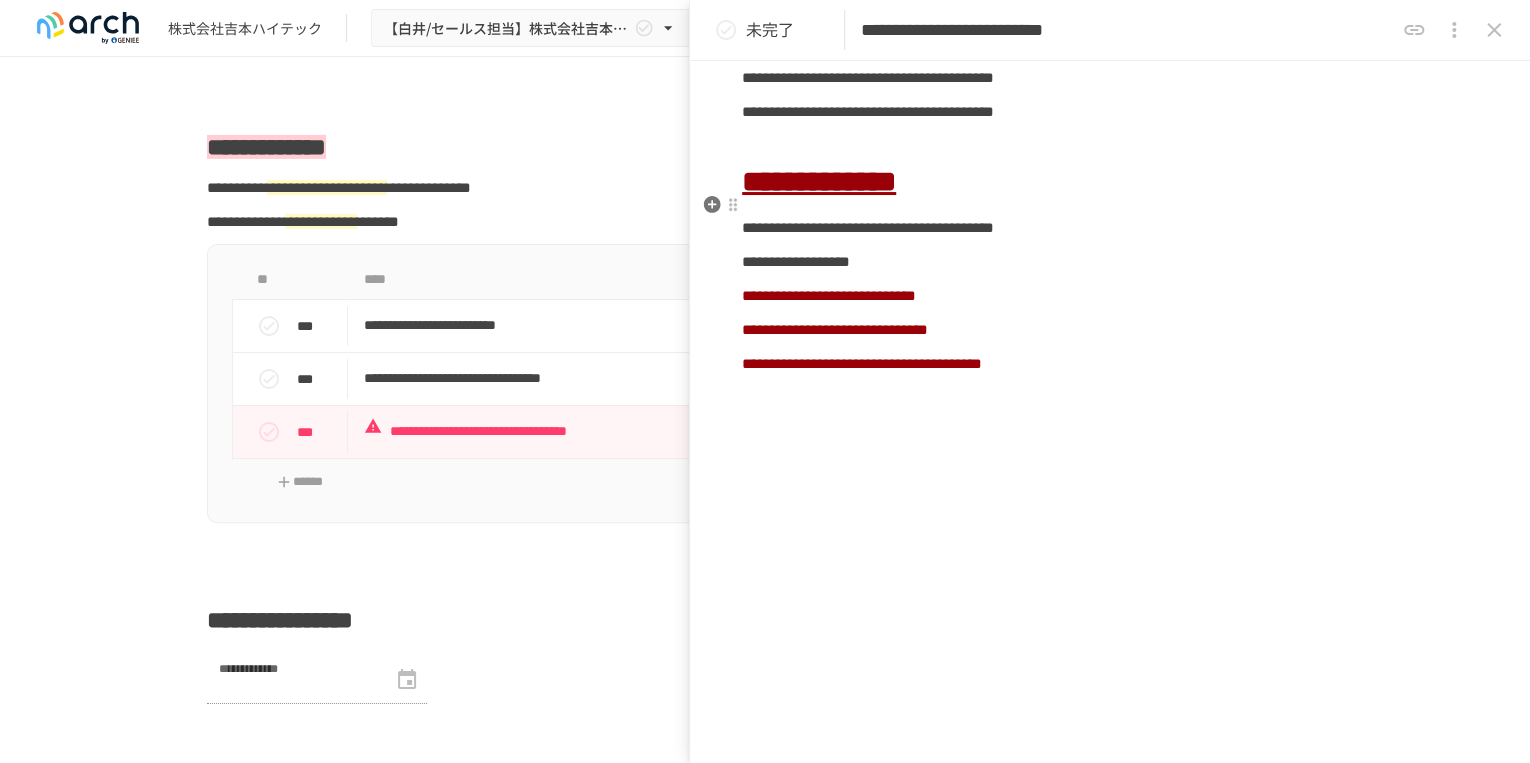 scroll, scrollTop: 1051, scrollLeft: 0, axis: vertical 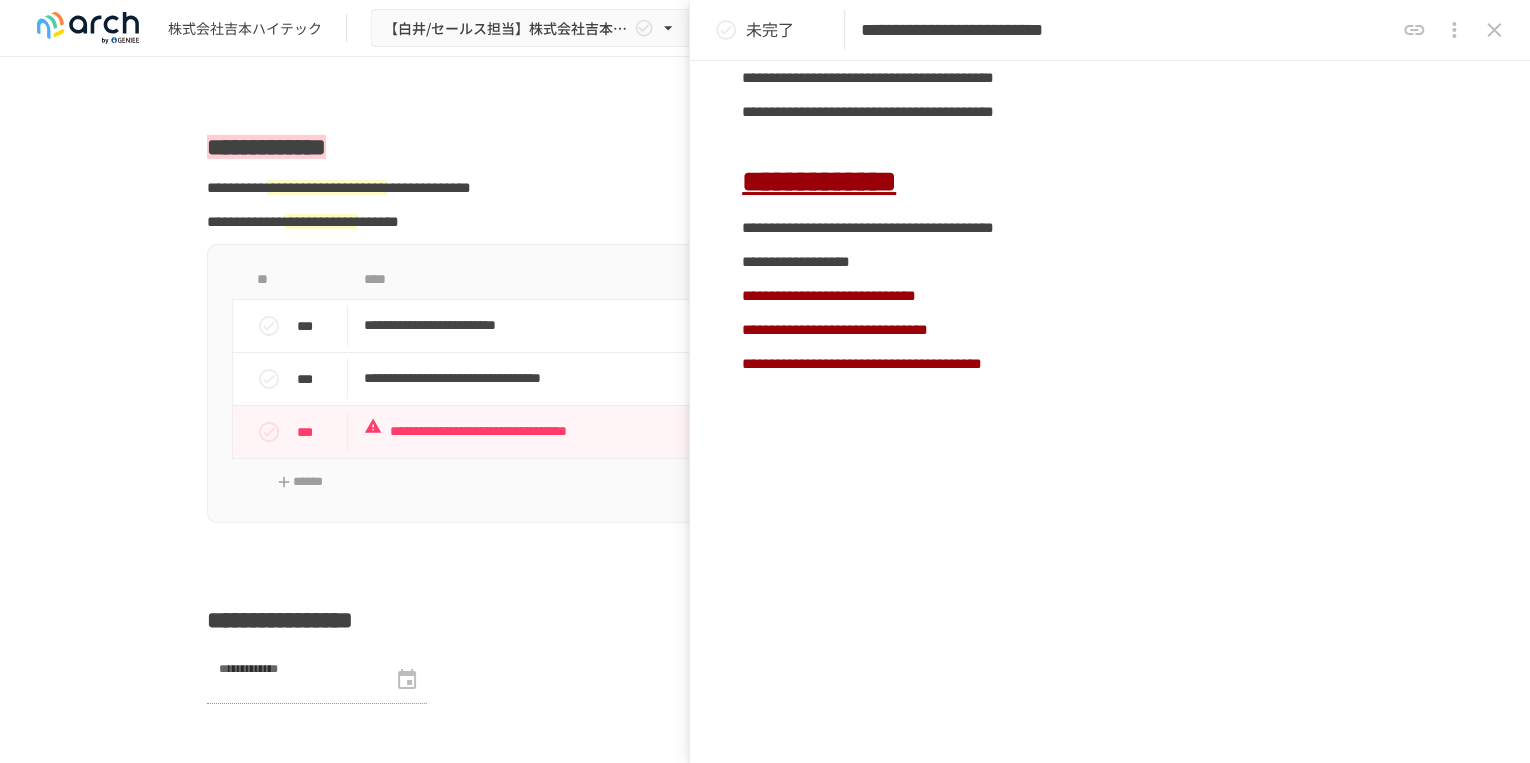 click on "**********" at bounding box center (1110, -25) 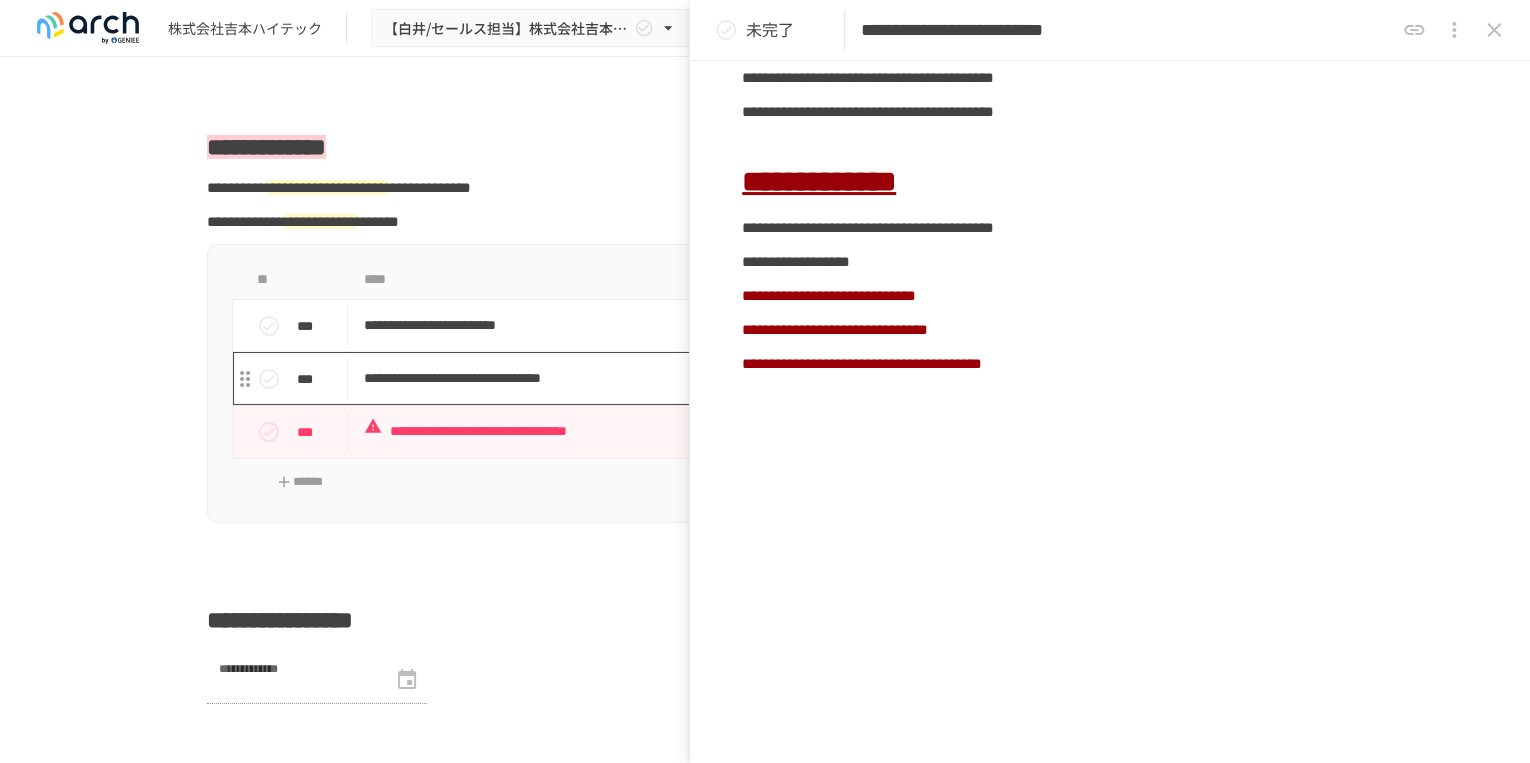 click on "**********" at bounding box center (723, 378) 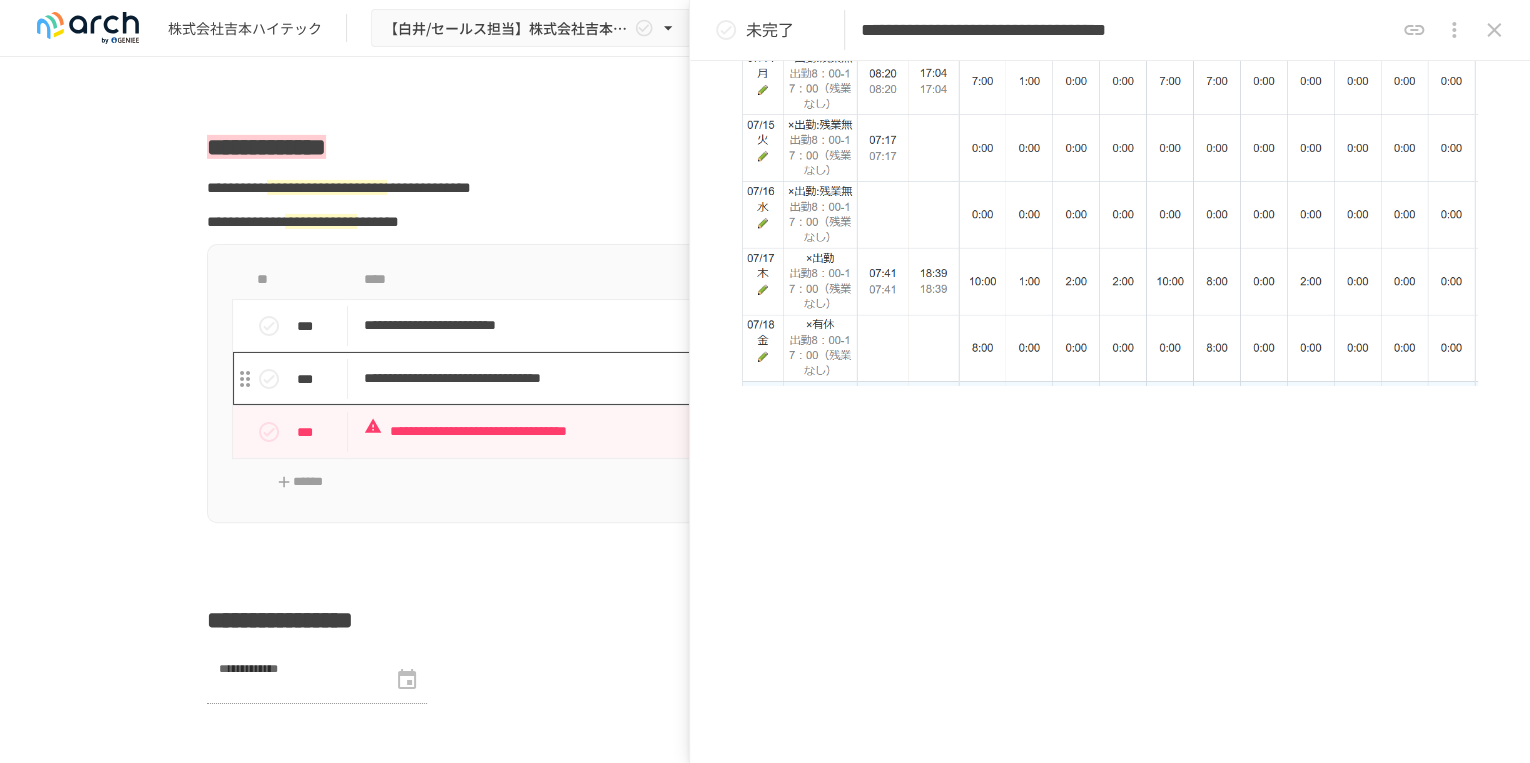scroll, scrollTop: 552, scrollLeft: 0, axis: vertical 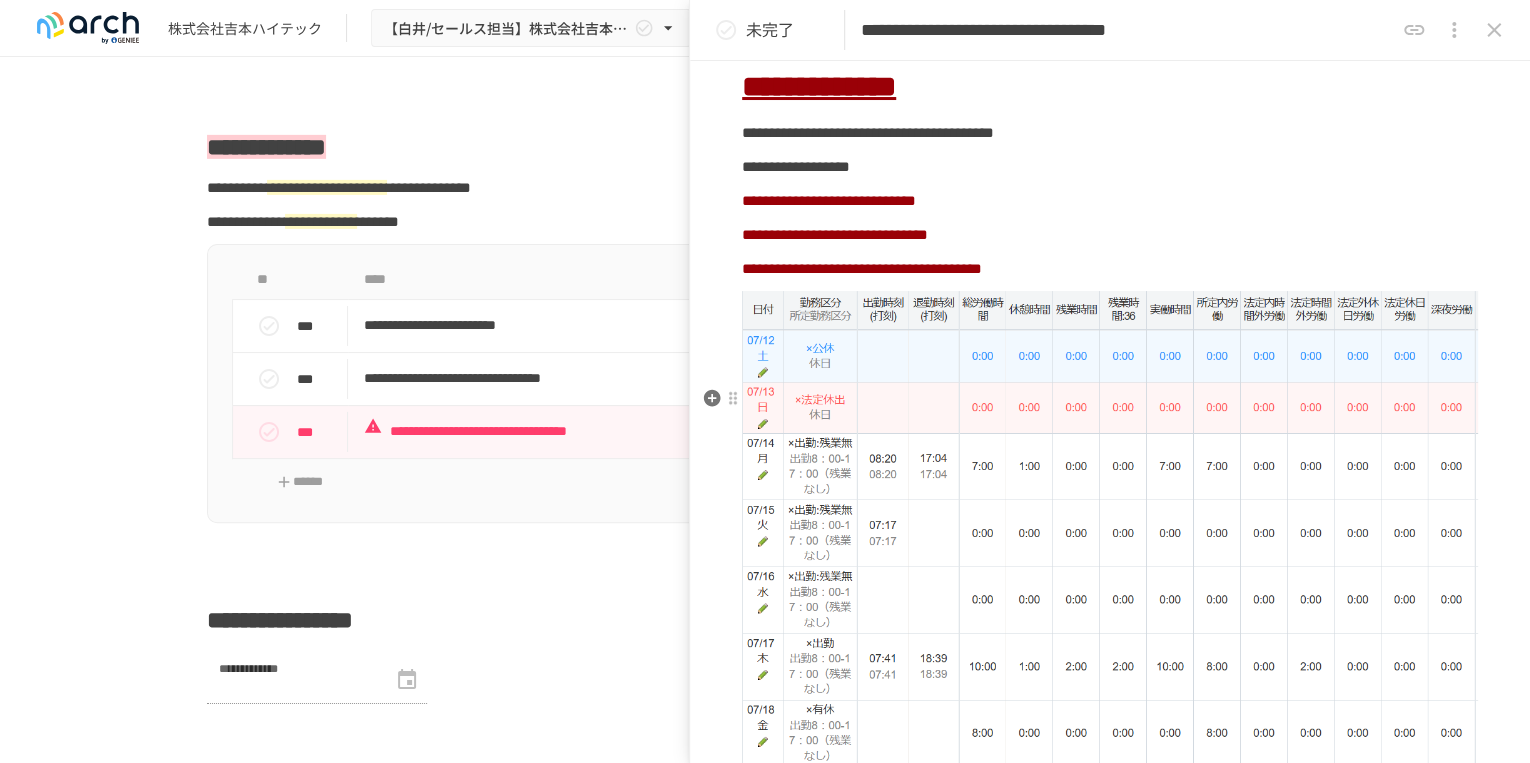 click at bounding box center (1110, 531) 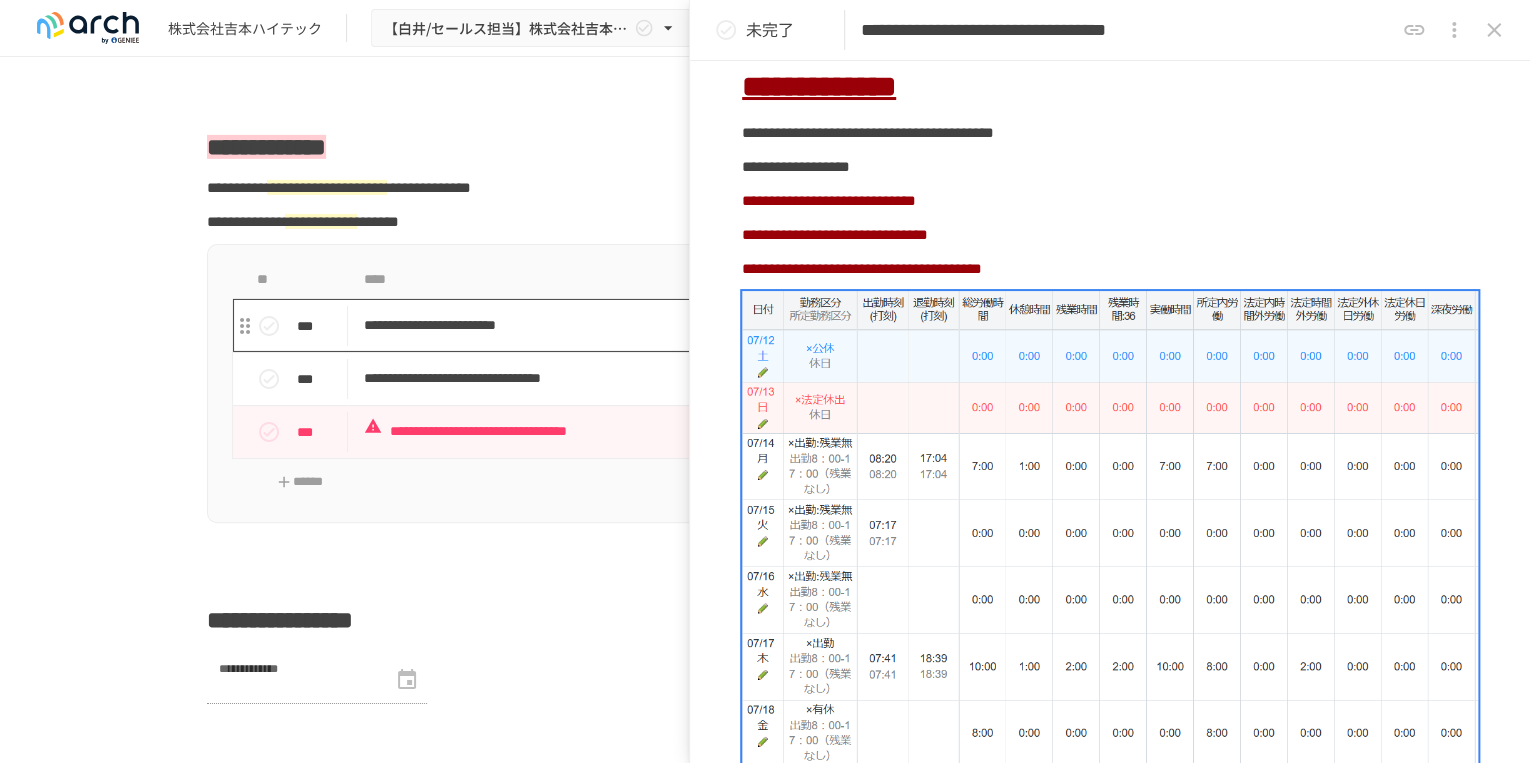 click on "**********" at bounding box center [723, 325] 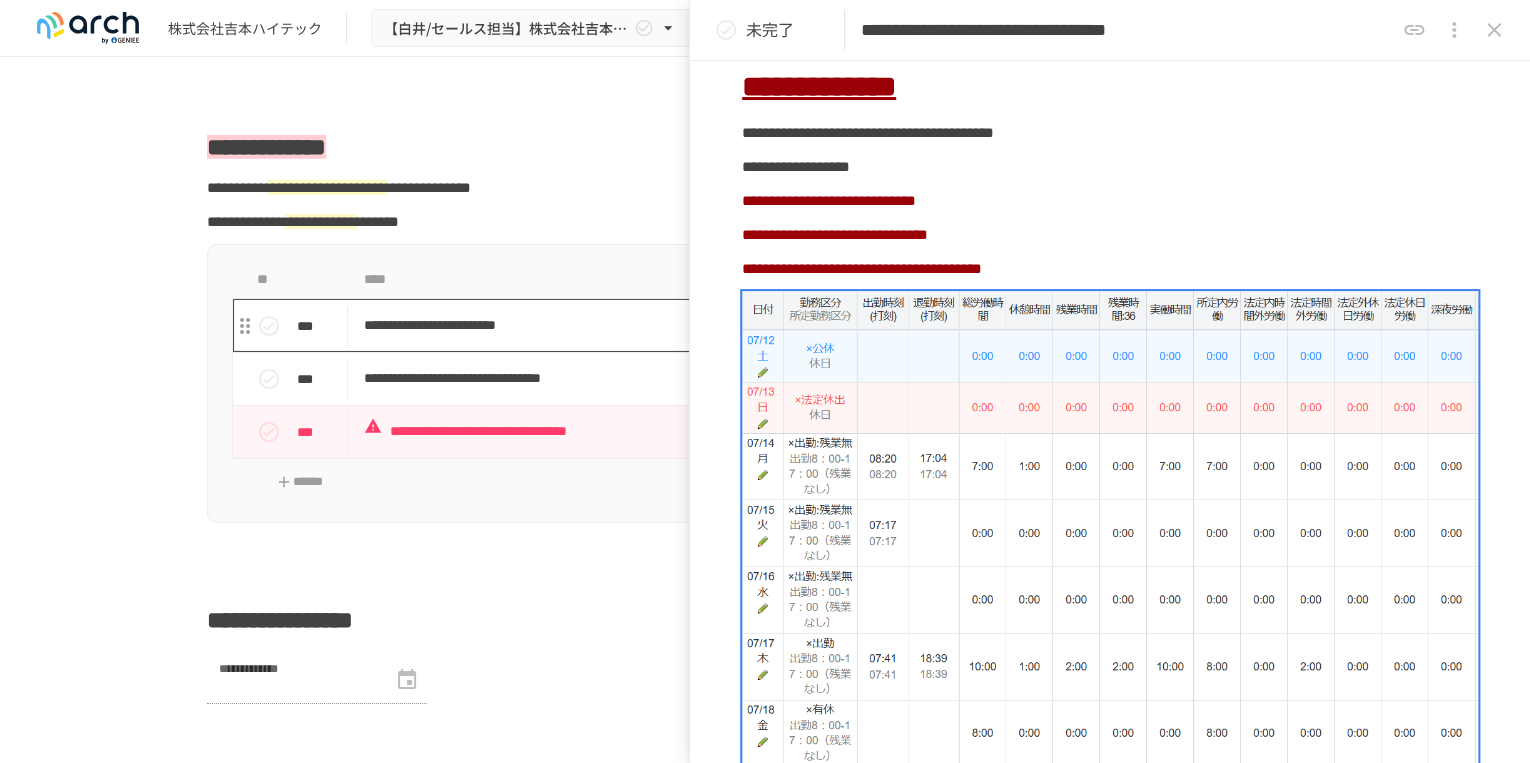 type on "**********" 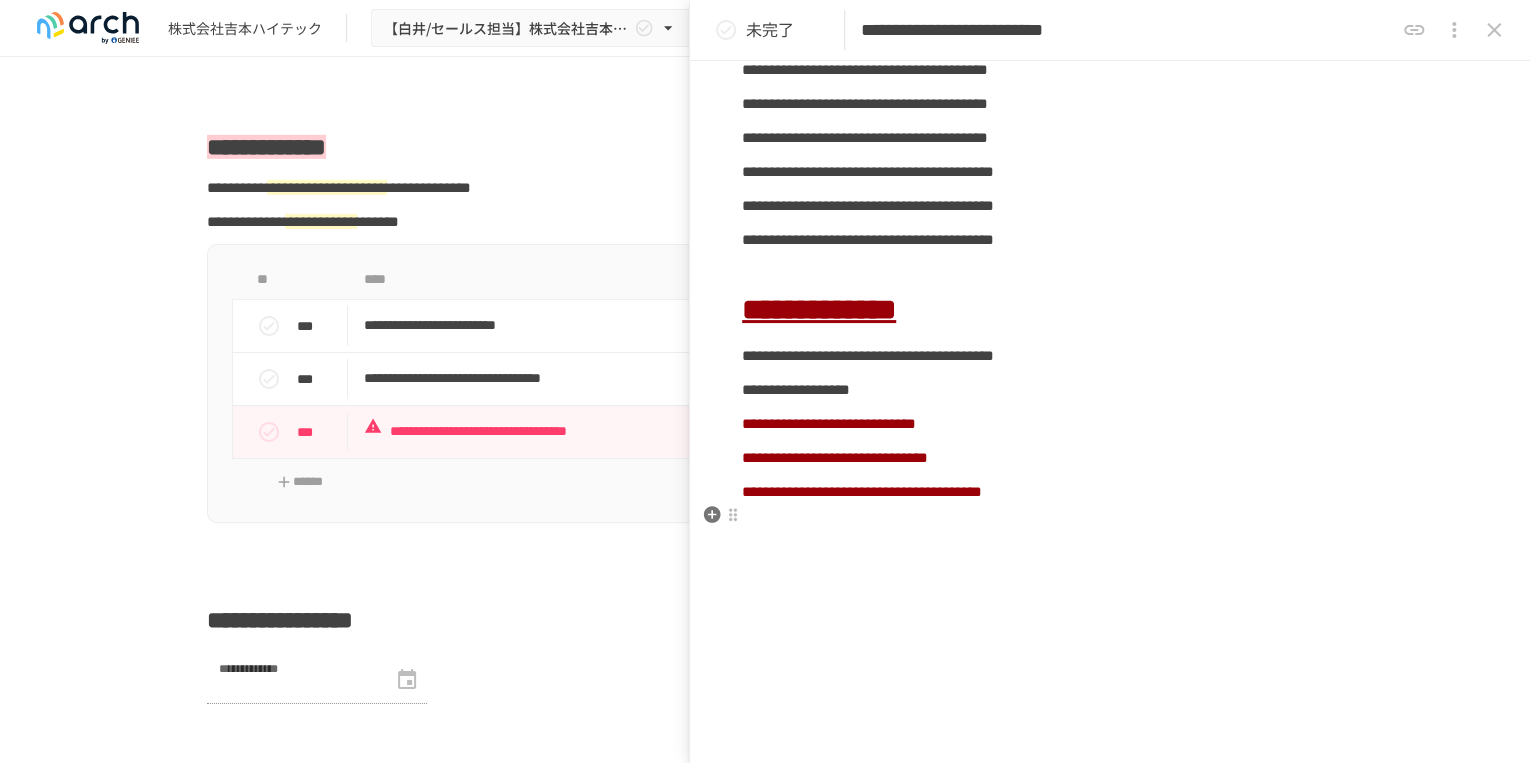scroll, scrollTop: 979, scrollLeft: 0, axis: vertical 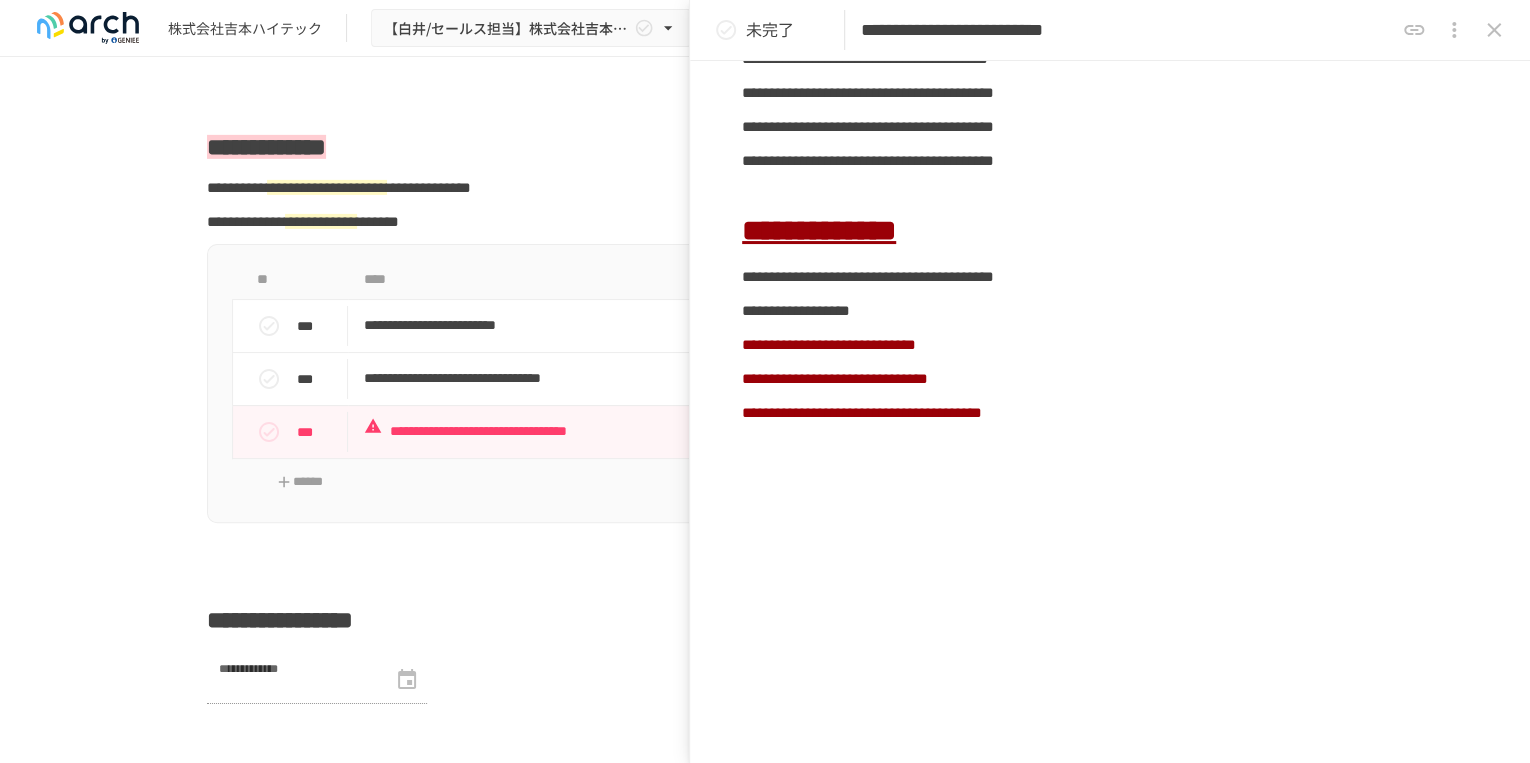 click on "**********" at bounding box center [1110, 24] 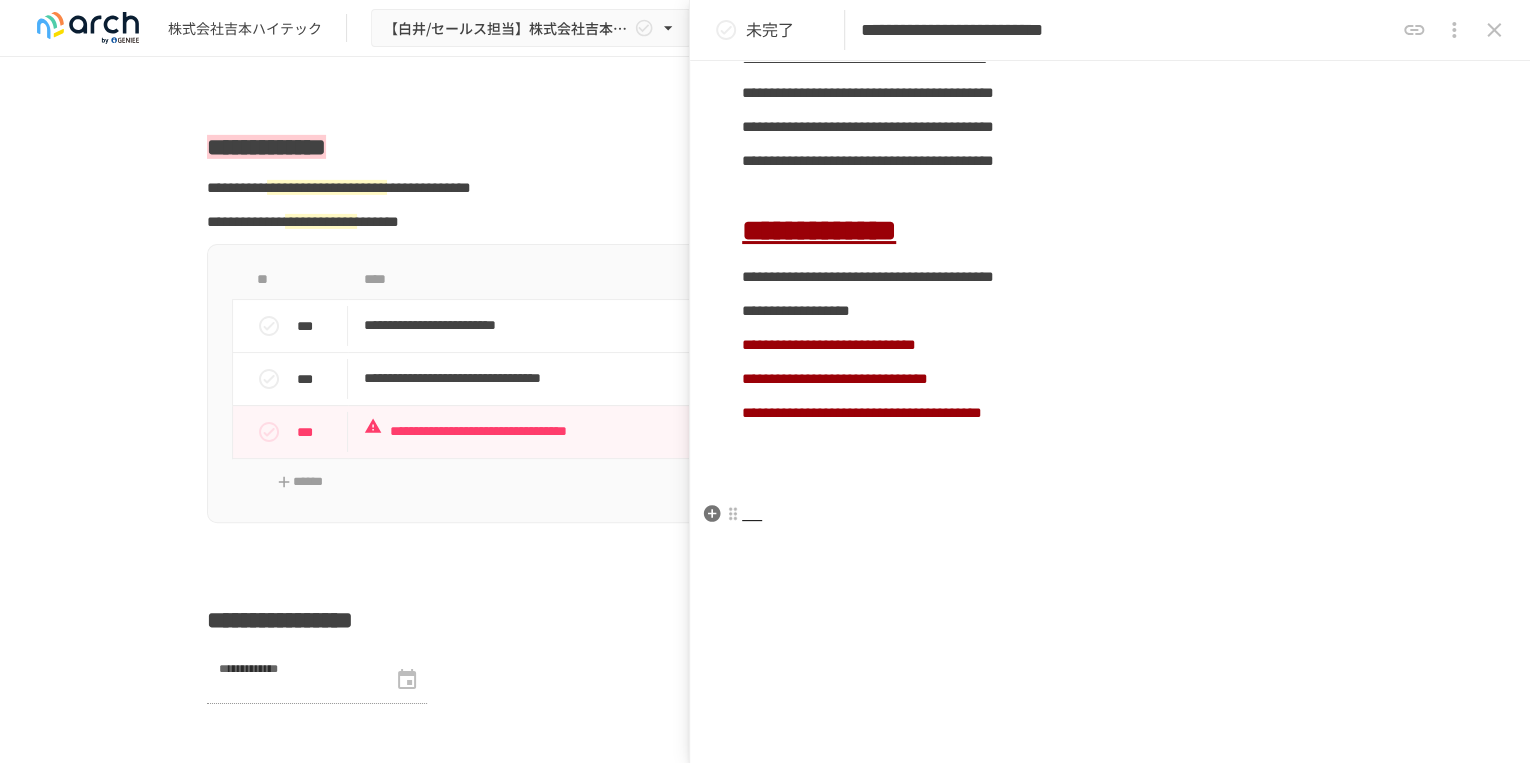 click at bounding box center (1110, 491) 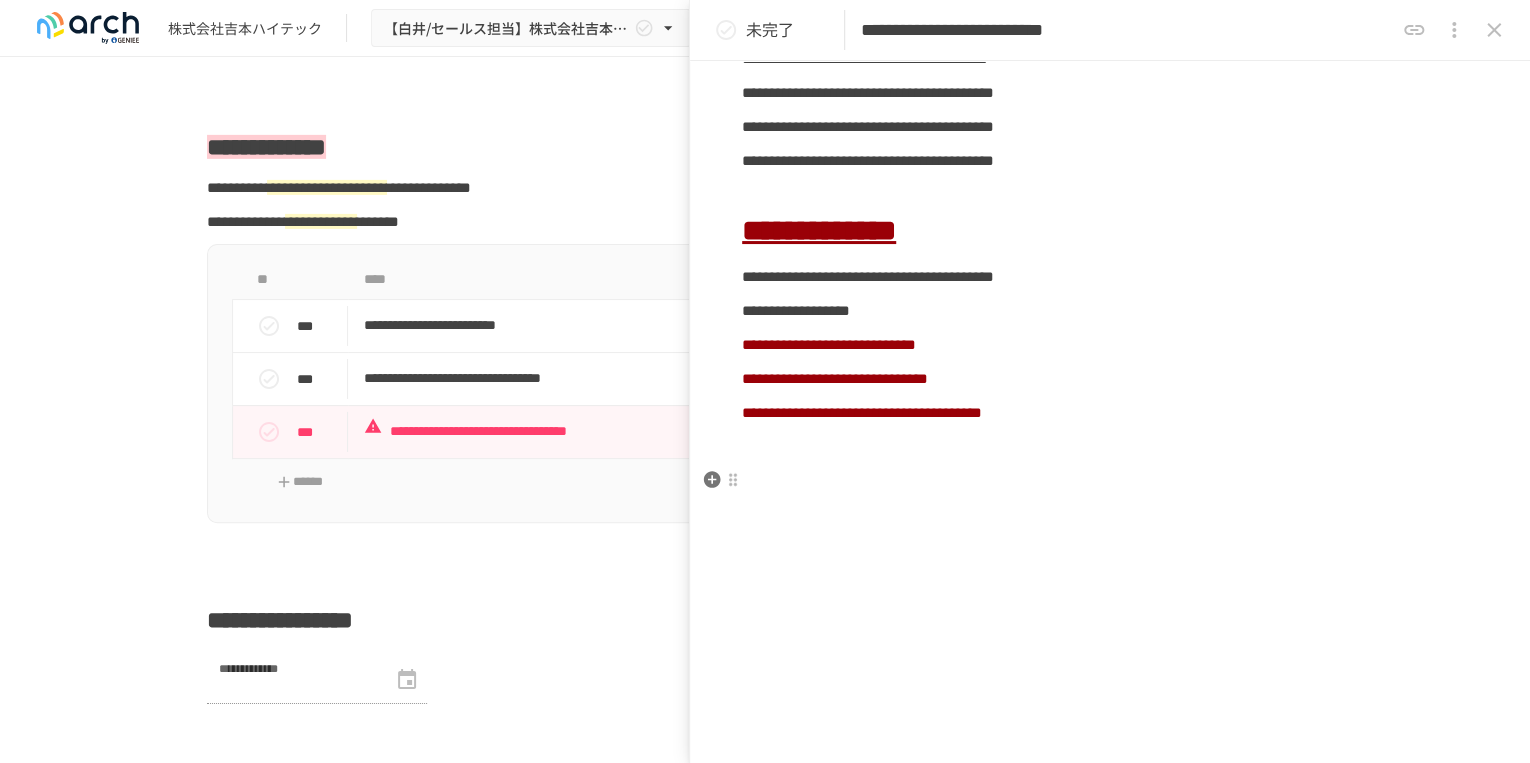 click at bounding box center (1110, 457) 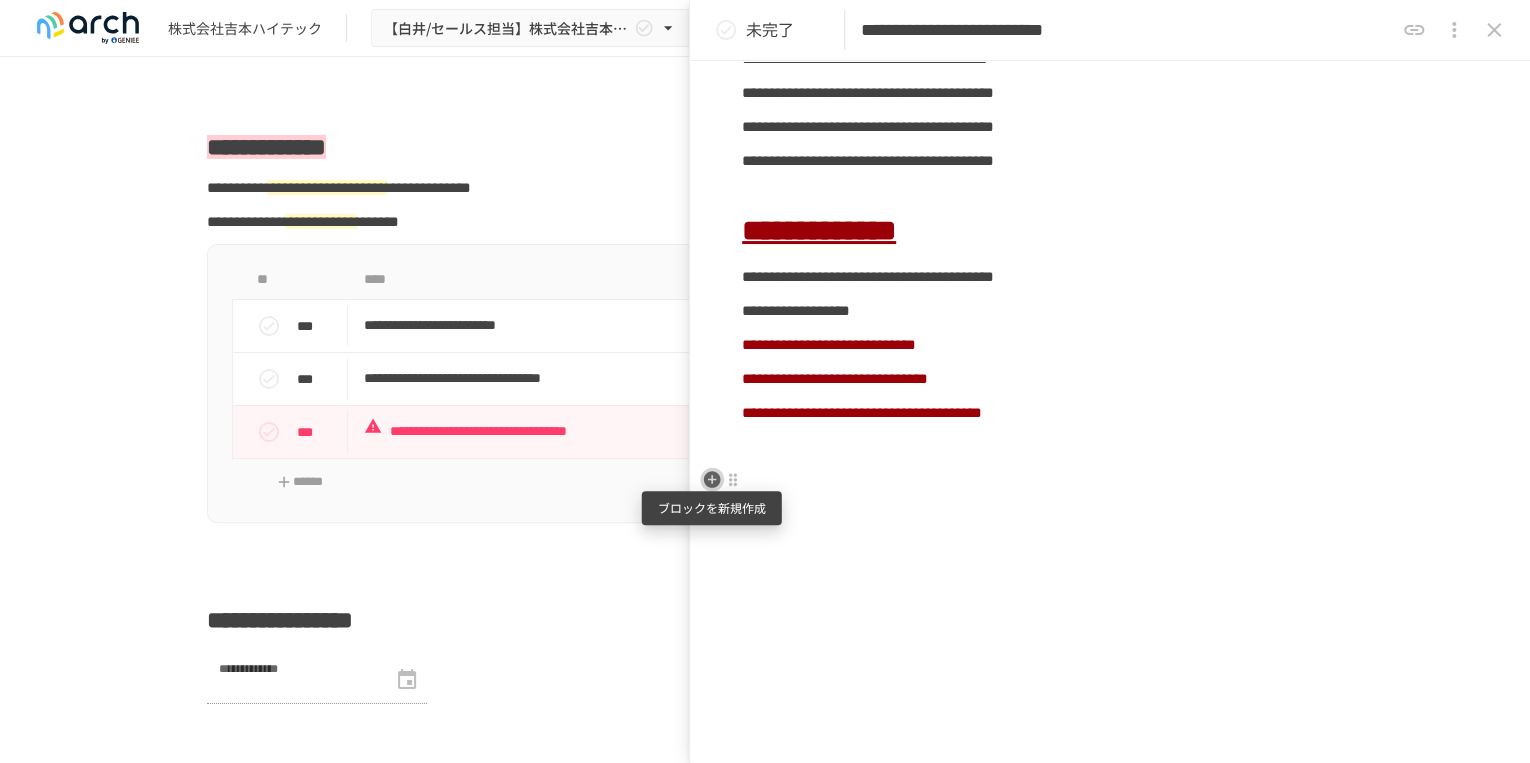 click 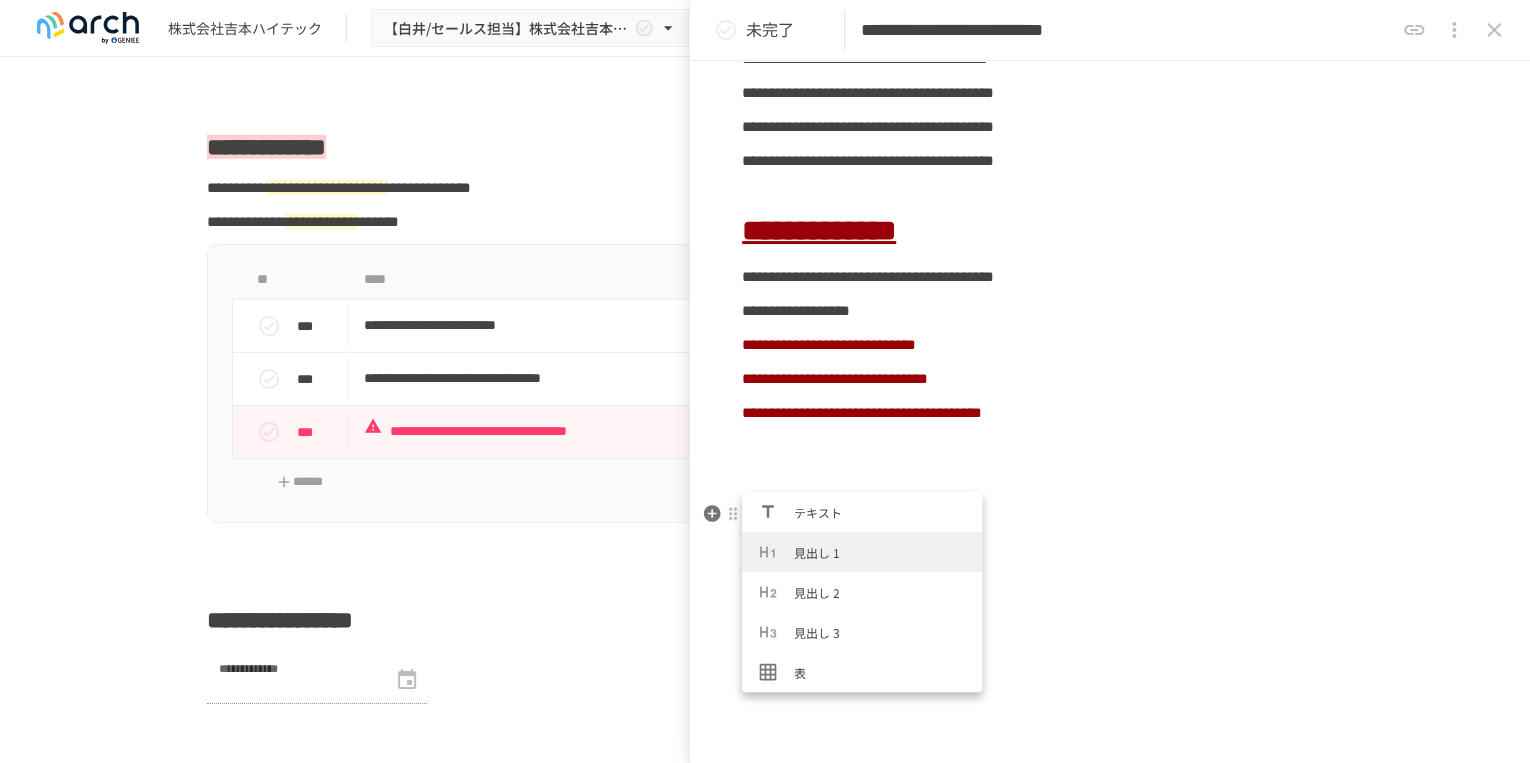 click at bounding box center (1110, 491) 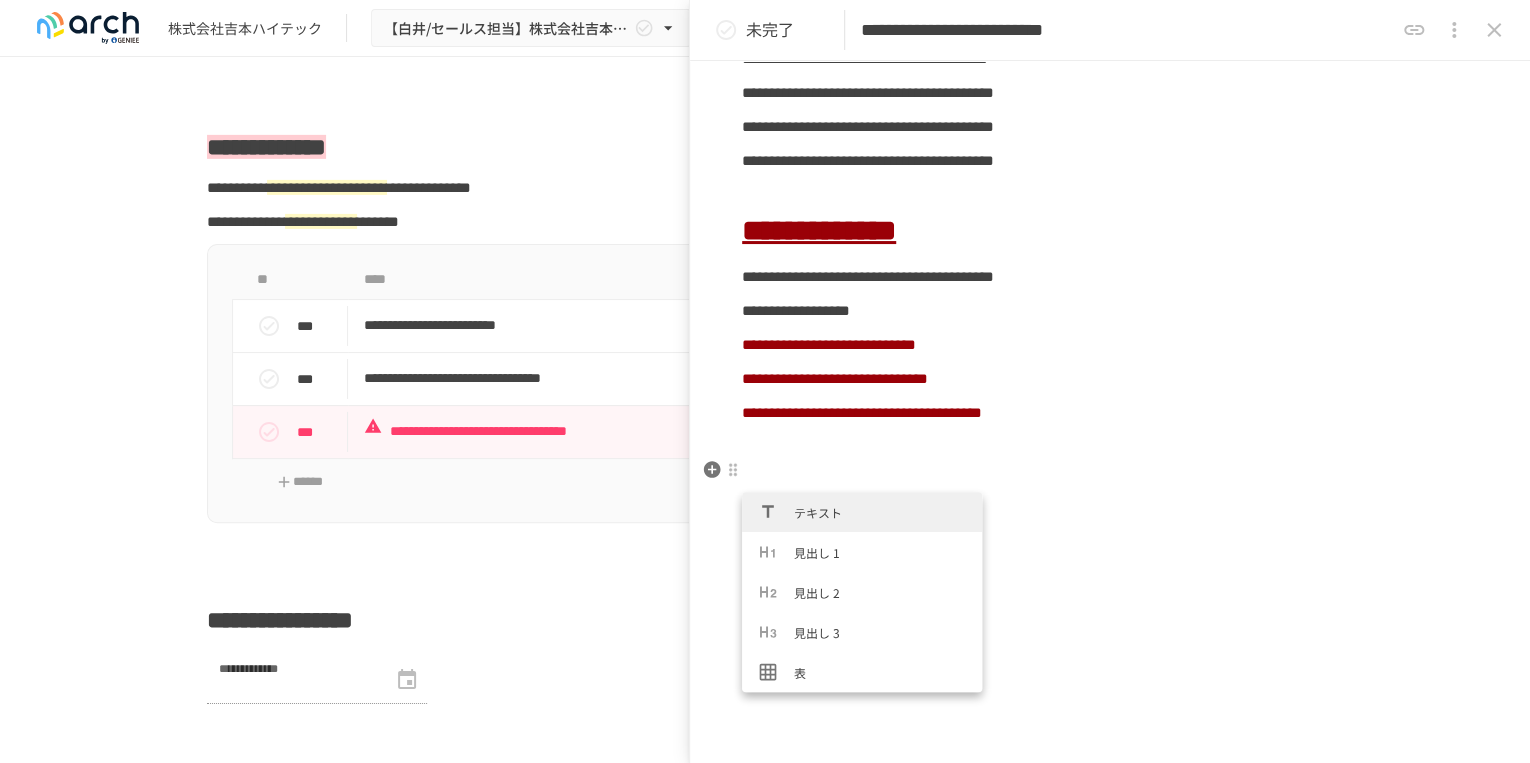 click on "**********" at bounding box center (1110, -125) 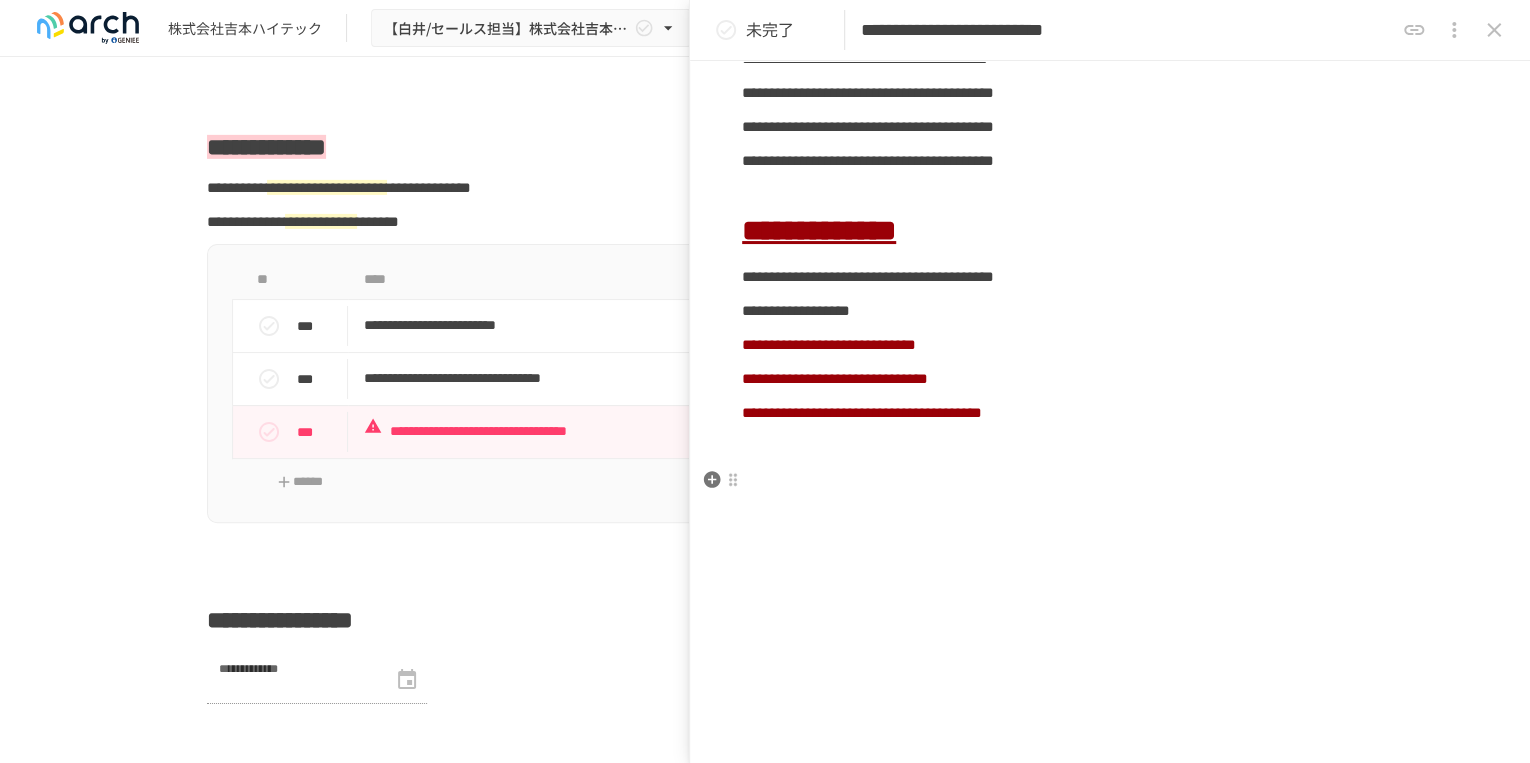 click at bounding box center [1110, 457] 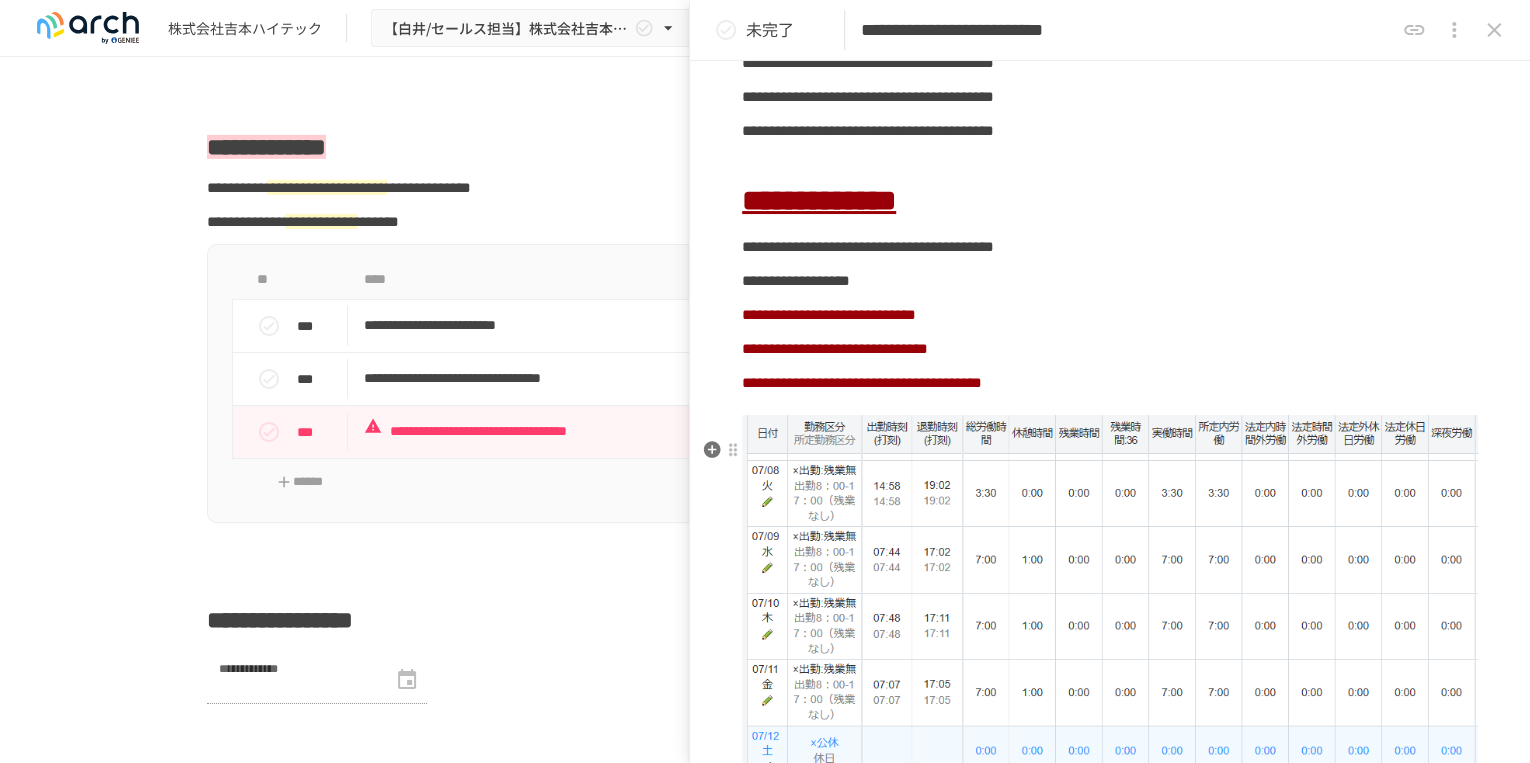 scroll, scrollTop: 1006, scrollLeft: 0, axis: vertical 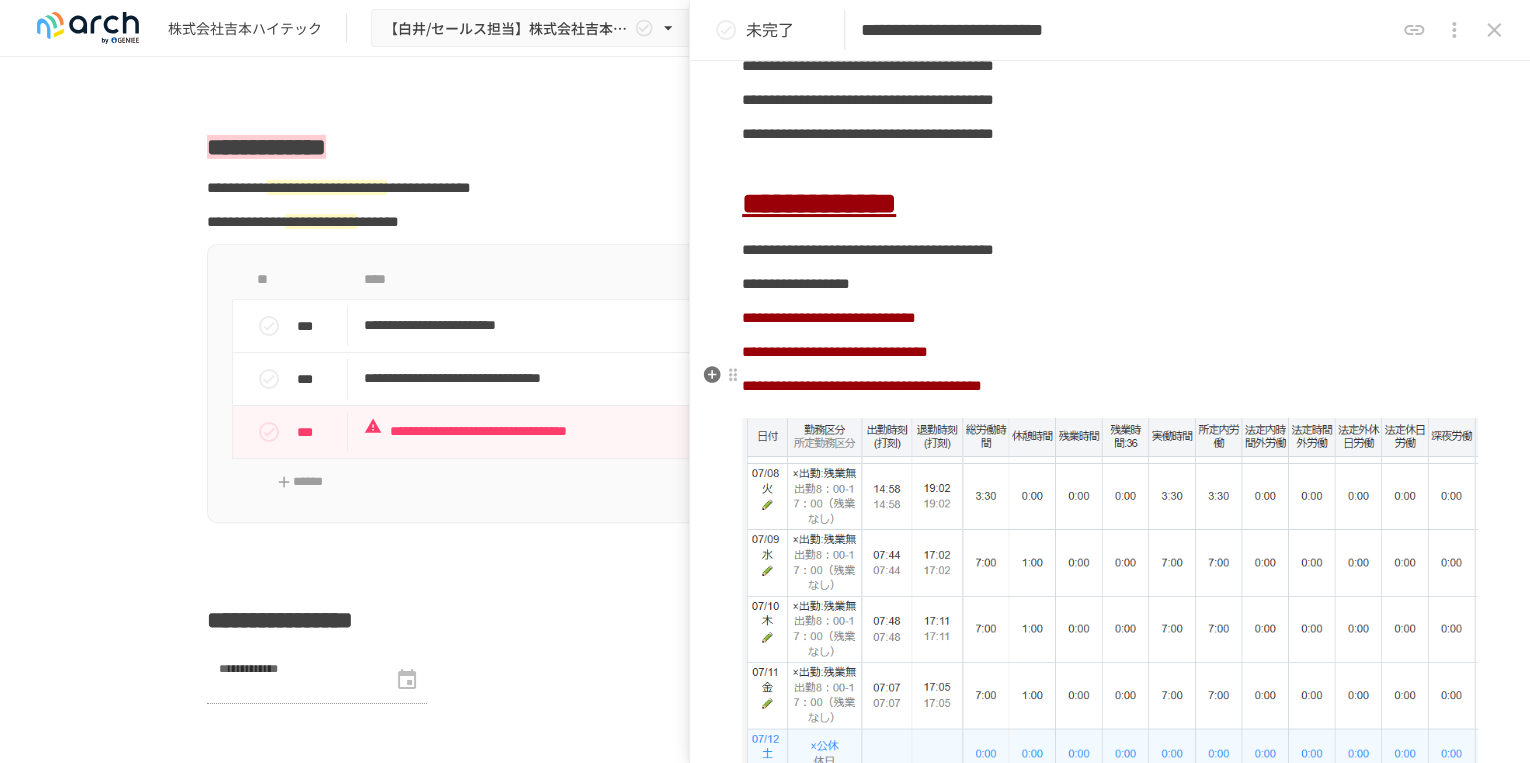 click on "**********" at bounding box center (835, 351) 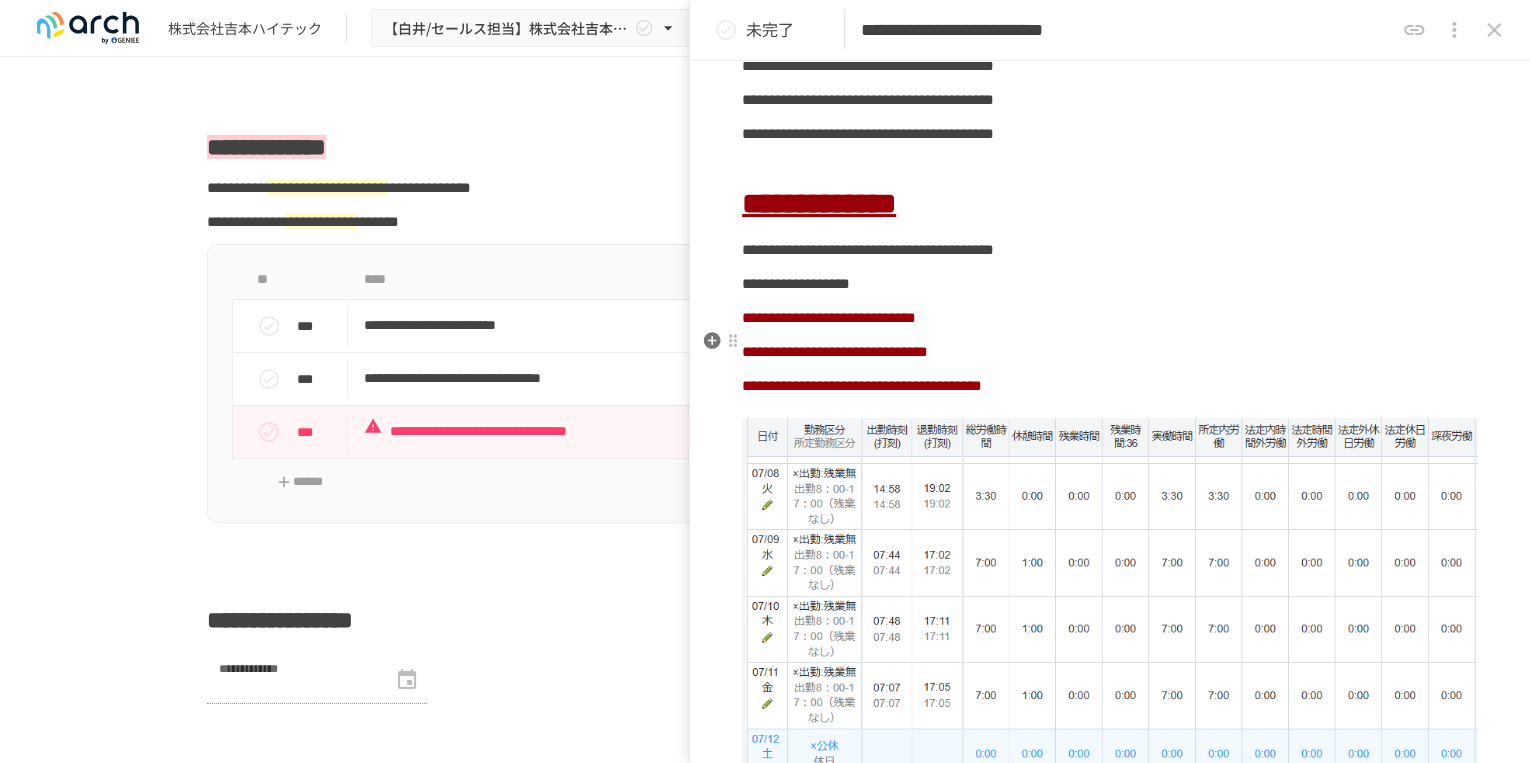 click on "**********" at bounding box center [1110, 352] 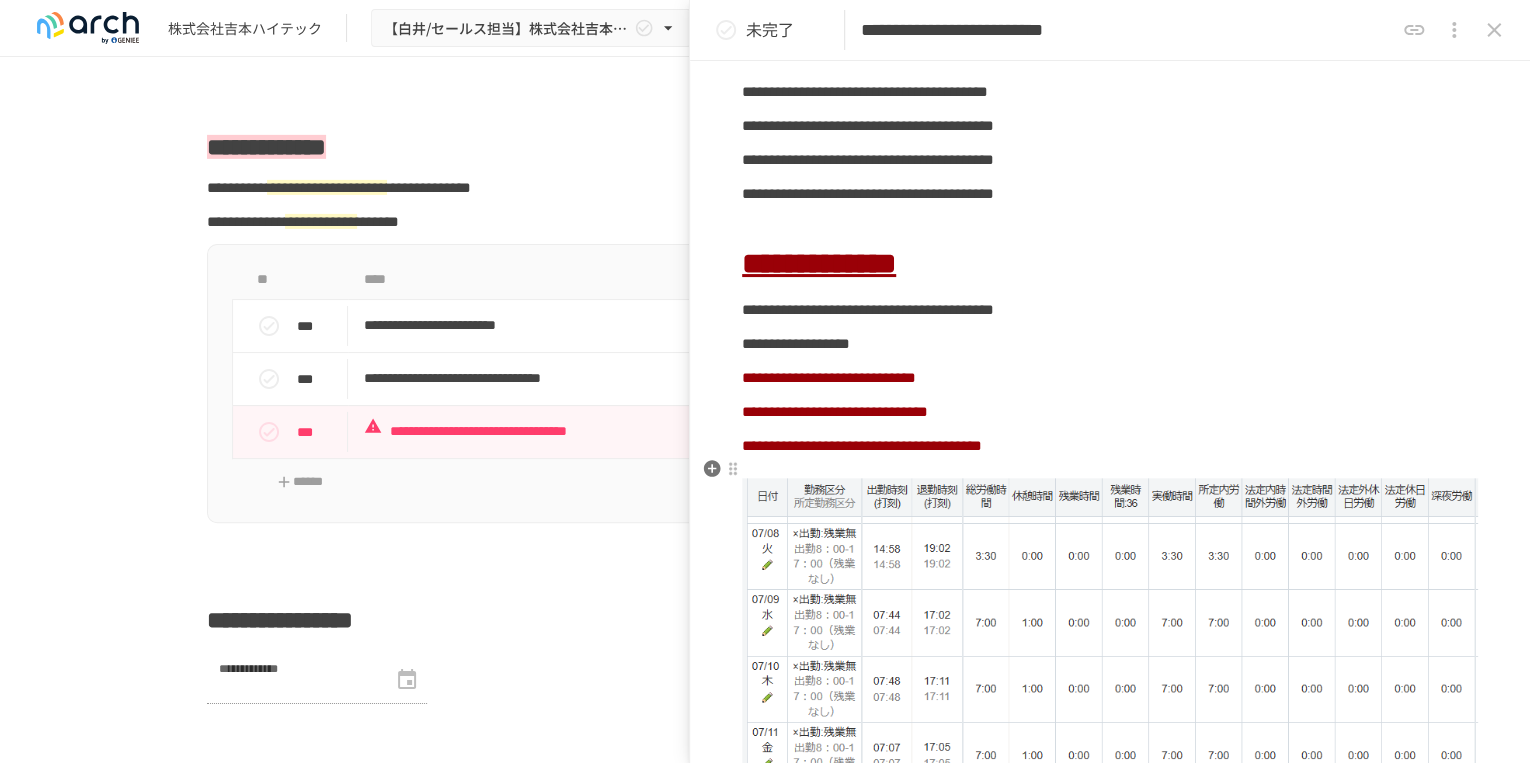 scroll, scrollTop: 943, scrollLeft: 0, axis: vertical 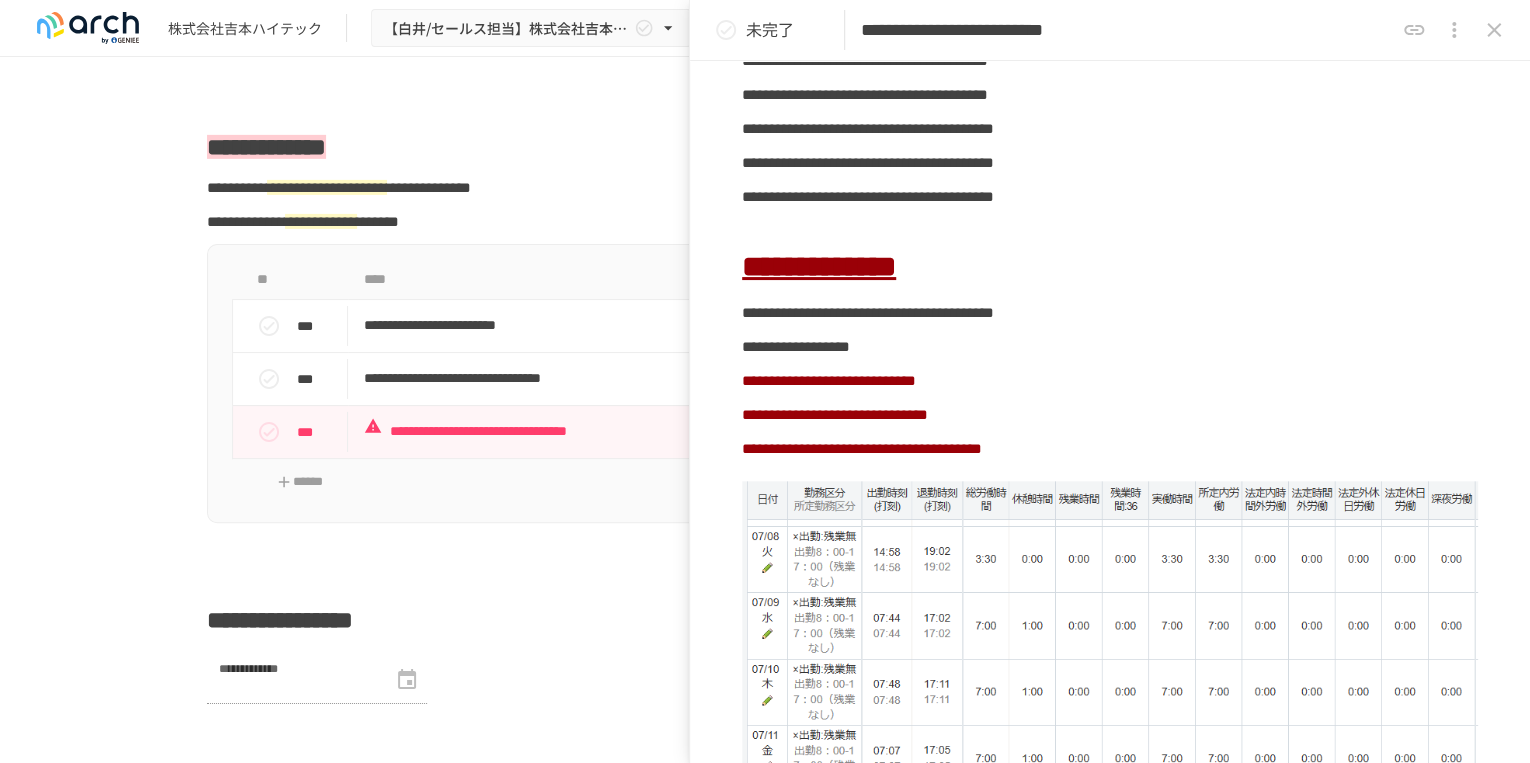 click at bounding box center [765, 92] 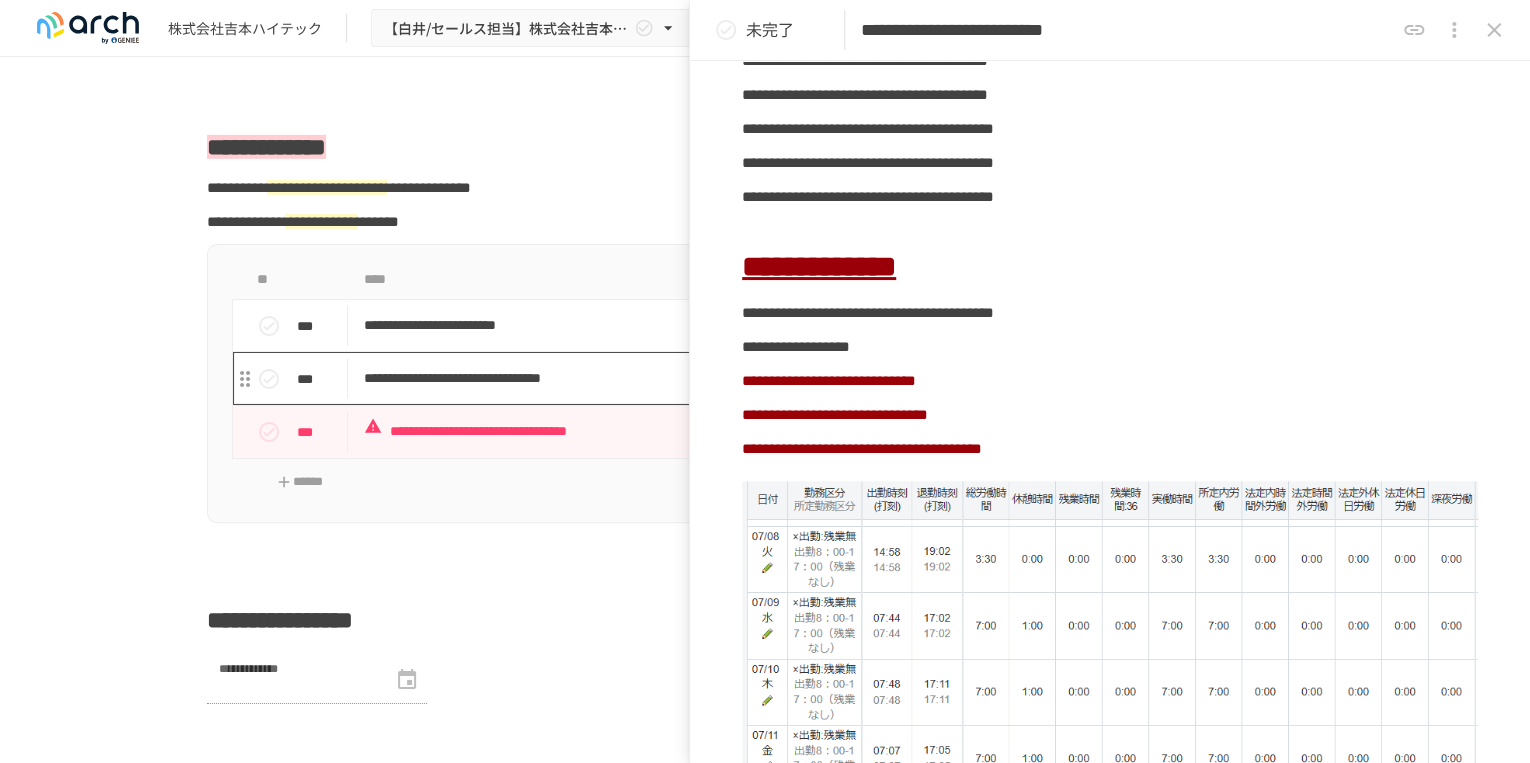 click on "**********" at bounding box center [723, 378] 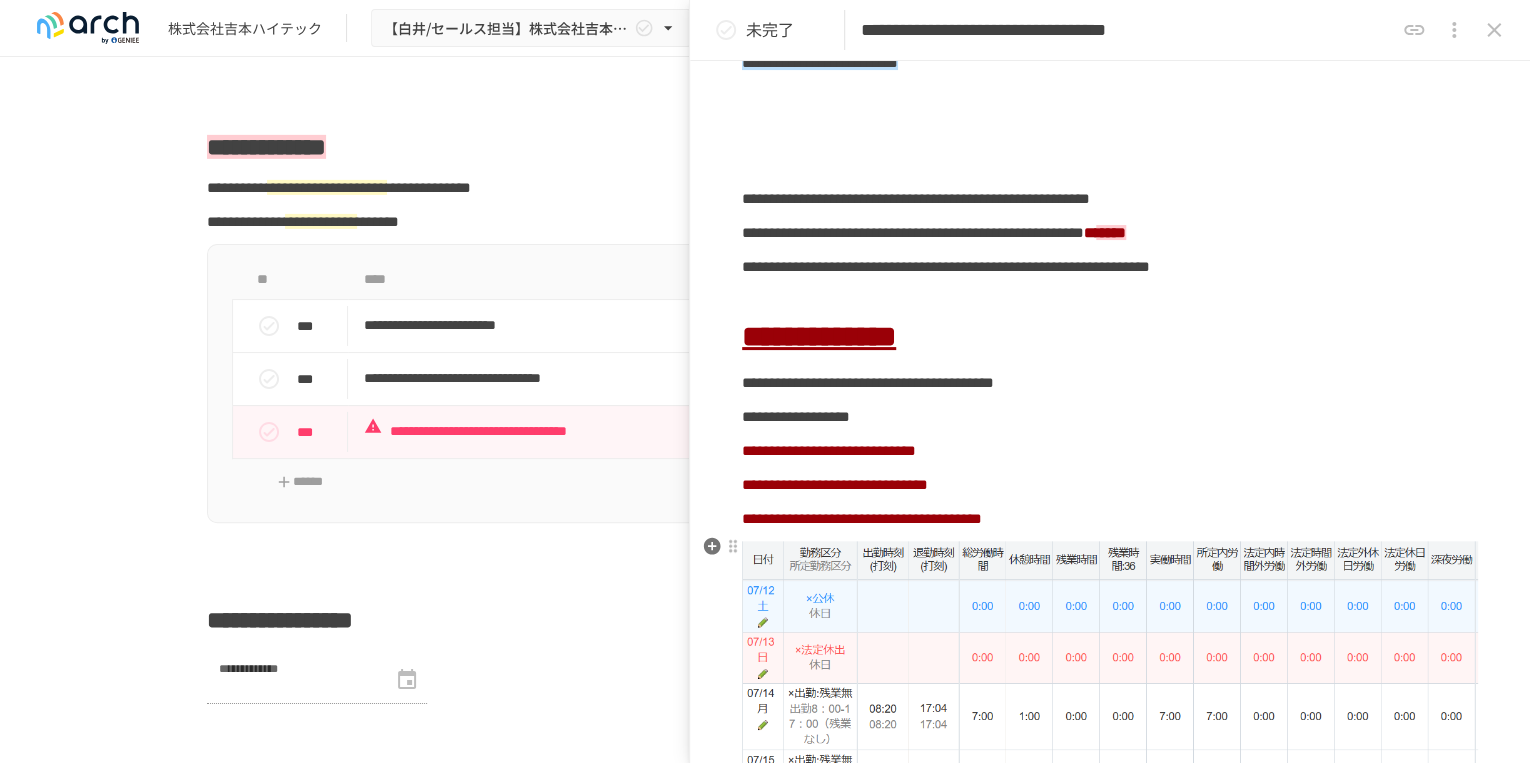 scroll, scrollTop: 346, scrollLeft: 0, axis: vertical 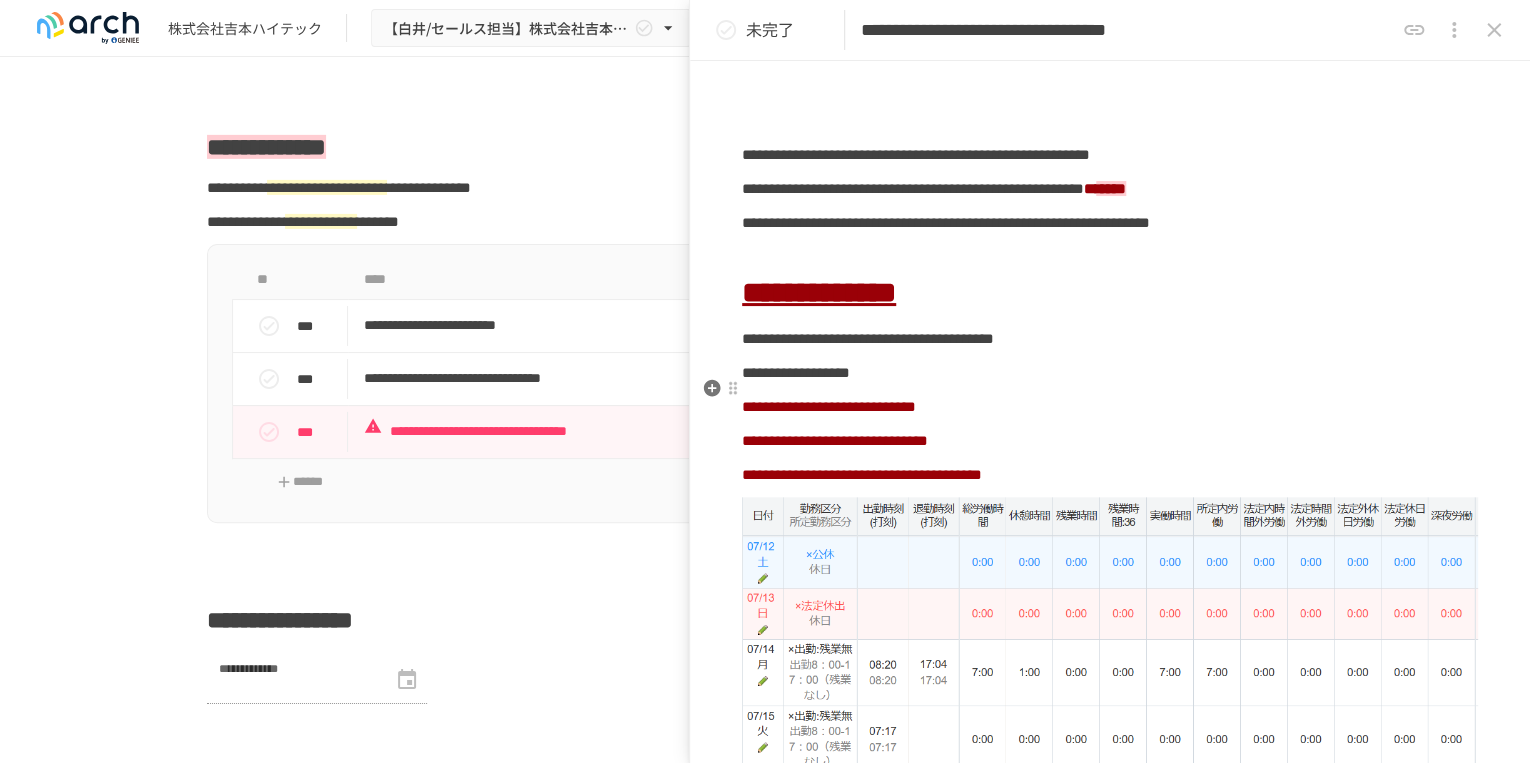 click on "**********" at bounding box center [819, 292] 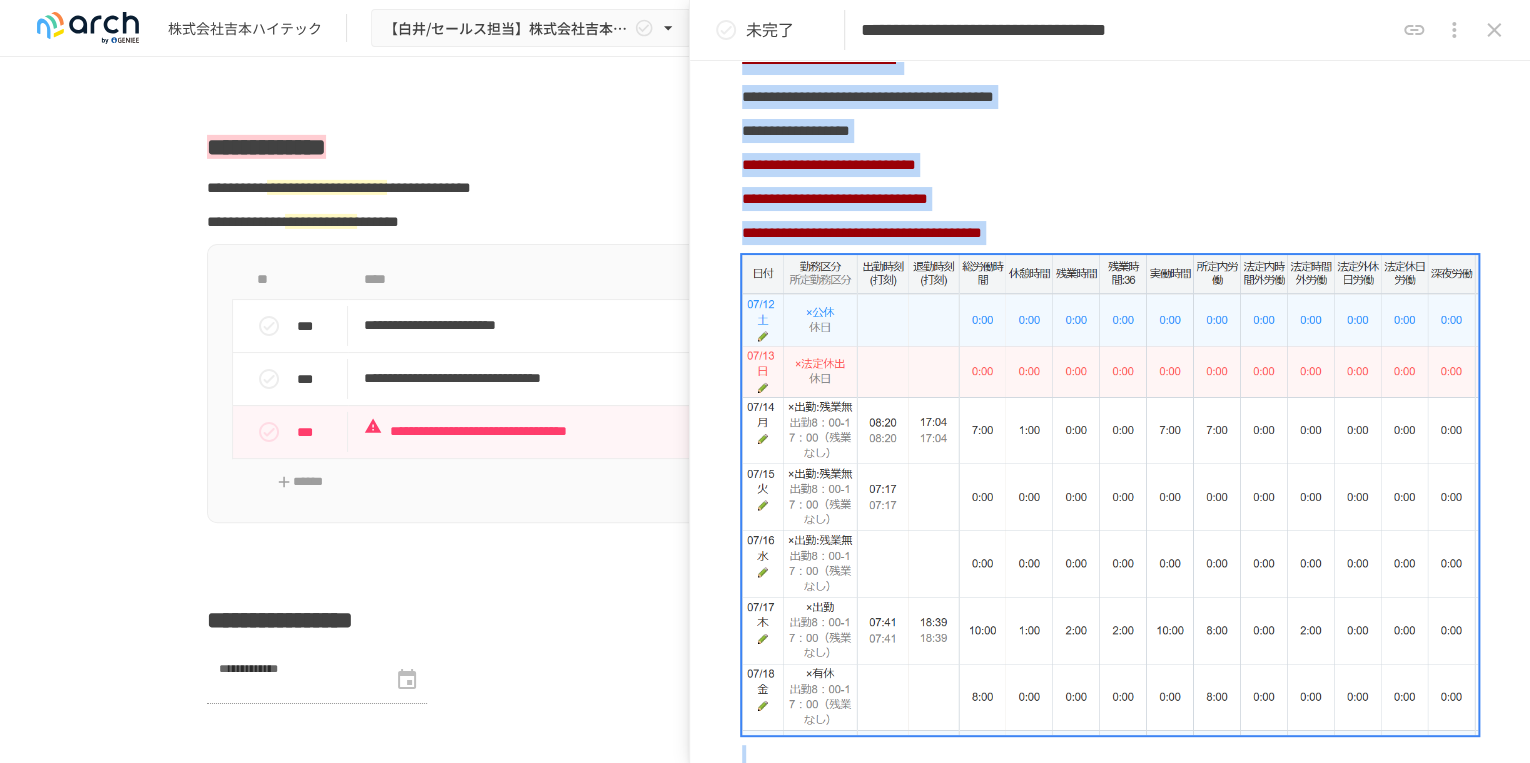 scroll, scrollTop: 1024, scrollLeft: 0, axis: vertical 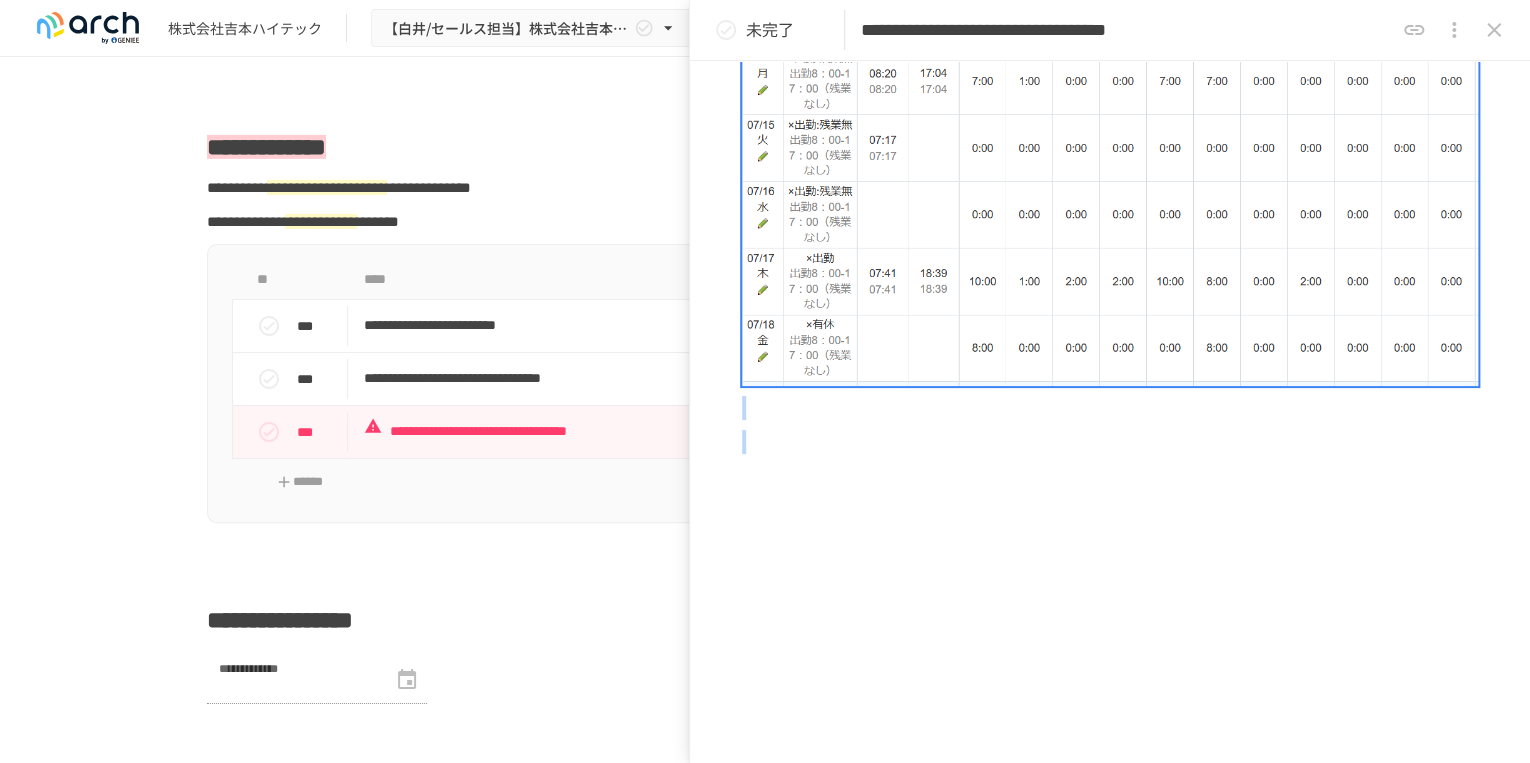 drag, startPoint x: 764, startPoint y: 381, endPoint x: 1312, endPoint y: 723, distance: 645.9628 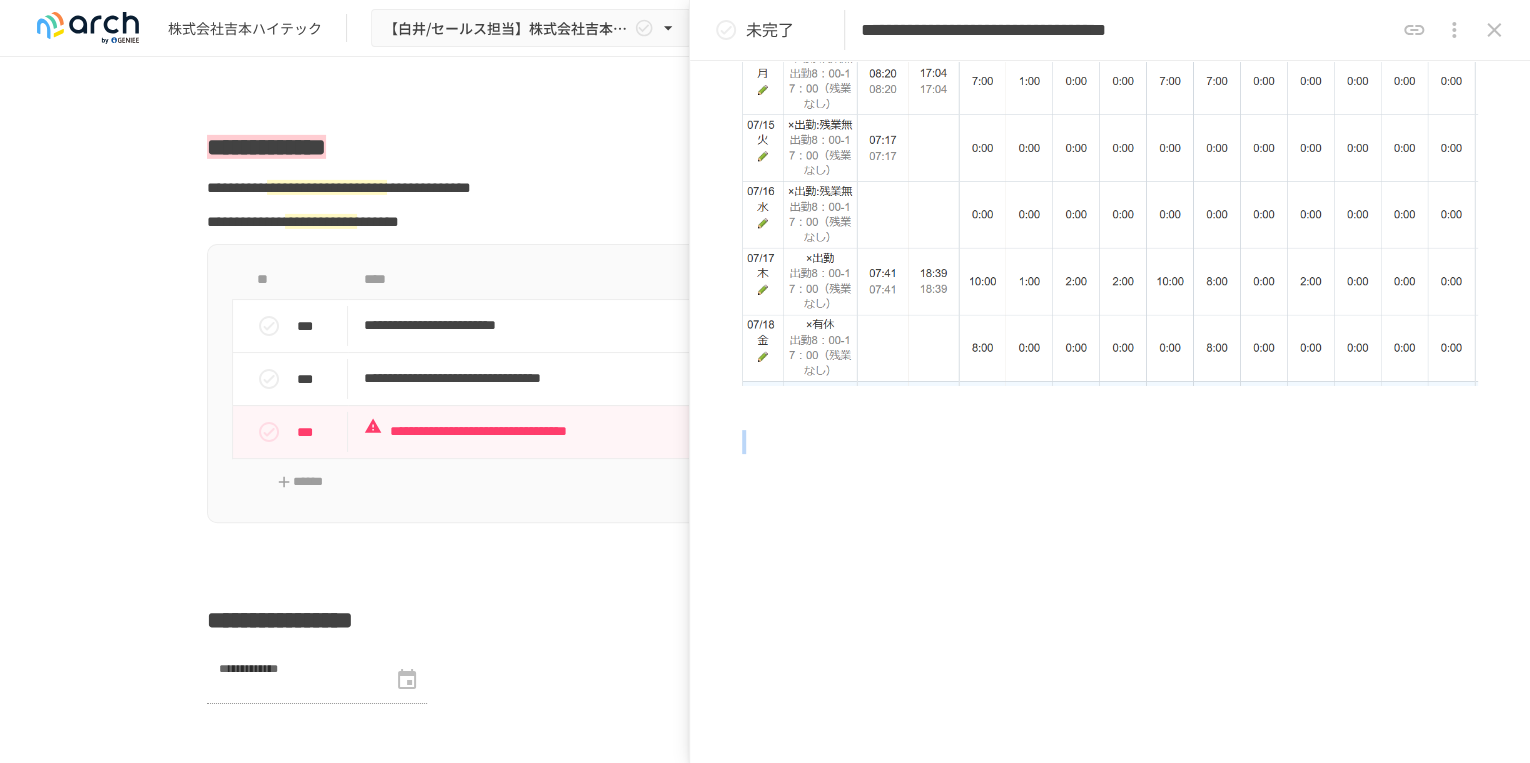 drag, startPoint x: 1334, startPoint y: 516, endPoint x: 952, endPoint y: 111, distance: 556.73065 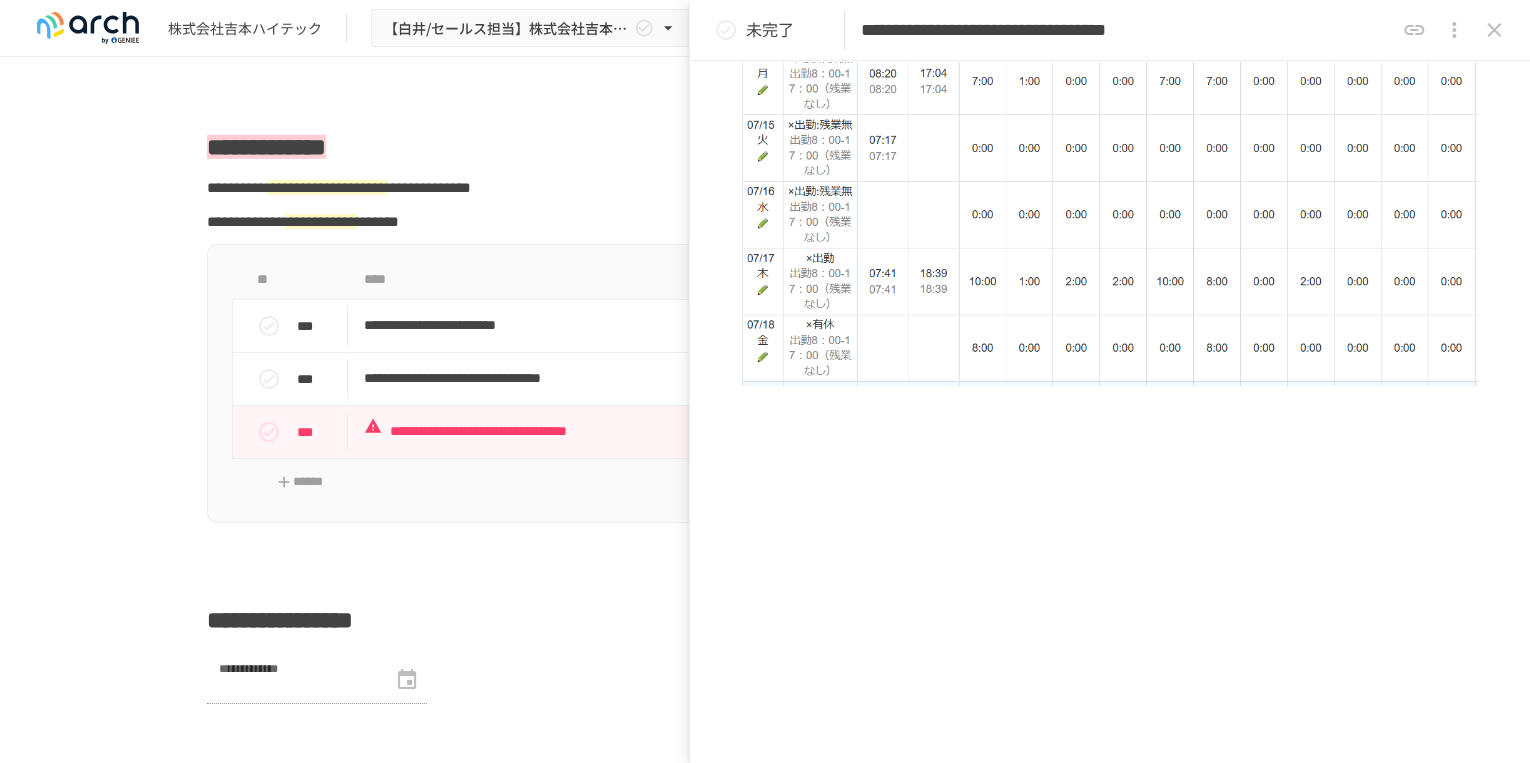 drag, startPoint x: 1452, startPoint y: 392, endPoint x: 1472, endPoint y: 404, distance: 23.323807 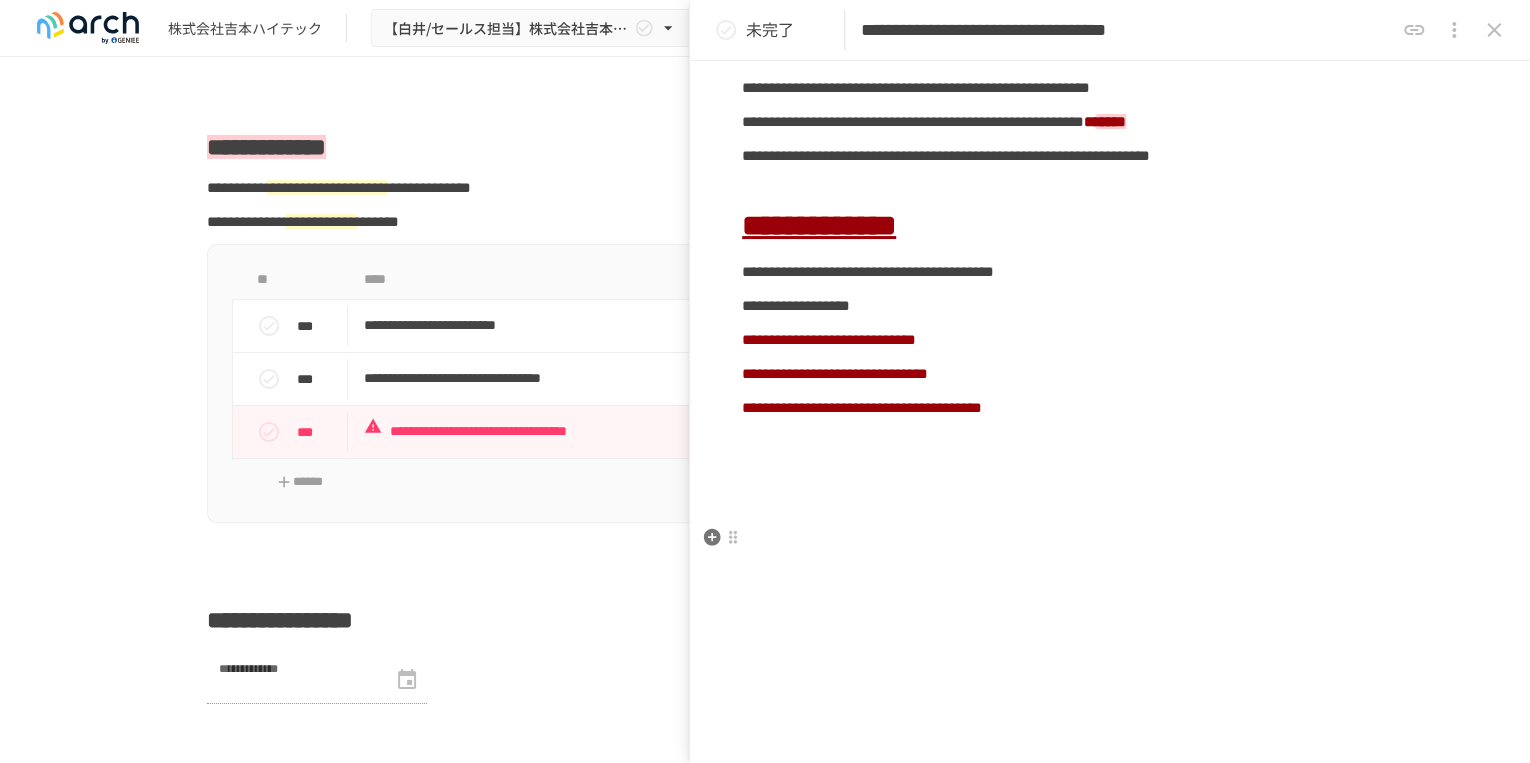 scroll, scrollTop: 465, scrollLeft: 0, axis: vertical 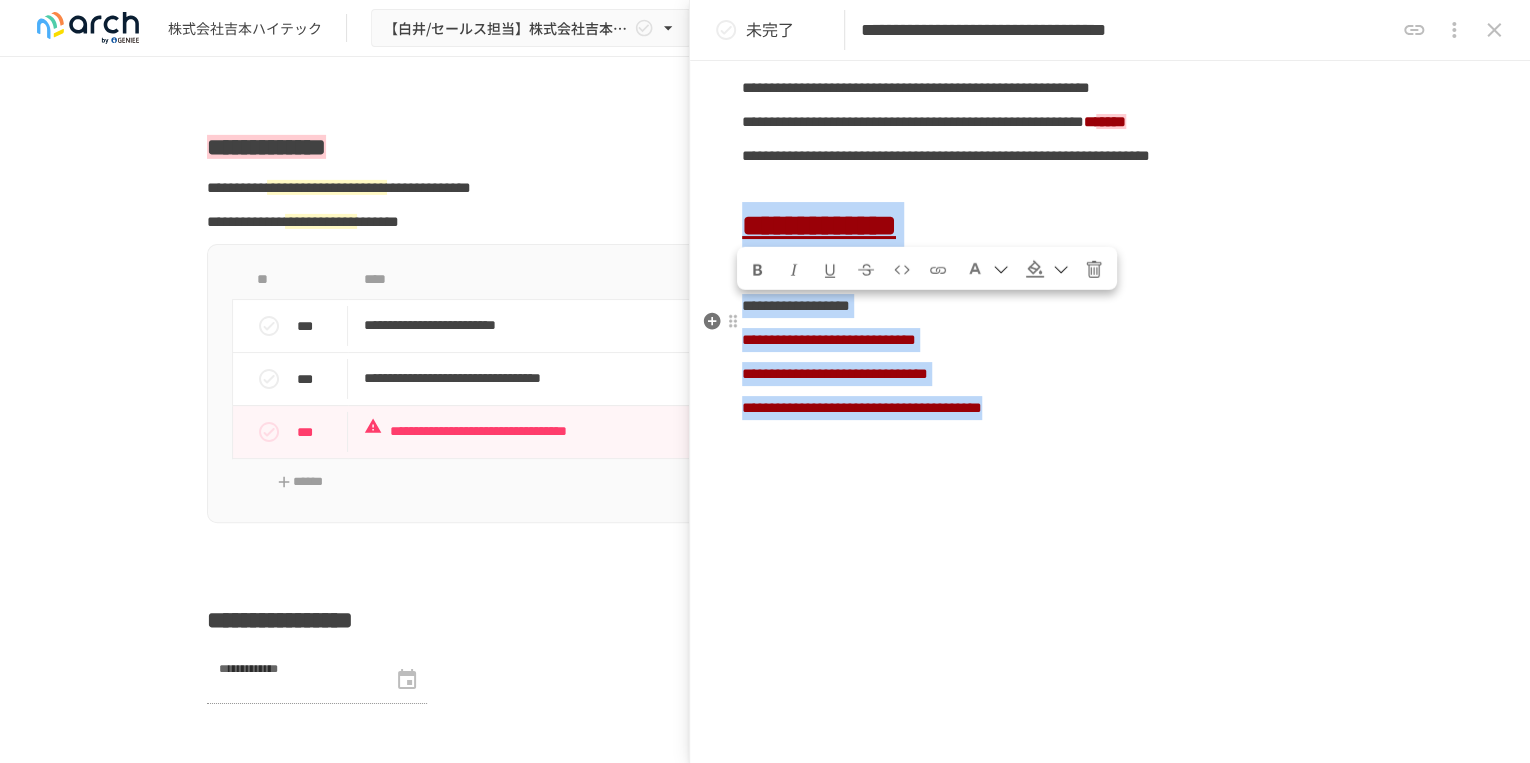 drag, startPoint x: 1336, startPoint y: 444, endPoint x: 747, endPoint y: 264, distance: 615.89044 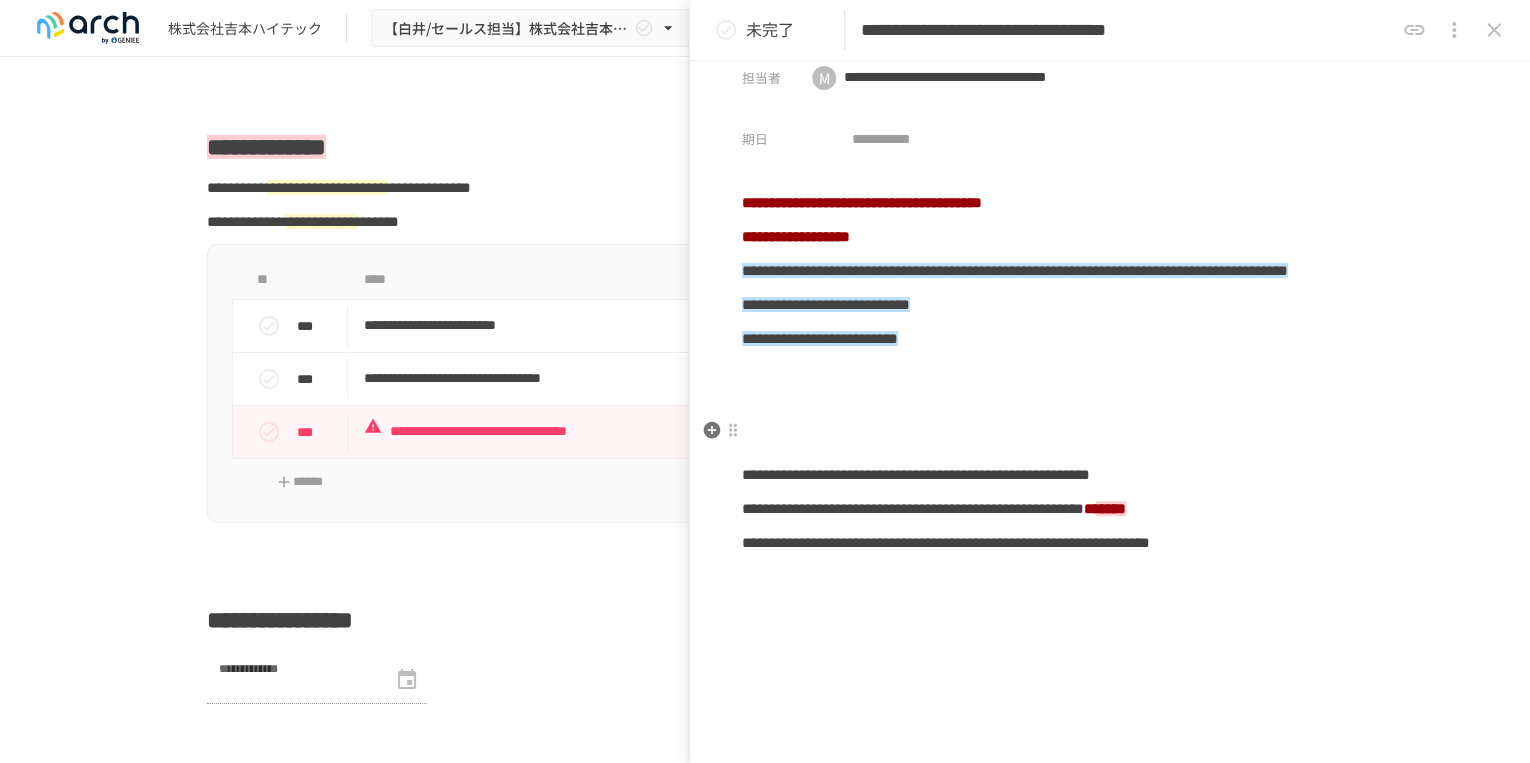 scroll, scrollTop: 0, scrollLeft: 0, axis: both 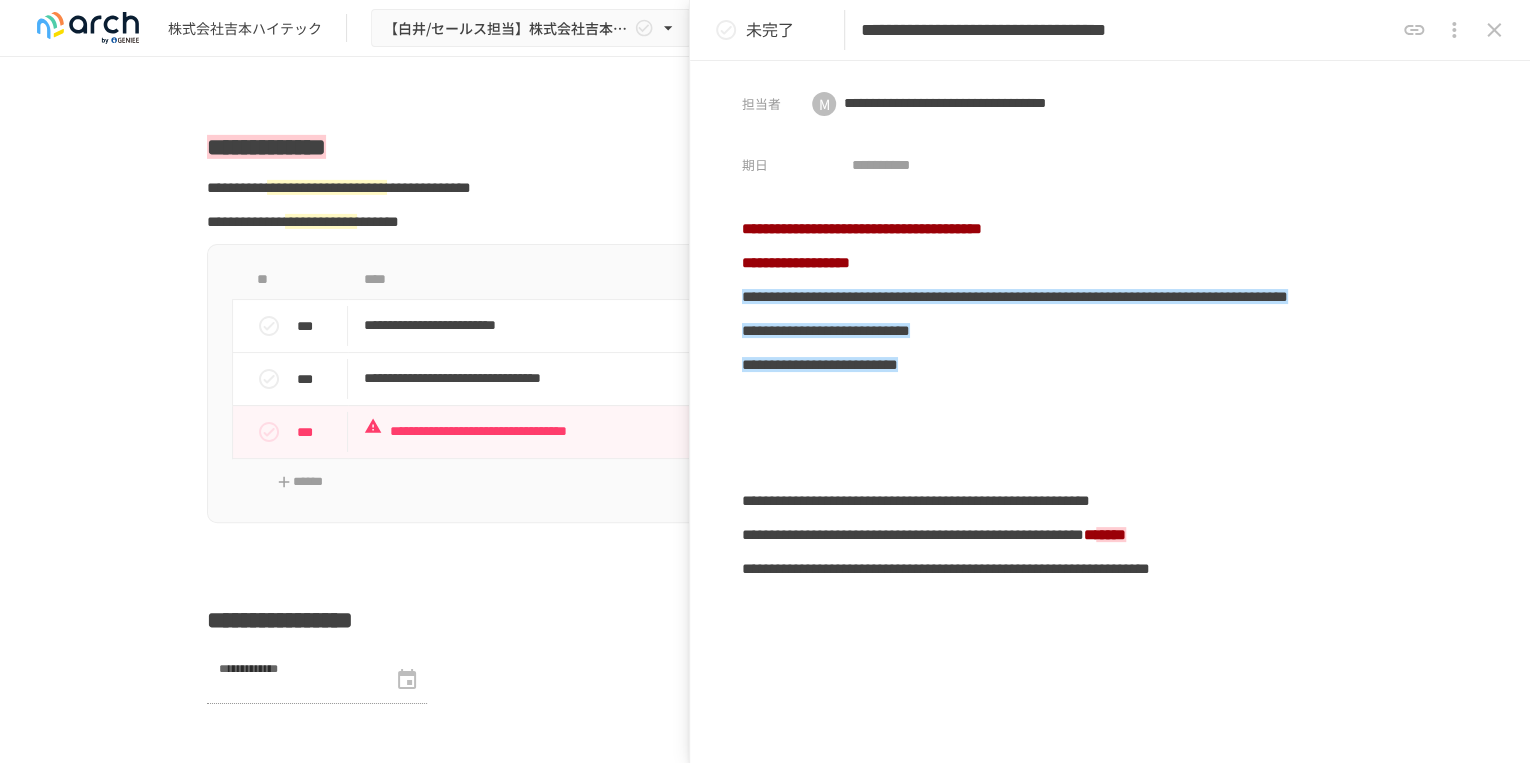 click on "****" at bounding box center (723, 280) 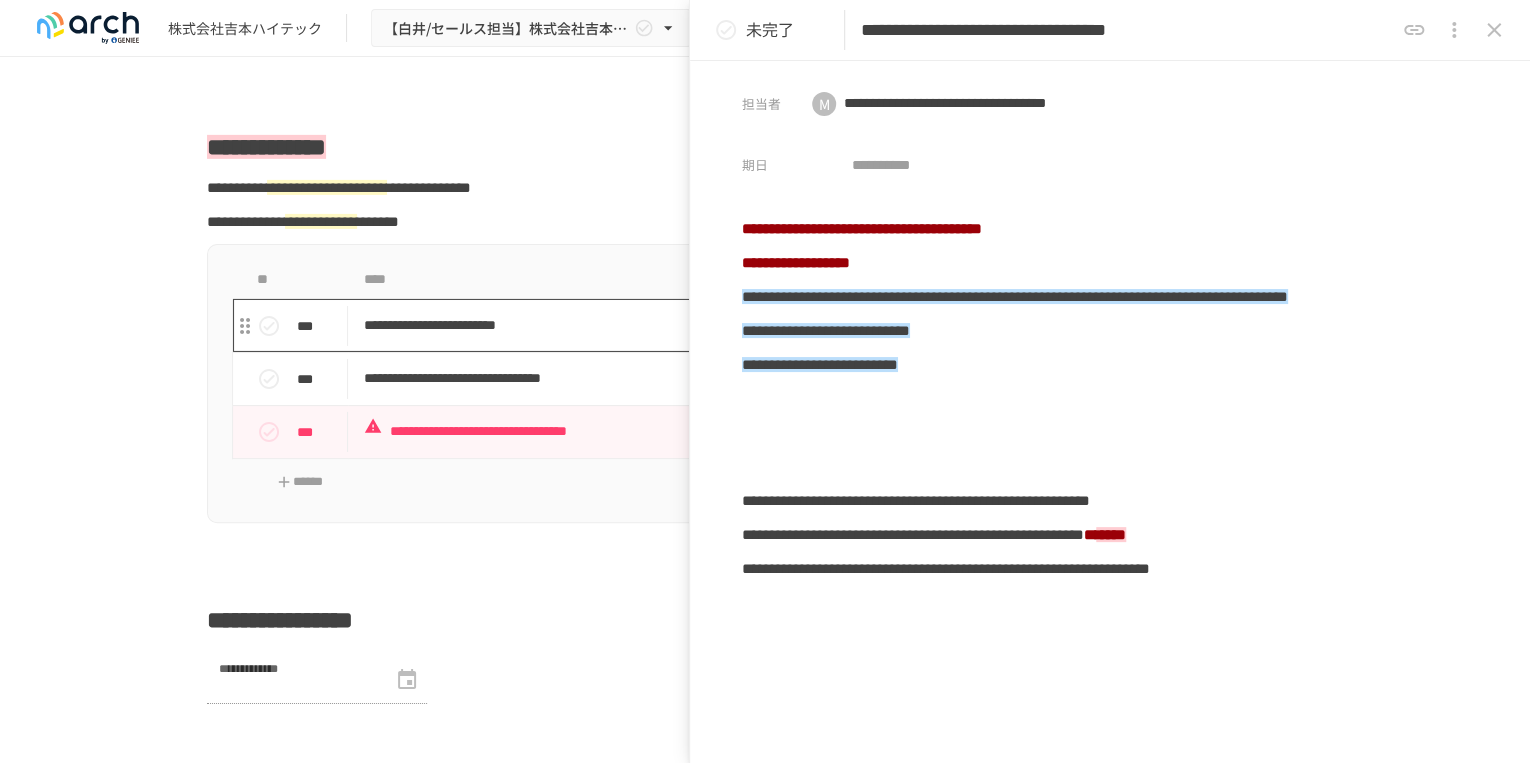 click on "**********" at bounding box center [723, 325] 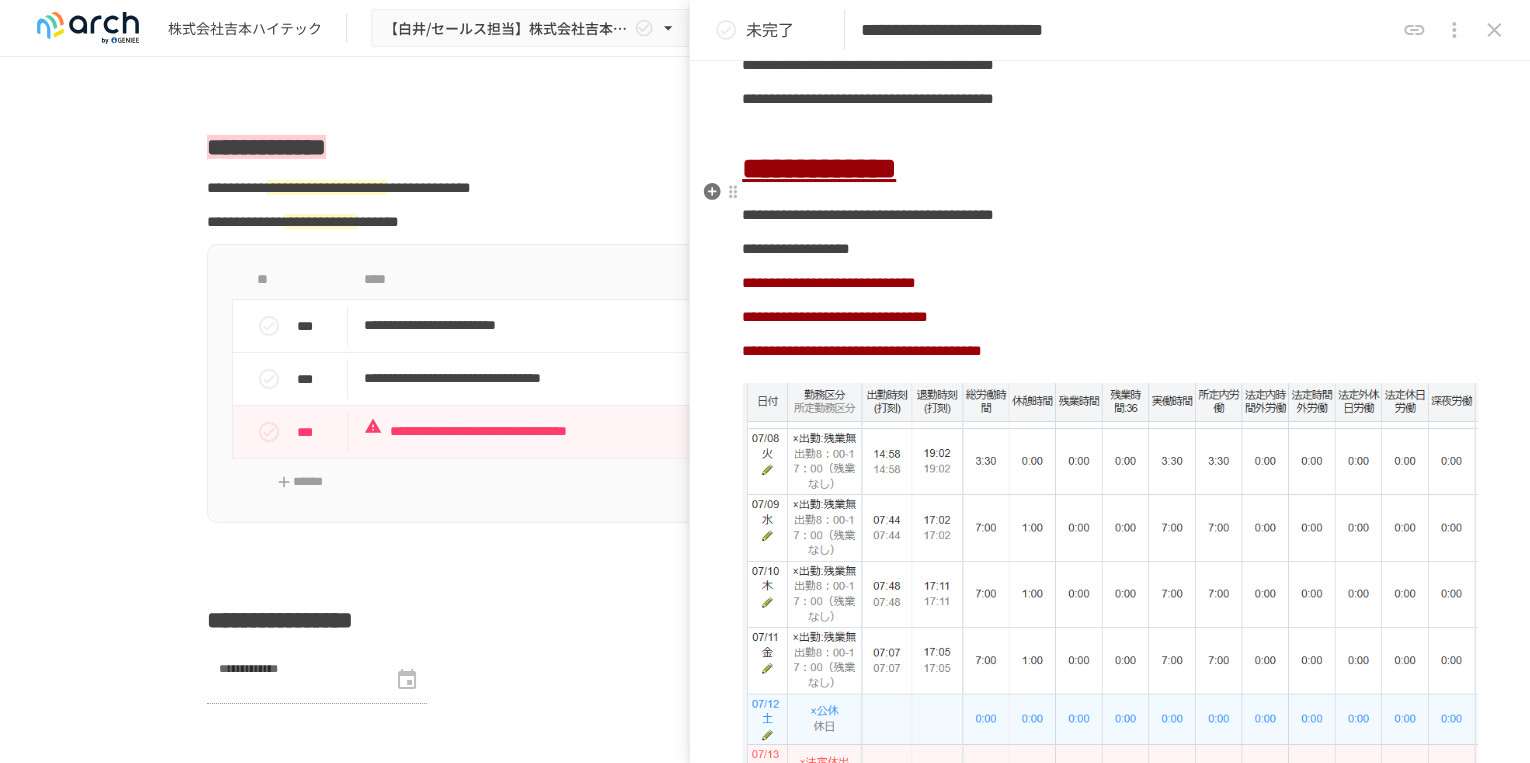 scroll, scrollTop: 1146, scrollLeft: 0, axis: vertical 